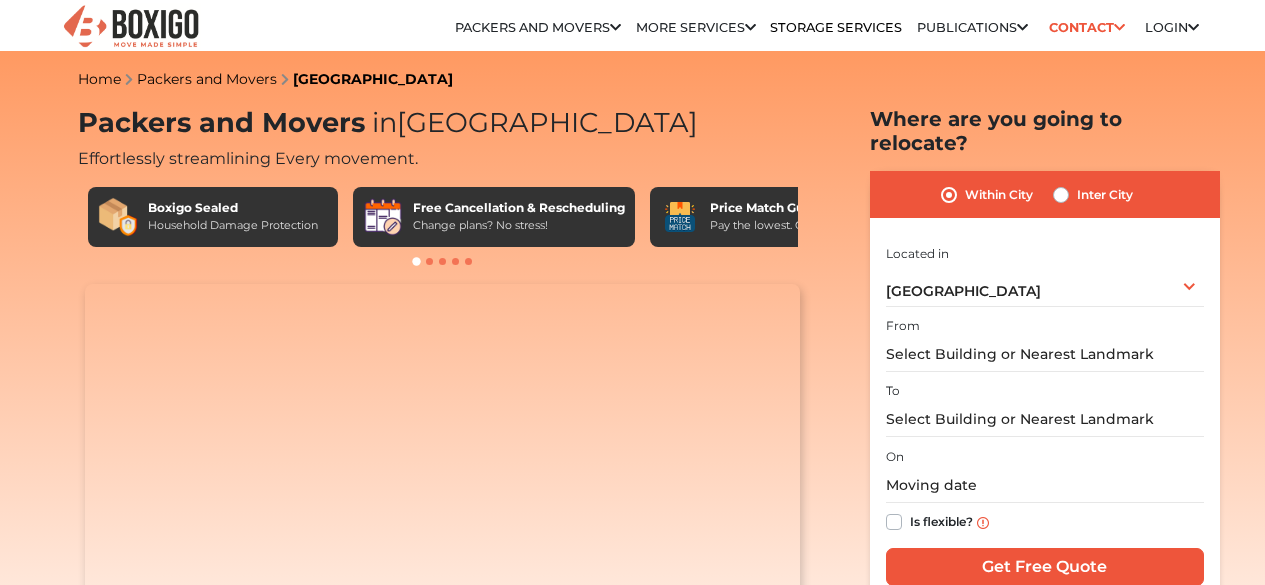 scroll, scrollTop: 0, scrollLeft: 0, axis: both 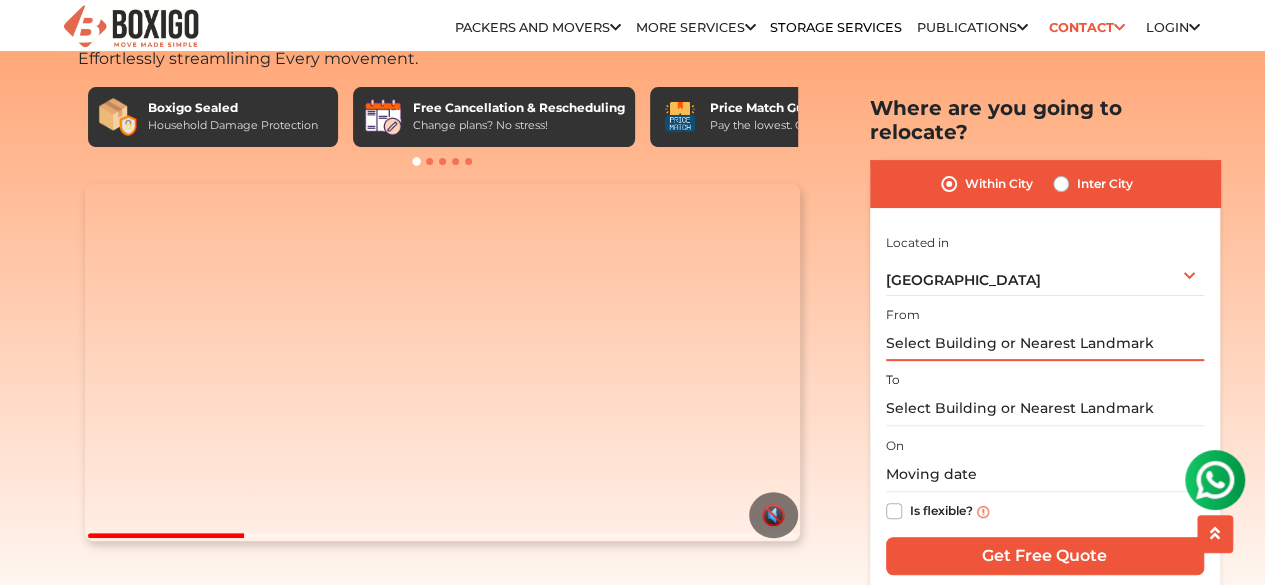 click at bounding box center (1045, 343) 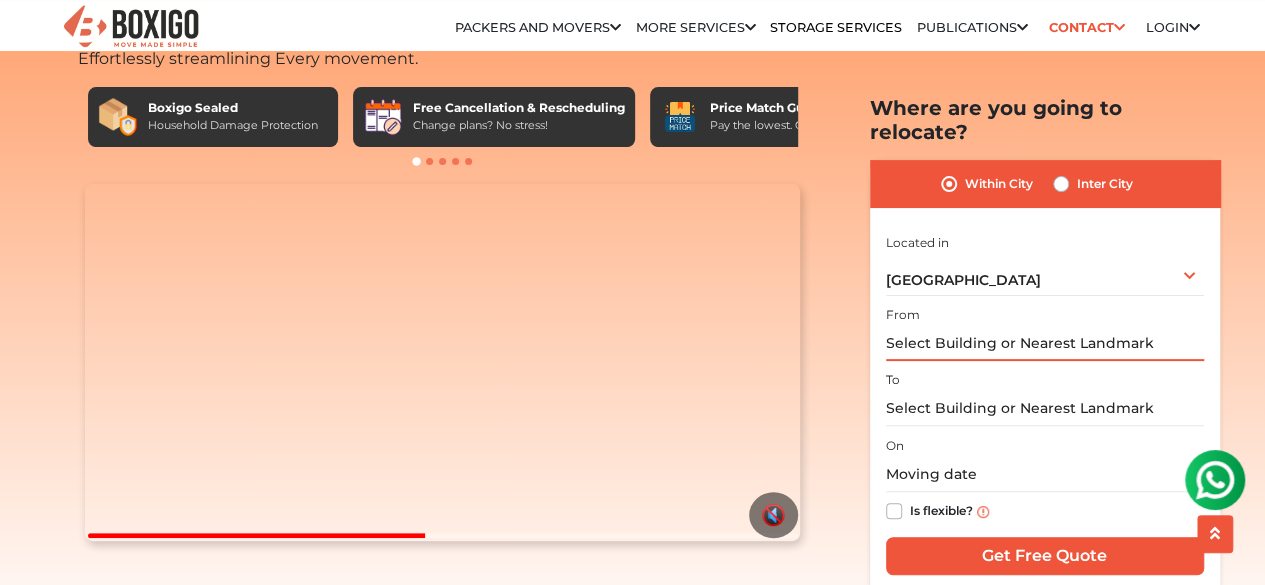 click at bounding box center (1045, 343) 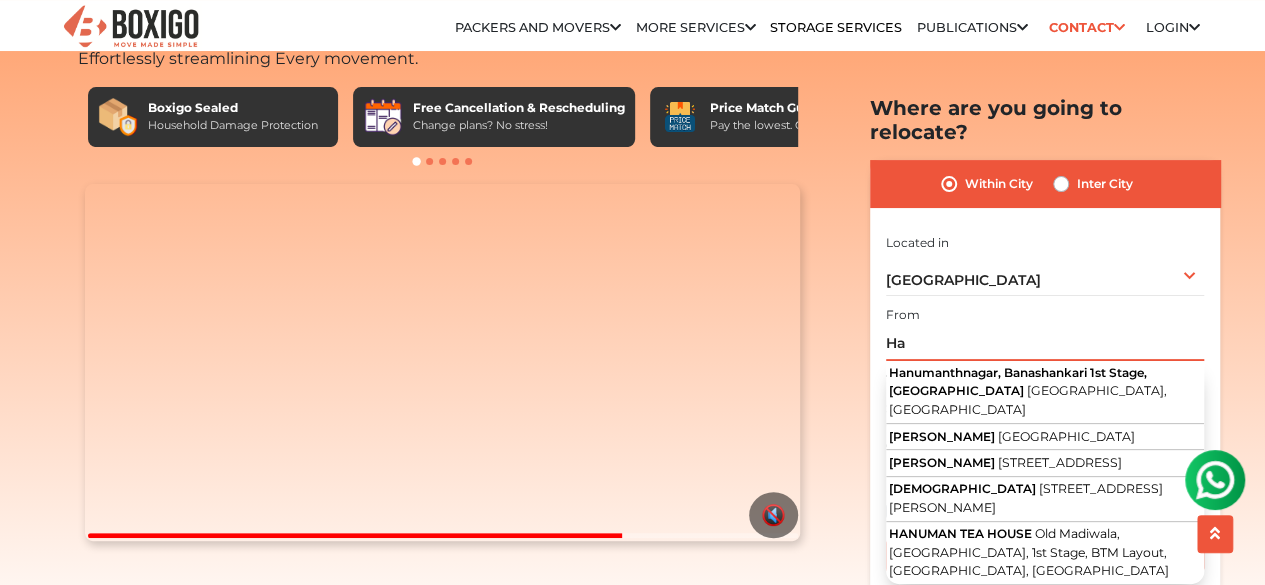 type on "H" 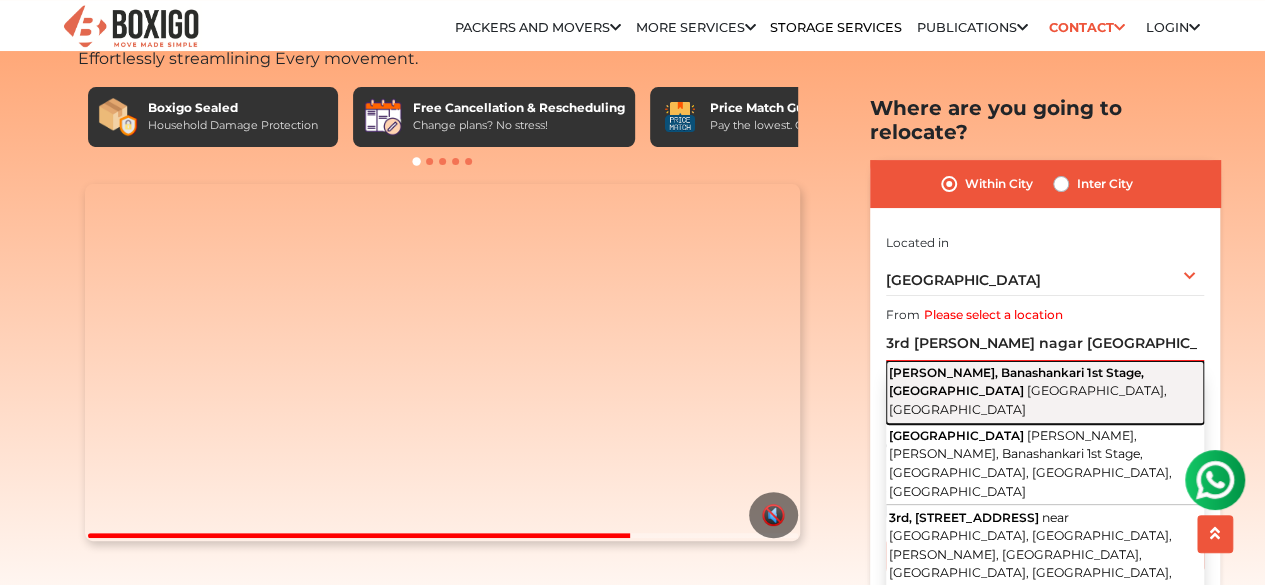 click on "[PERSON_NAME], Banashankari 1st Stage, [GEOGRAPHIC_DATA]" at bounding box center (1016, 381) 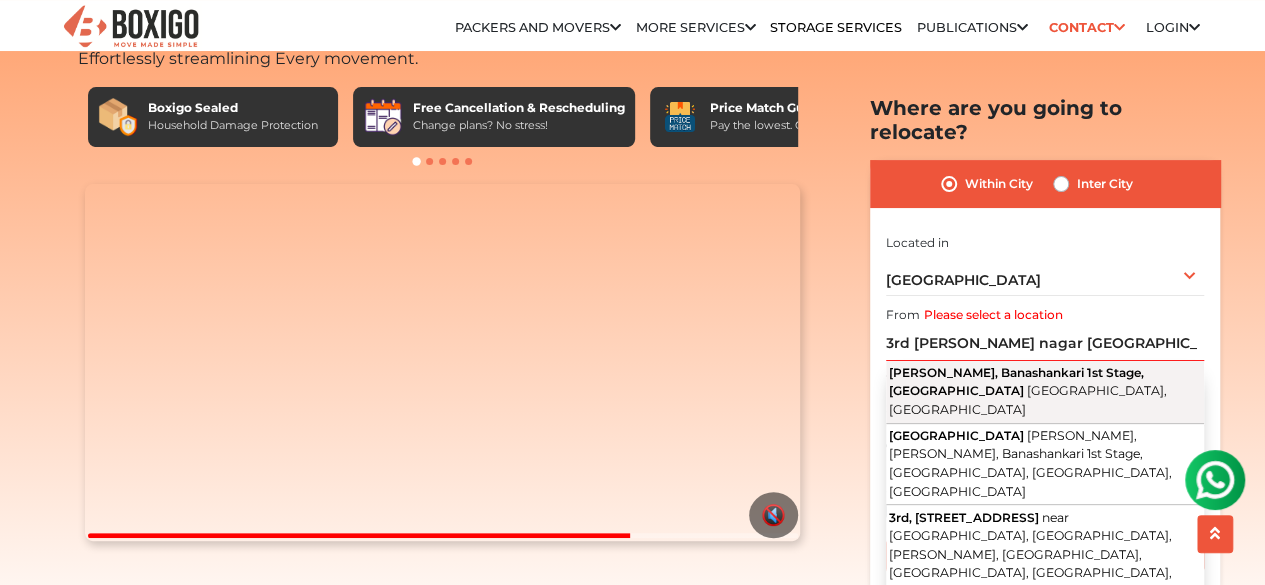 type on "[PERSON_NAME], Banashankari 1st Stage, [GEOGRAPHIC_DATA], [GEOGRAPHIC_DATA], [GEOGRAPHIC_DATA]" 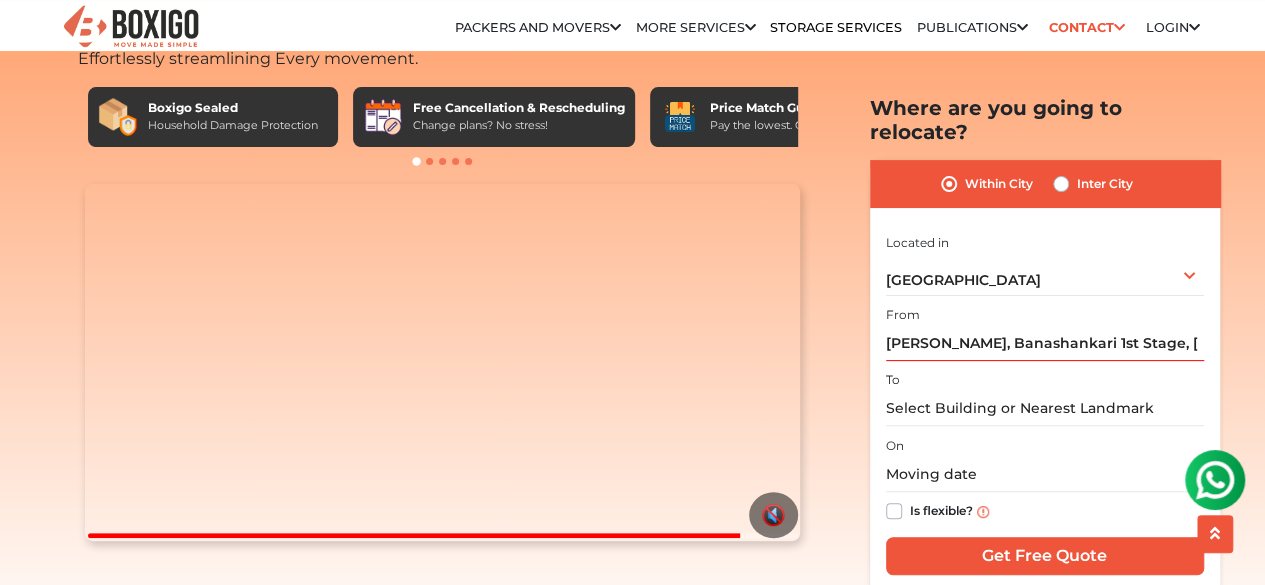 click on "To" at bounding box center (1045, 396) 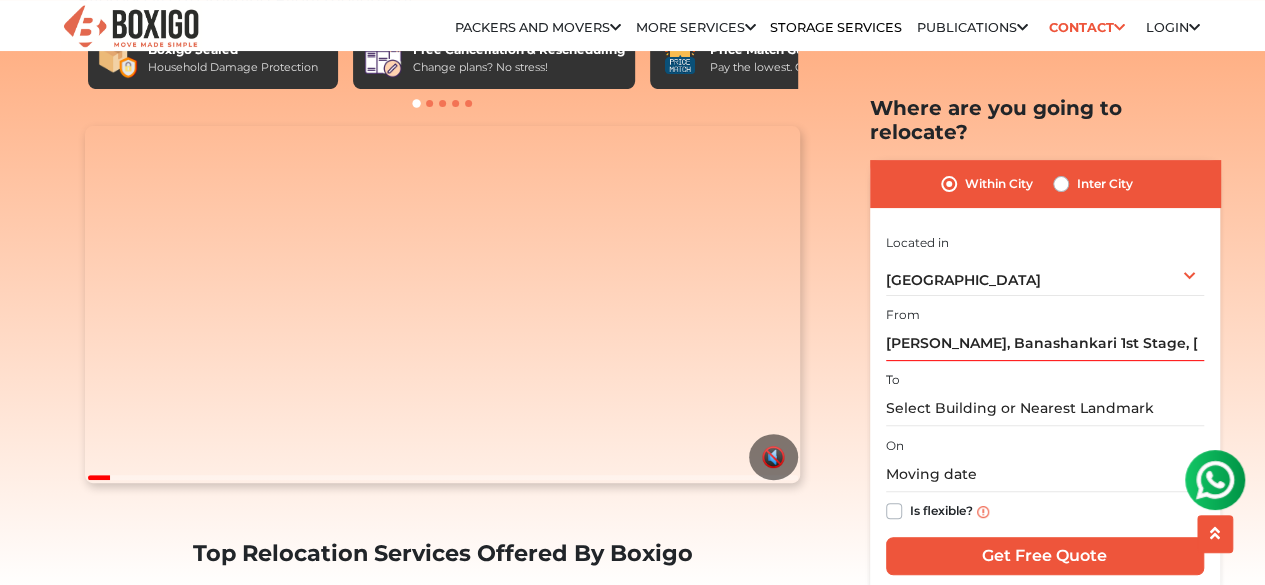 scroll, scrollTop: 200, scrollLeft: 0, axis: vertical 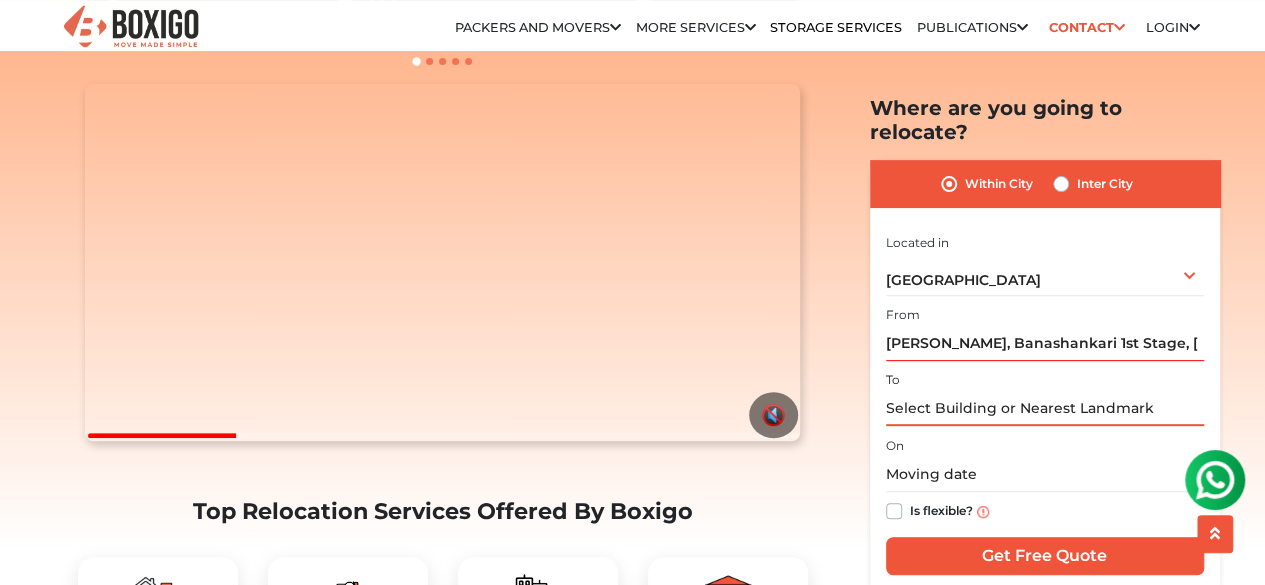 click at bounding box center [1045, 408] 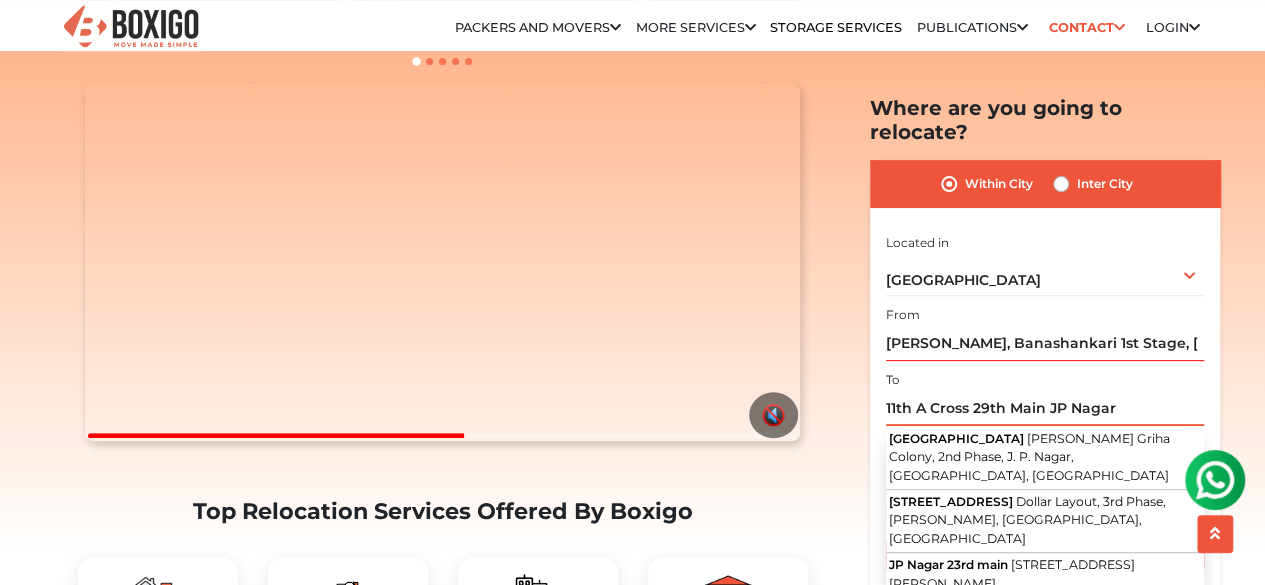 click on "11th A Cross 29th Main JP Nagar" at bounding box center (1045, 408) 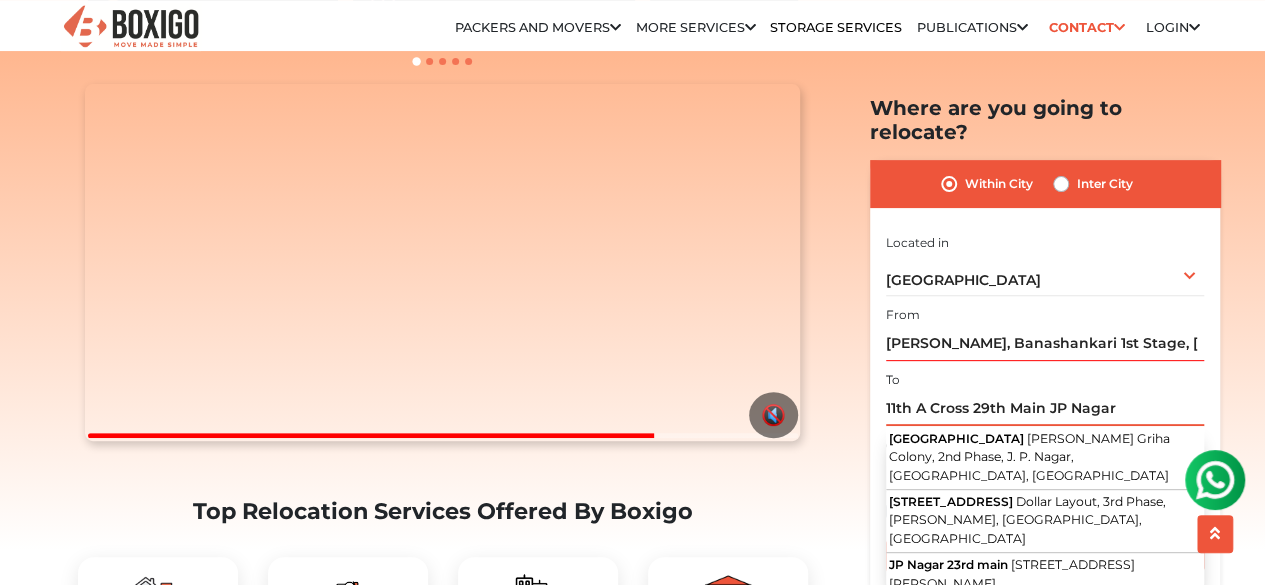 click on "11th A Cross 29th Main JP Nagar" at bounding box center [1045, 408] 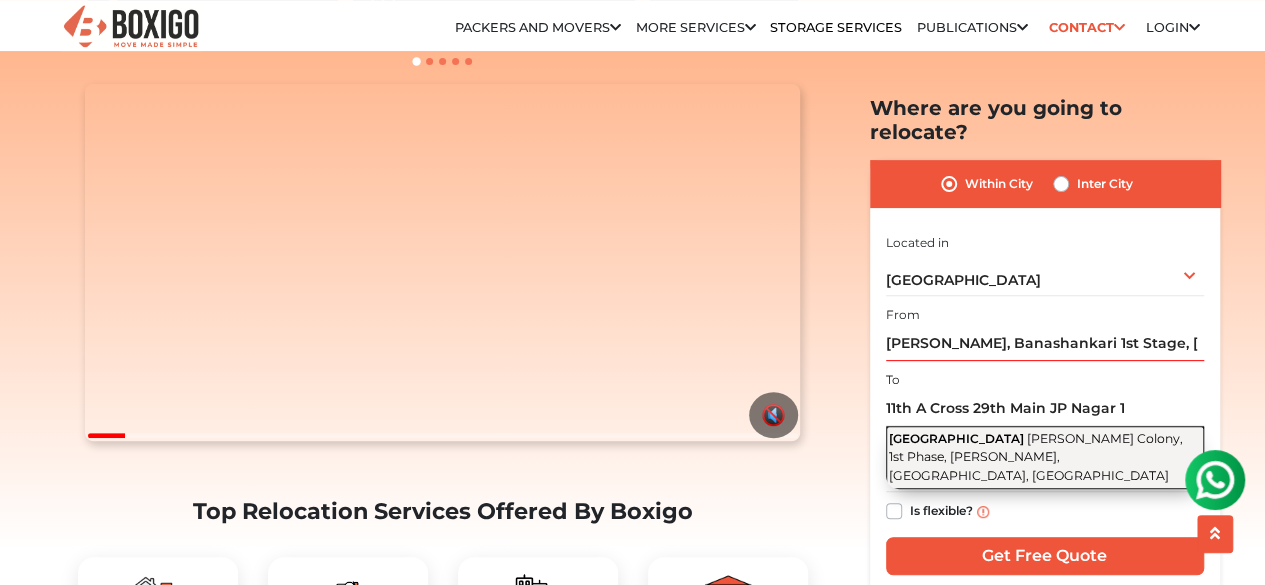 click on "[PERSON_NAME] Colony, 1st Phase, [PERSON_NAME], [GEOGRAPHIC_DATA], [GEOGRAPHIC_DATA]" at bounding box center (1036, 456) 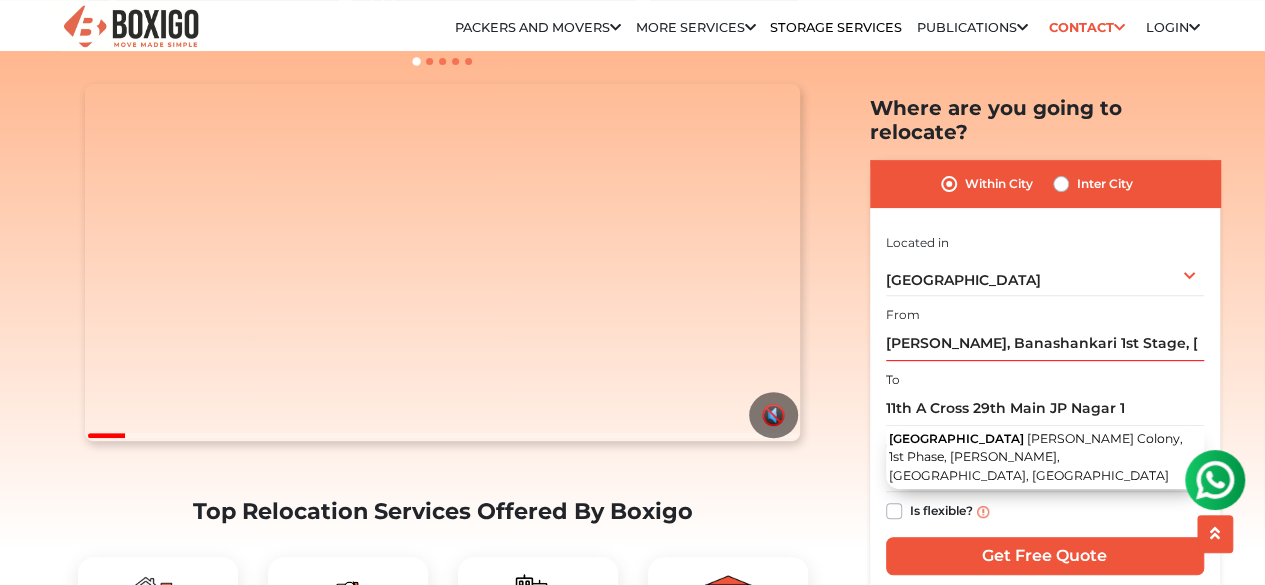 type on "[STREET_ADDRESS][PERSON_NAME]" 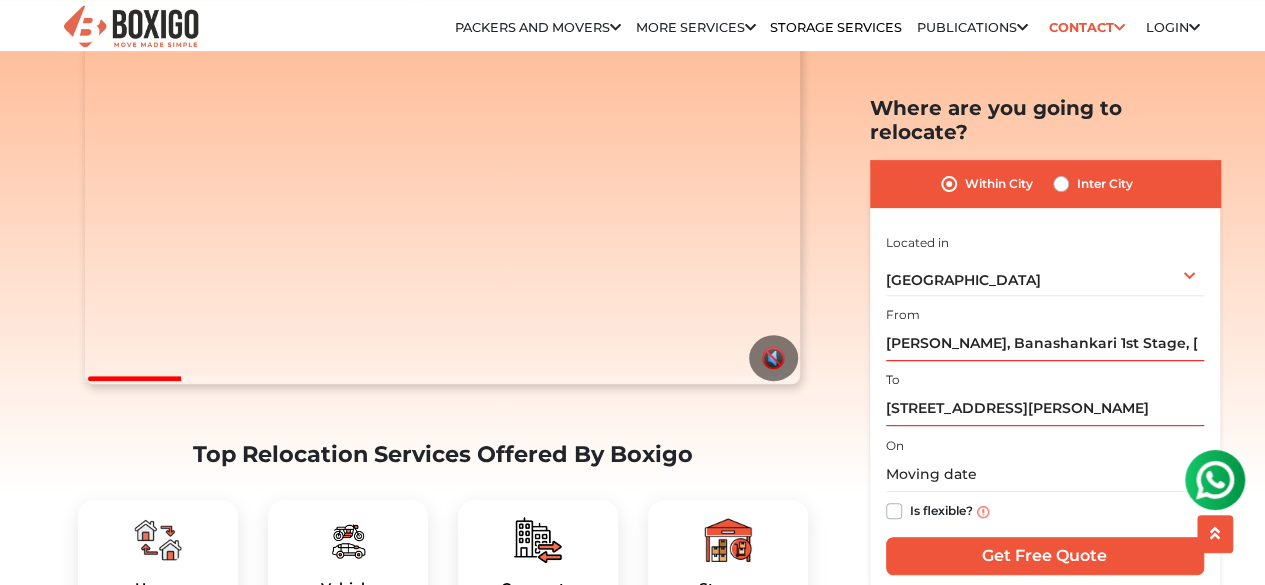 scroll, scrollTop: 300, scrollLeft: 0, axis: vertical 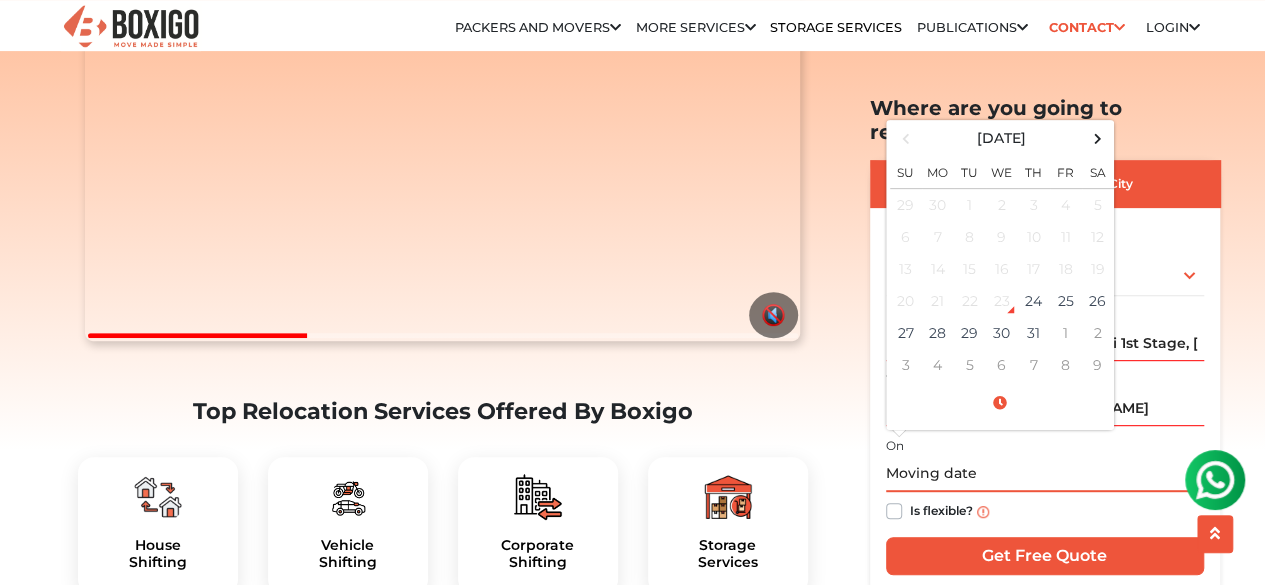 click at bounding box center (1045, 474) 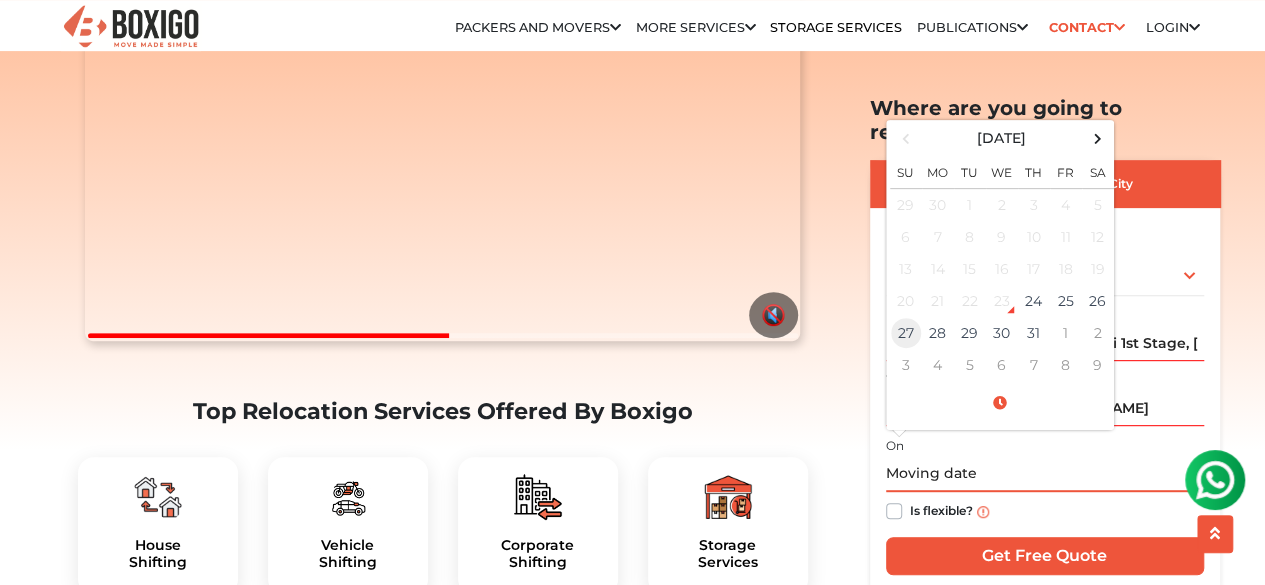 click on "27" at bounding box center (906, 333) 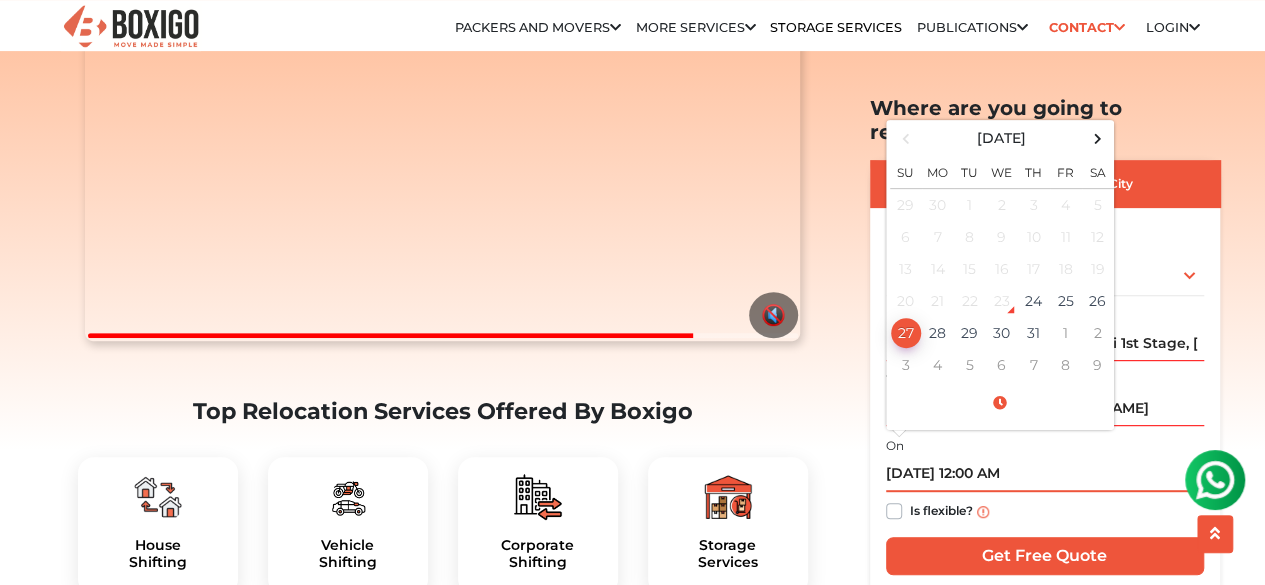 click on "27" at bounding box center [906, 333] 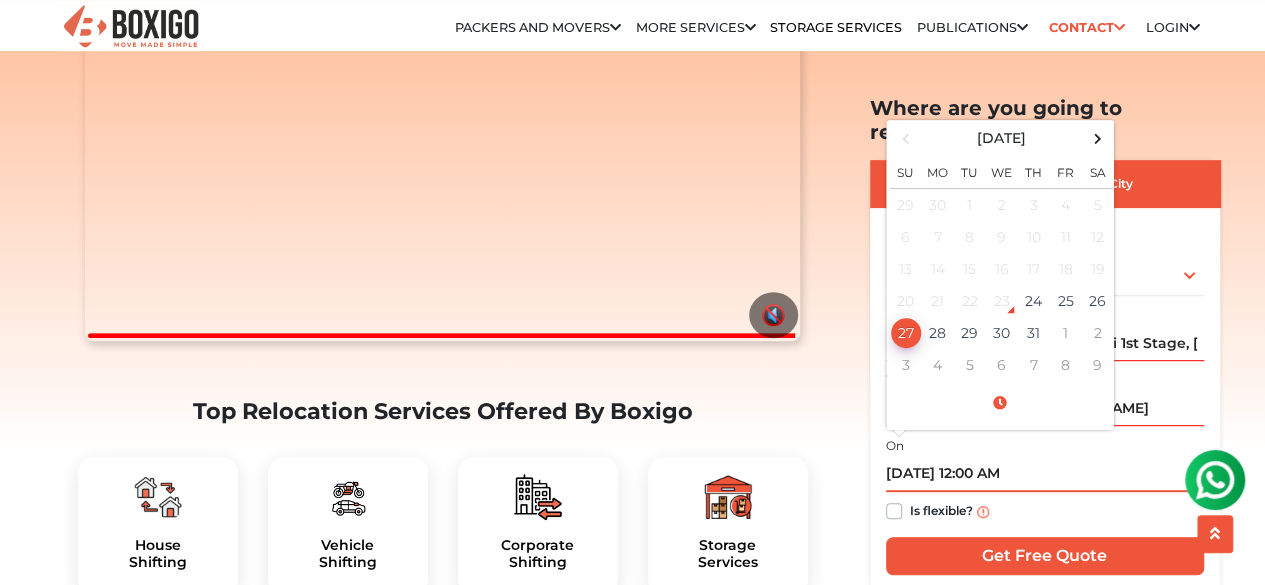 click on "[DATE] 12:00 AM" at bounding box center [1045, 474] 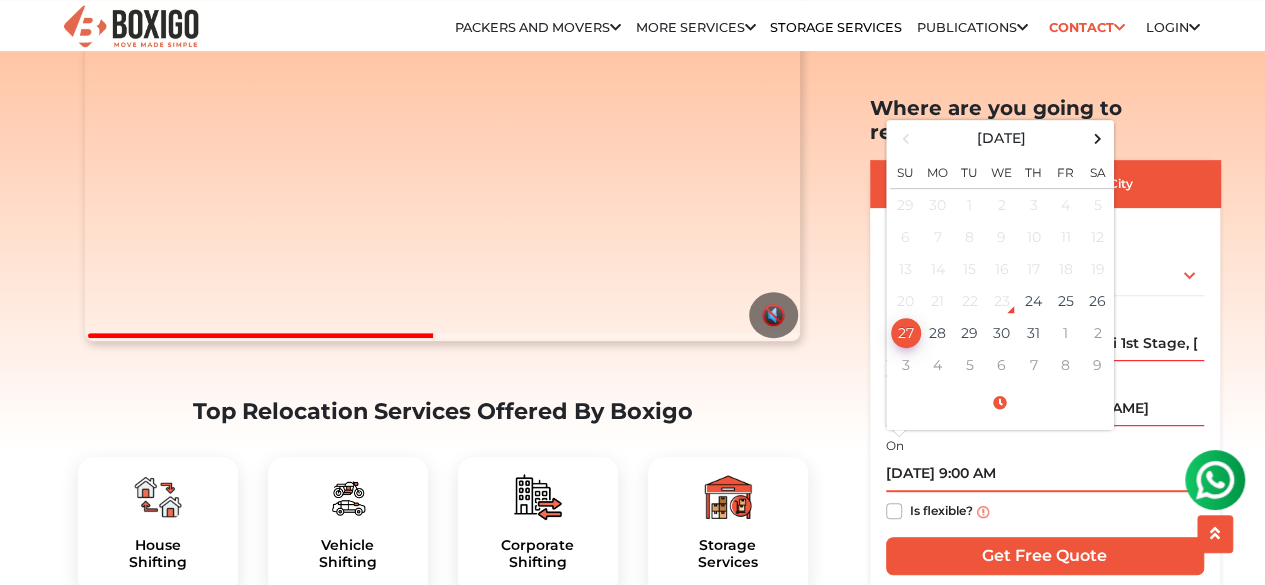 type on "[DATE] 9:00 AM" 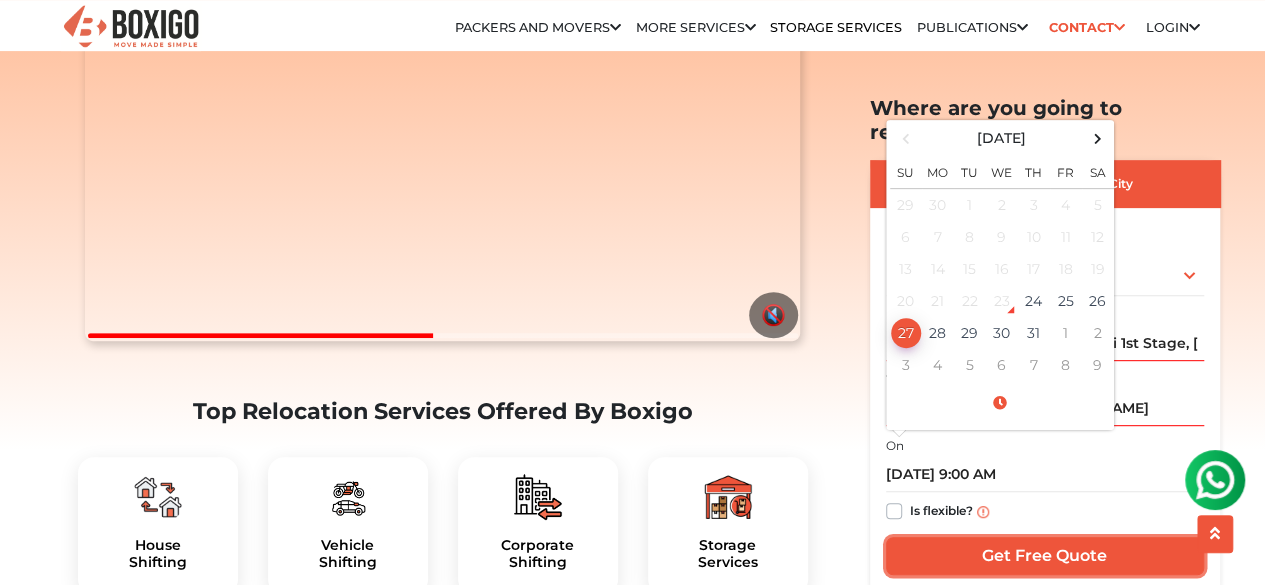 click on "Get Free Quote" at bounding box center [1045, 556] 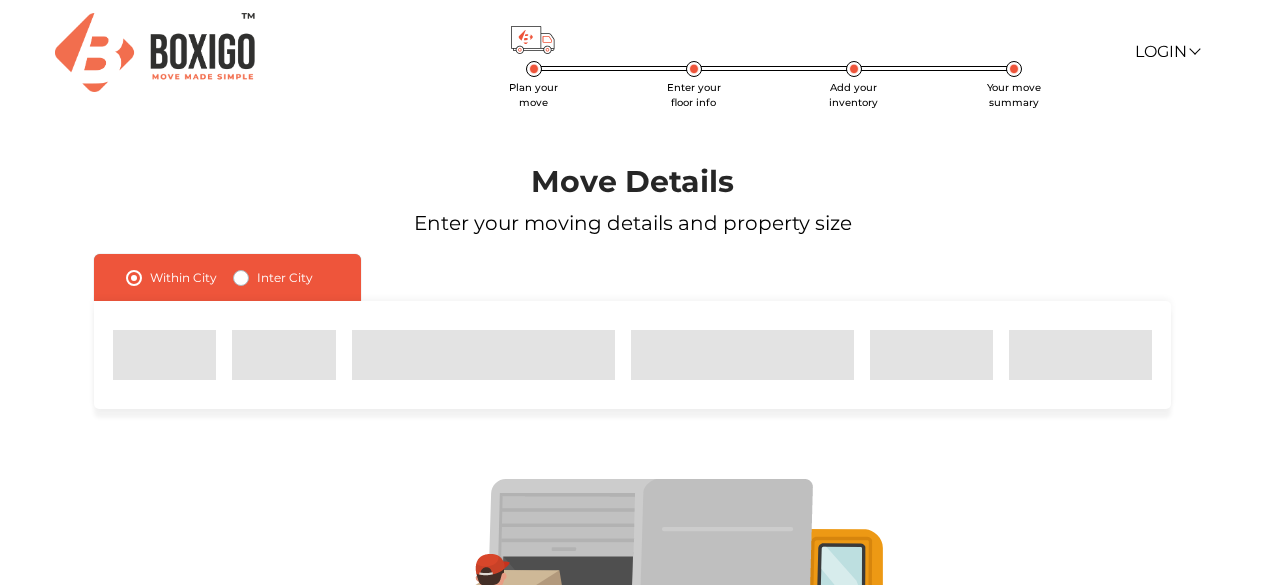 scroll, scrollTop: 0, scrollLeft: 0, axis: both 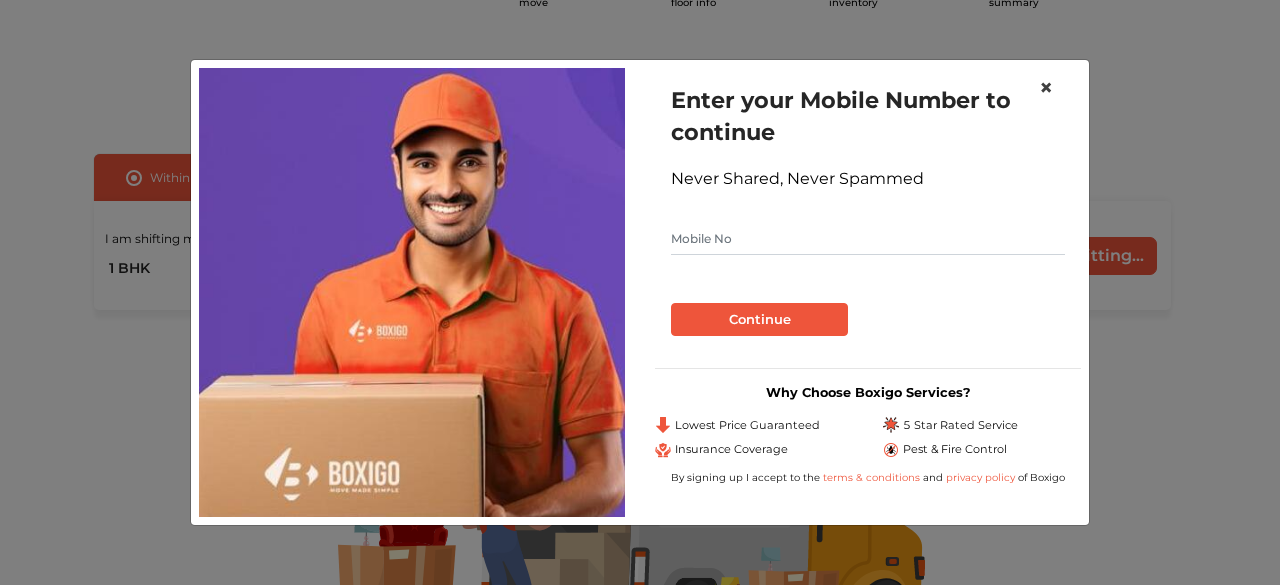 click on "×" at bounding box center [1046, 87] 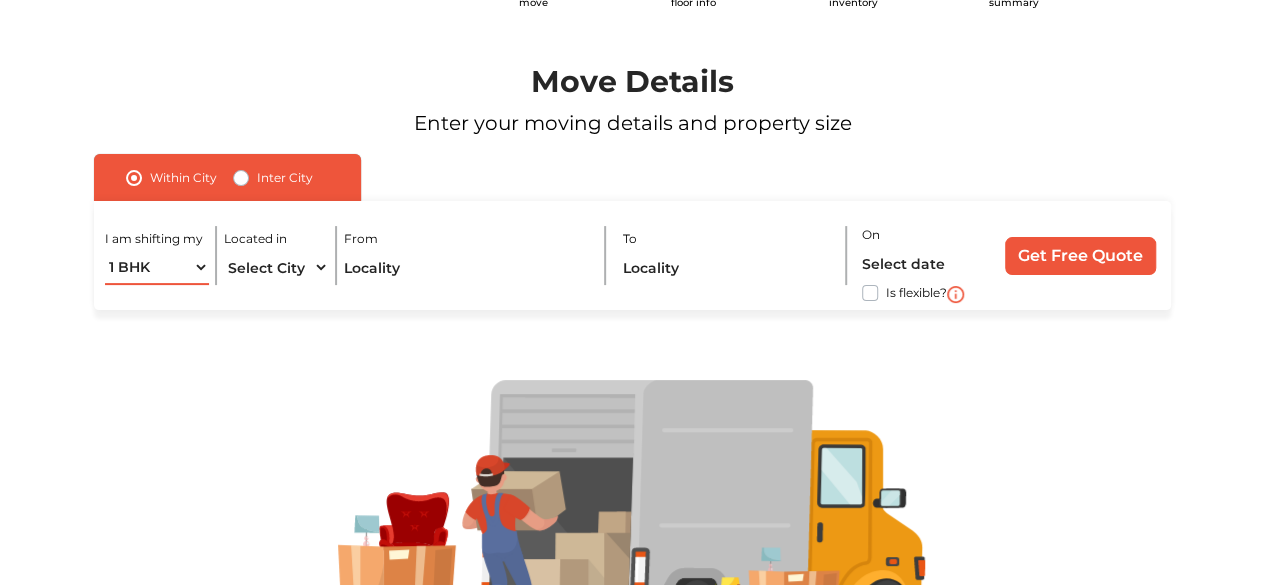 click on "1 BHK 2 BHK 3 BHK 3 + BHK FEW ITEMS" at bounding box center (157, 267) 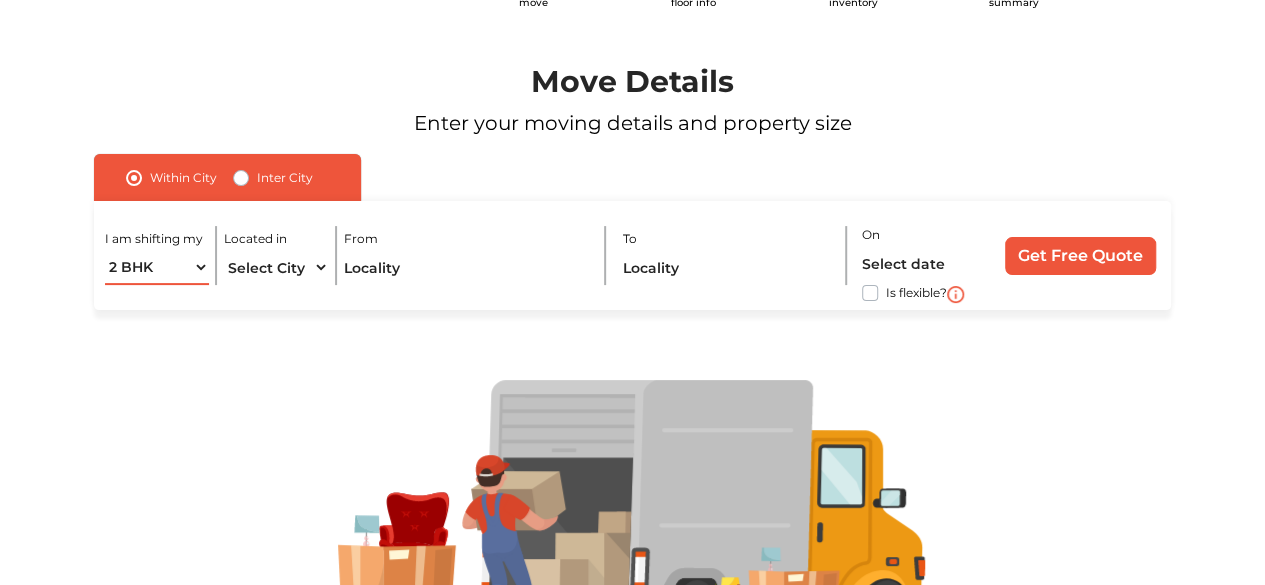 click on "1 BHK 2 BHK 3 BHK 3 + BHK FEW ITEMS" at bounding box center (157, 267) 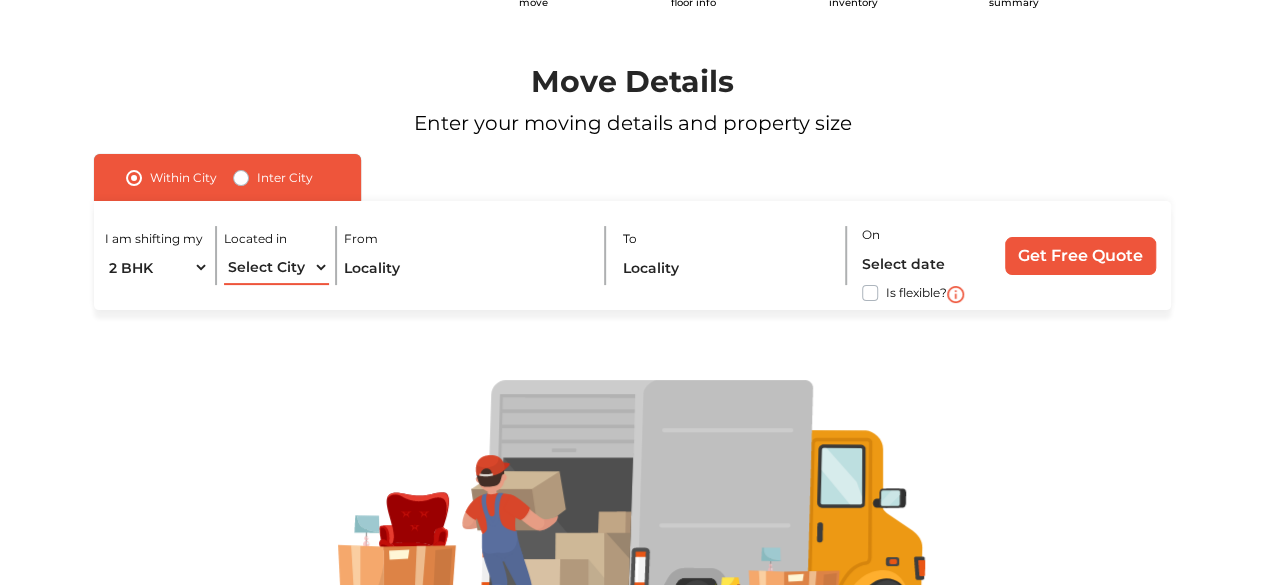 click on "Select City [GEOGRAPHIC_DATA] [GEOGRAPHIC_DATA] [GEOGRAPHIC_DATA] [GEOGRAPHIC_DATA] [GEOGRAPHIC_DATA] [GEOGRAPHIC_DATA] [GEOGRAPHIC_DATA] [GEOGRAPHIC_DATA] [GEOGRAPHIC_DATA] [GEOGRAPHIC_DATA] [GEOGRAPHIC_DATA] [GEOGRAPHIC_DATA] [GEOGRAPHIC_DATA] [GEOGRAPHIC_DATA] [GEOGRAPHIC_DATA] & [GEOGRAPHIC_DATA] [GEOGRAPHIC_DATA] [GEOGRAPHIC_DATA] [GEOGRAPHIC_DATA] [GEOGRAPHIC_DATA] [GEOGRAPHIC_DATA] [GEOGRAPHIC_DATA] [GEOGRAPHIC_DATA] [GEOGRAPHIC_DATA] [GEOGRAPHIC_DATA] [GEOGRAPHIC_DATA] [GEOGRAPHIC_DATA] [GEOGRAPHIC_DATA] [GEOGRAPHIC_DATA] [GEOGRAPHIC_DATA] [GEOGRAPHIC_DATA] [GEOGRAPHIC_DATA] [GEOGRAPHIC_DATA] [GEOGRAPHIC_DATA] [GEOGRAPHIC_DATA] [GEOGRAPHIC_DATA] [GEOGRAPHIC_DATA]" at bounding box center (276, 267) 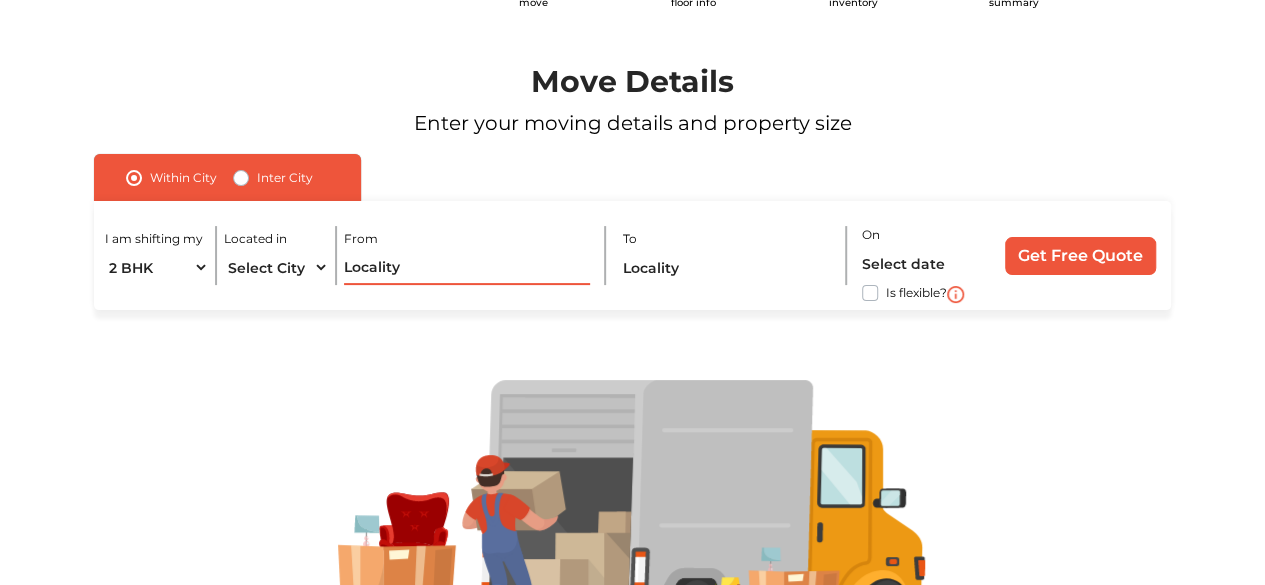 click at bounding box center [467, 267] 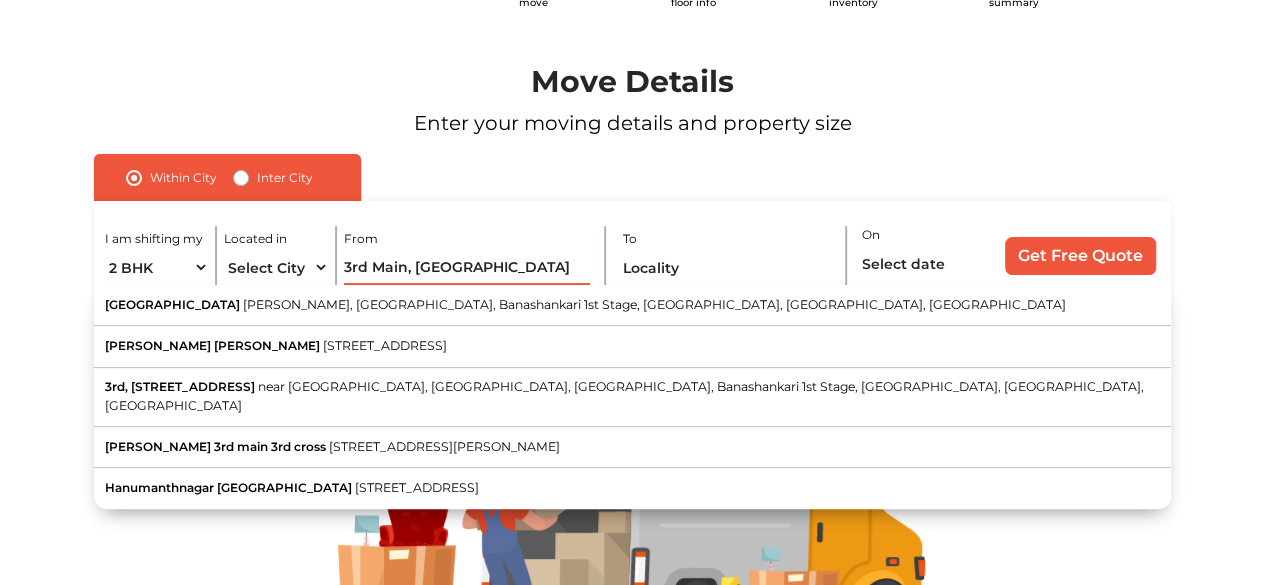click on "3rd Main, Hanumanthanagar" at bounding box center [467, 267] 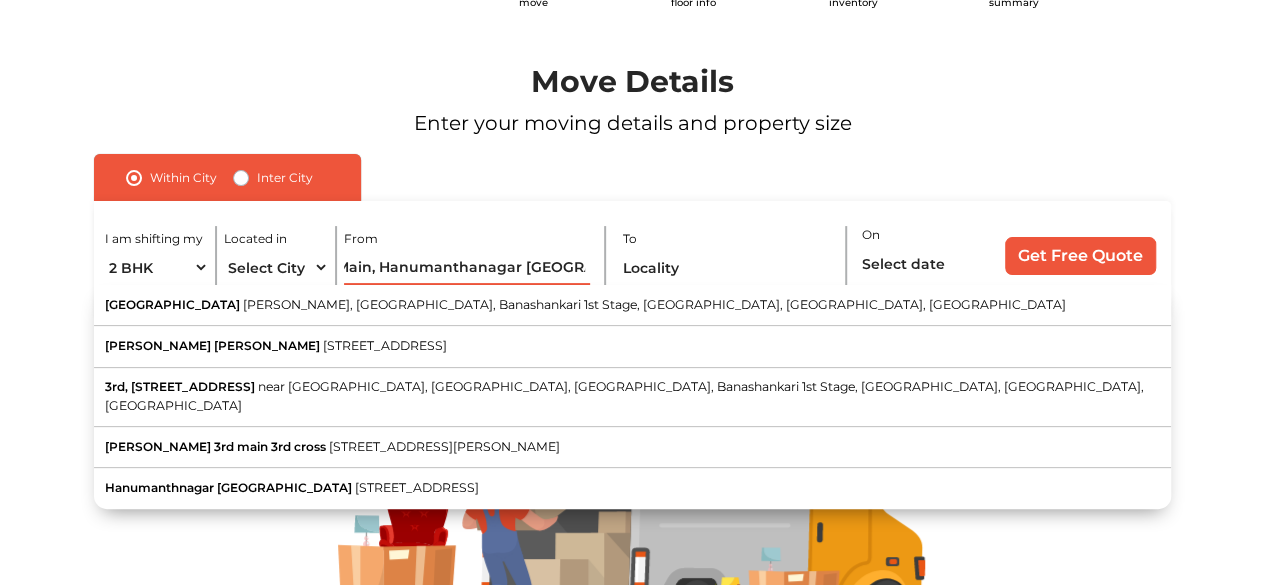 scroll, scrollTop: 0, scrollLeft: 45, axis: horizontal 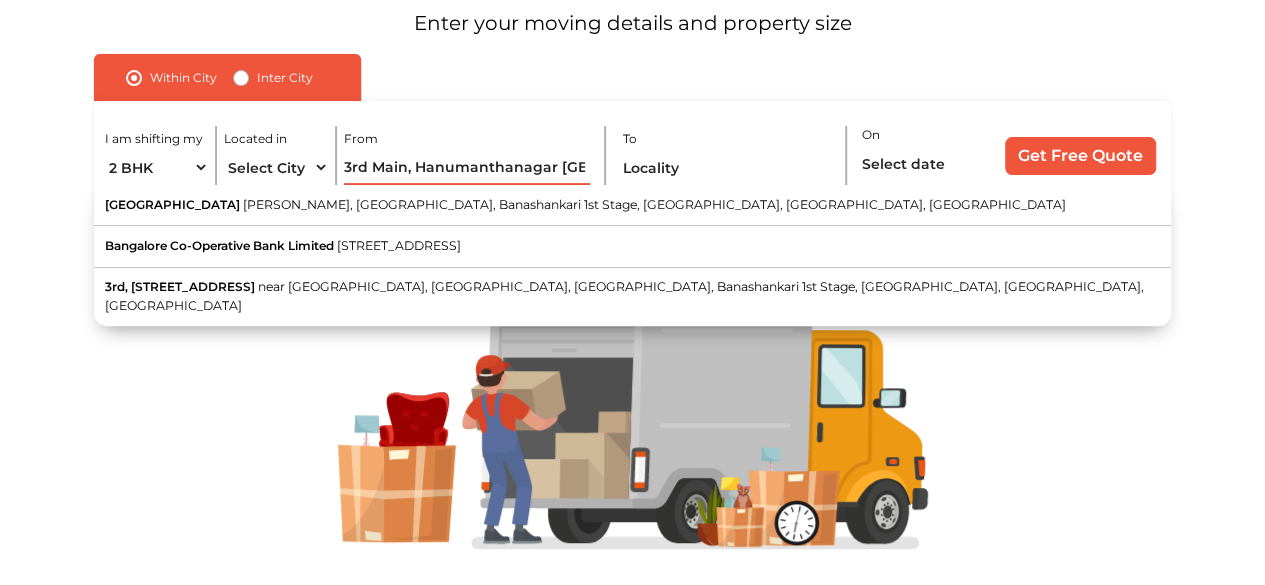 click on "3rd Main, Hanumanthanagar Bangalore" at bounding box center [467, 167] 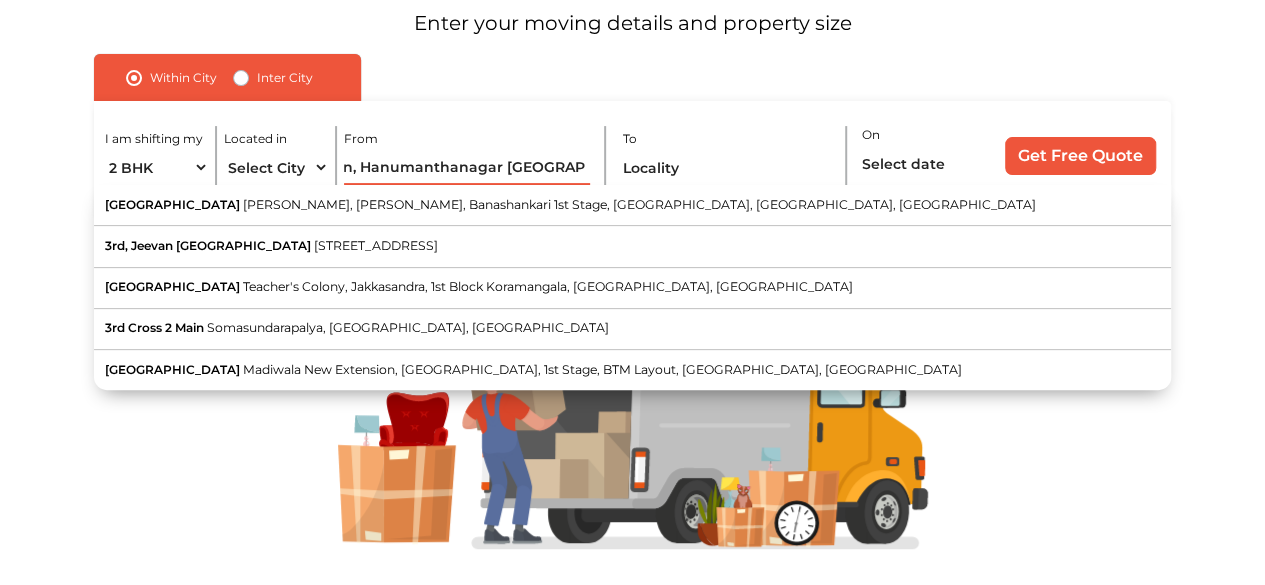 scroll, scrollTop: 0, scrollLeft: 64, axis: horizontal 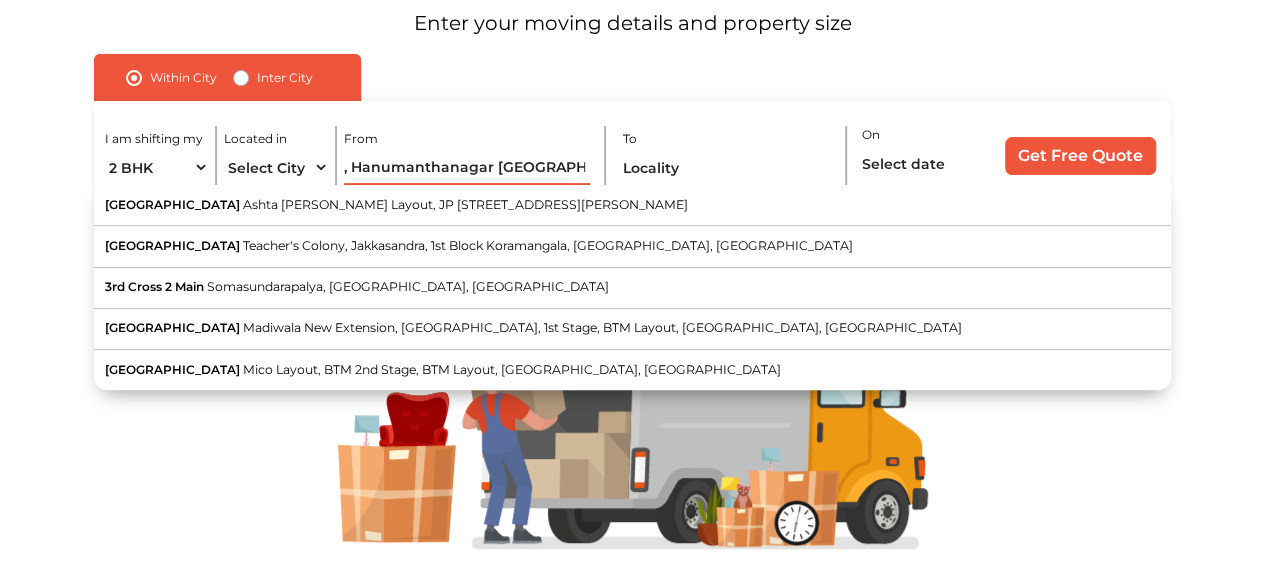 type on "3rd Main, Hanumanthanagar Bangalore 19galore" 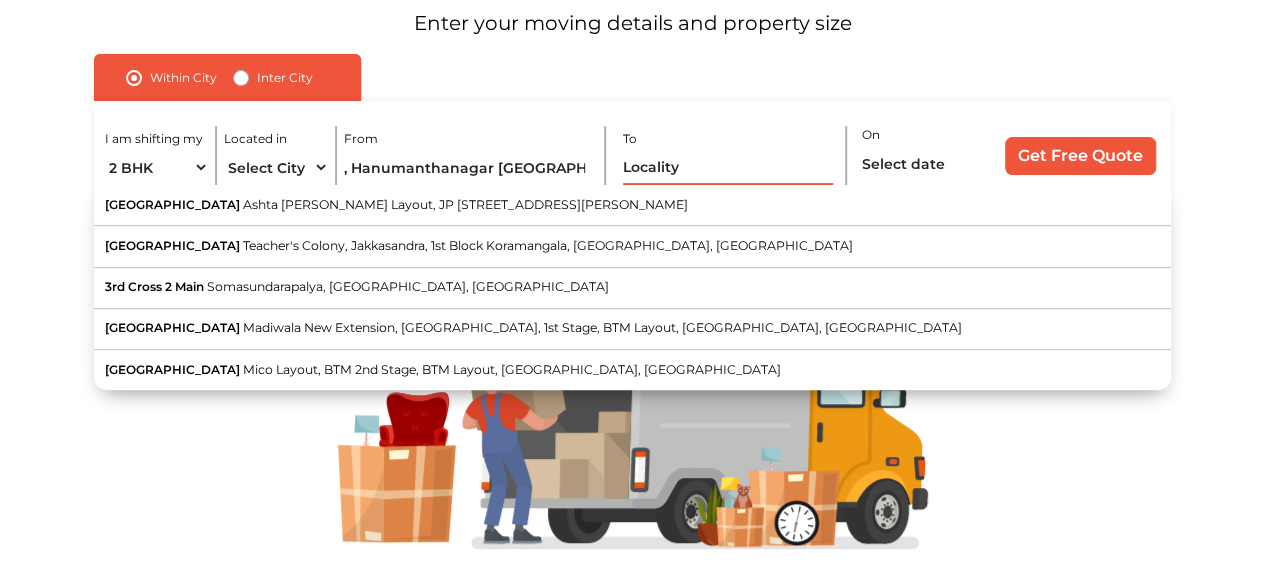 scroll, scrollTop: 0, scrollLeft: 0, axis: both 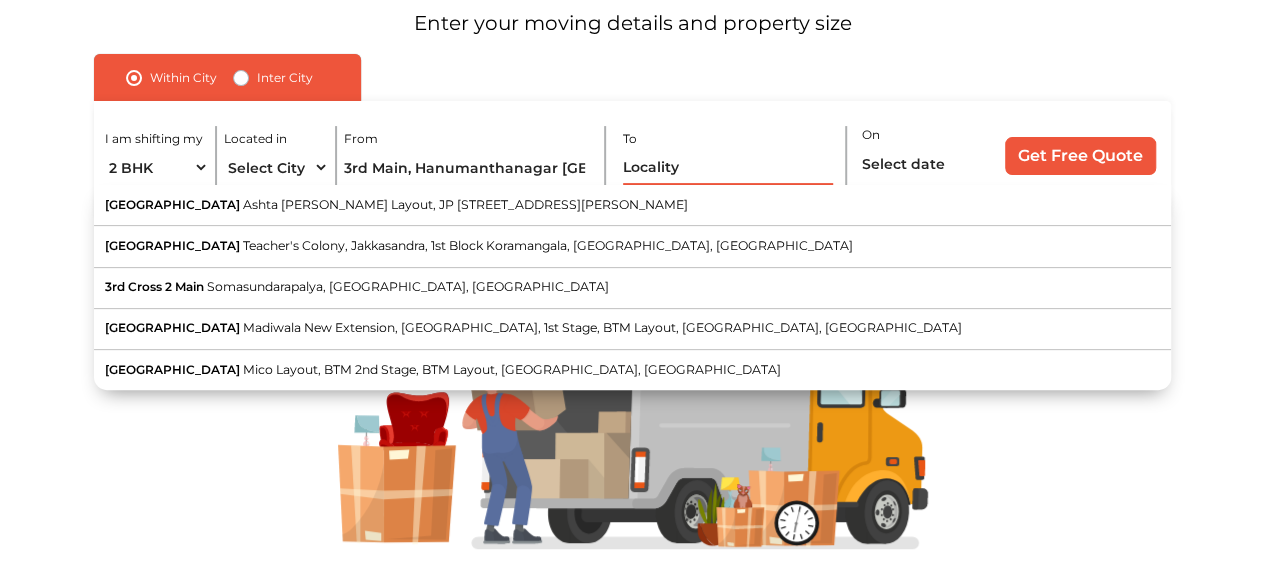 click at bounding box center [728, 167] 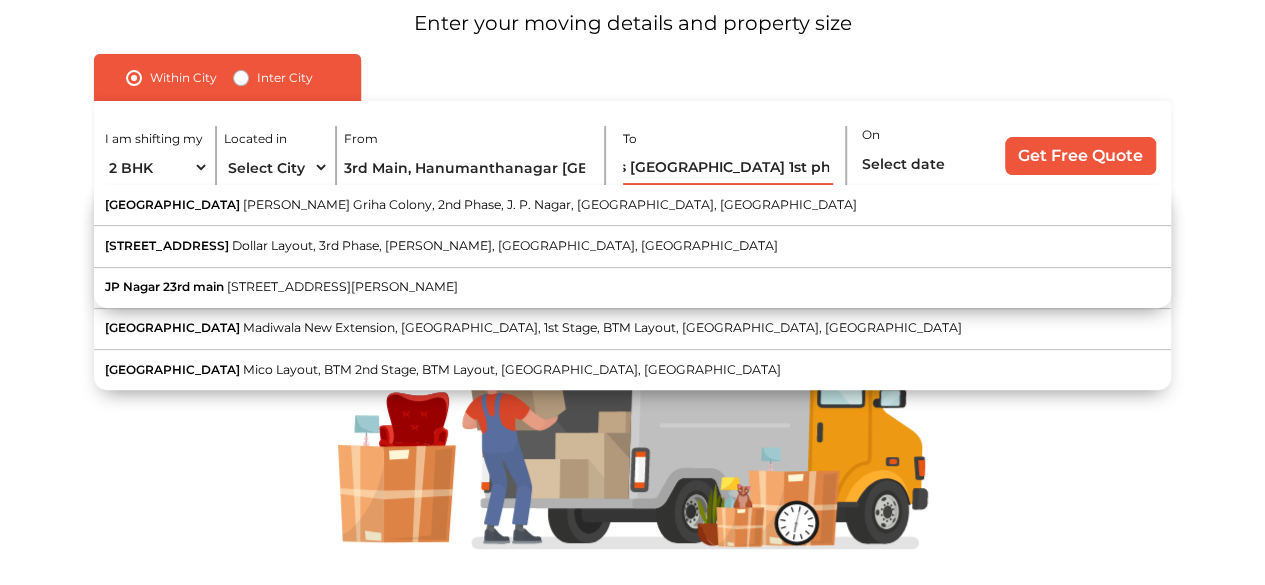 scroll, scrollTop: 0, scrollLeft: 89, axis: horizontal 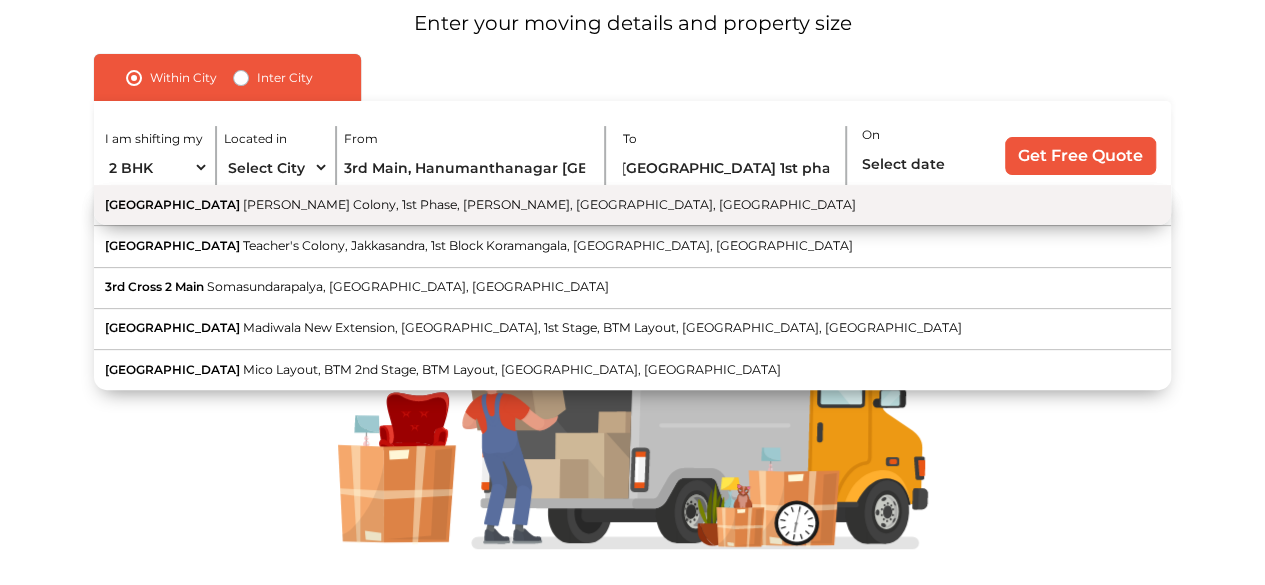 click on "[PERSON_NAME] Colony, 1st Phase, [PERSON_NAME], [GEOGRAPHIC_DATA], [GEOGRAPHIC_DATA]" at bounding box center (549, 204) 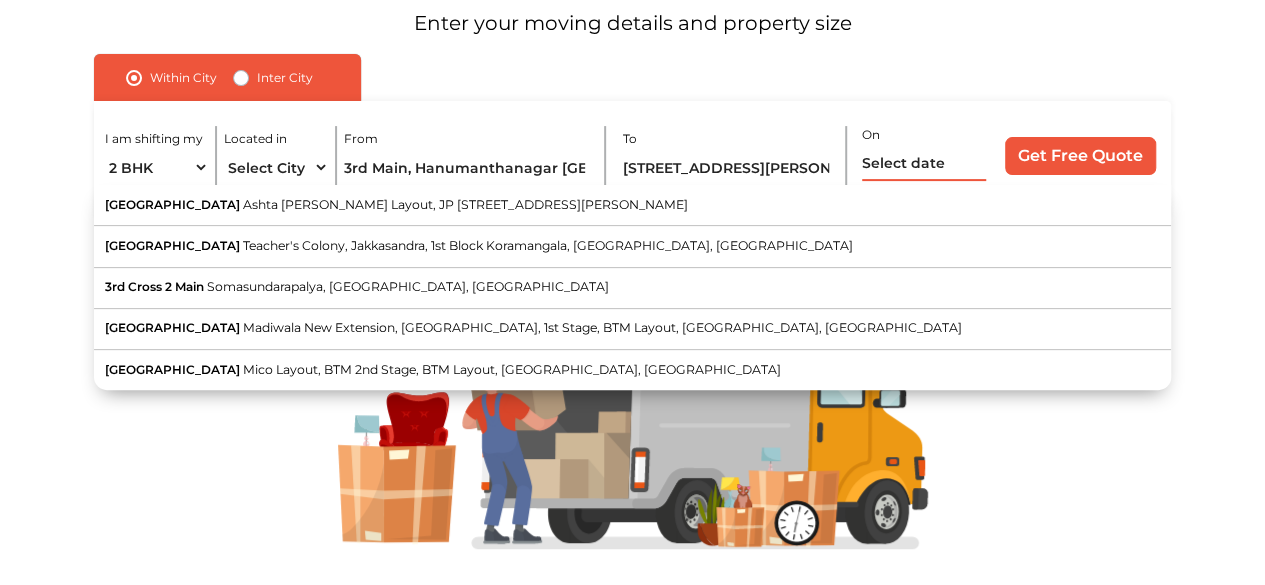 click at bounding box center [924, 163] 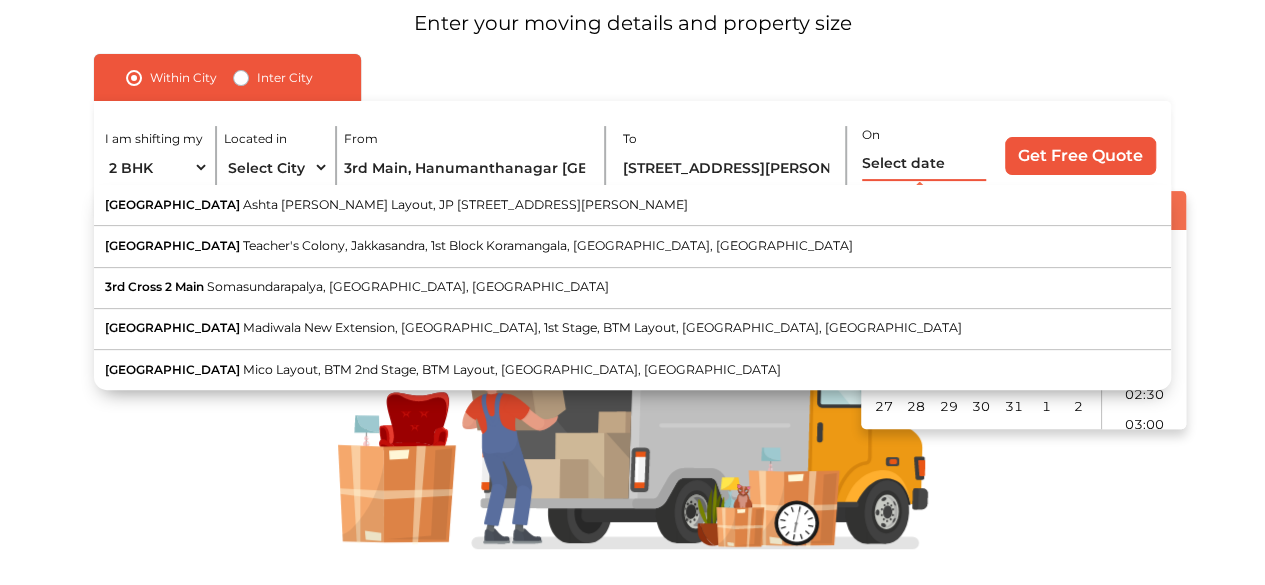 scroll, scrollTop: 1231, scrollLeft: 0, axis: vertical 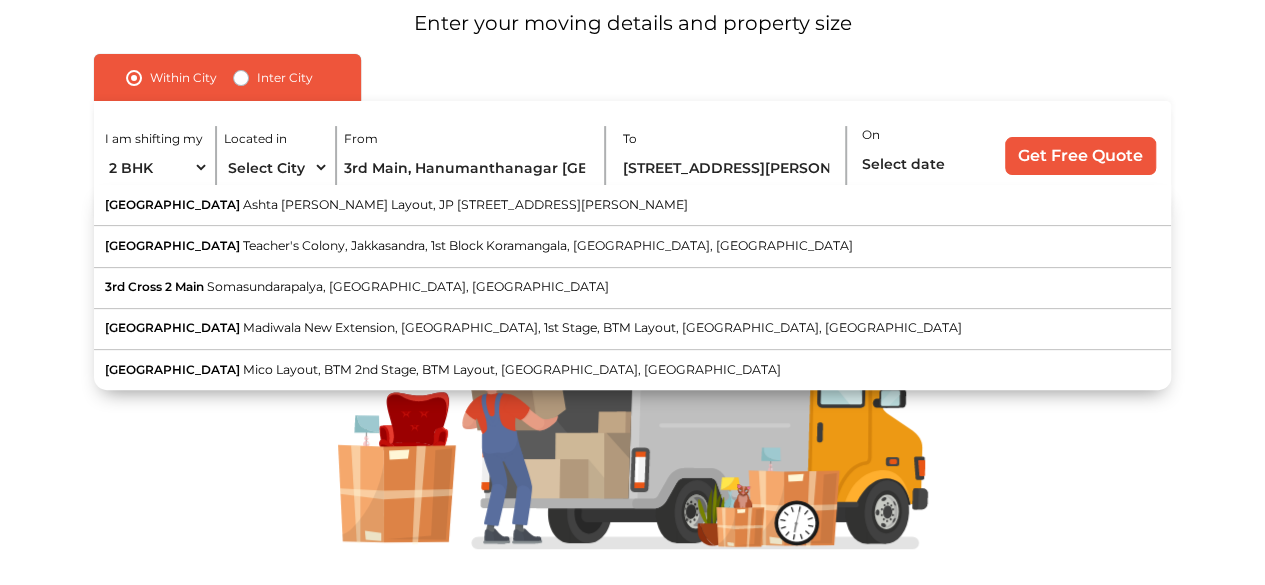 click on "Within City Inter City  I am shifting my  1 BHK 2 BHK 3 BHK 3 + BHK FEW ITEMS  Located in  Select City Bangalore Bengaluru Bhopal Bhubaneswar Chennai Coimbatore Cuttack Delhi Gulbarga Gurugram Guwahati Hyderabad Indore Jaipur Kalyan & Dombivali Kochi Kolkata Lucknow Madurai Mangalore Mumbai Mysore Navi Mumbai Noida Patna Pune Raipur Secunderabad Siliguri Srirangam Thane Thiruvananthapuram Vijayawada Visakhapatnam Warangal  From  3rd Main, Hanumanthanagar Bangalore 19galore 3rd Main Road Ashta Laxmi Layout, JP Nagar Phase 6, J. P. Nagar, Bengaluru, Karnataka 3rd Main Road Teacher's Colony, Jakkasandra, 1st Block Koramangala, HSR Layout 5th Sector, Bengaluru, Karnataka 3rd Cross 2 Main Somasundarapalya, Bengaluru, Karnataka 3rd Main Road Madiwala New Extension, Madiwala, 1st Stage, BTM Layout, Bengaluru, Karnataka 3rd Main Road Mico Layout, BTM 2nd Stage, BTM Layout, Bengaluru, Karnataka  To  11th A Cross Road, Jeewan Sathi Colony, 1st Phase, J. P. Nagar, Bengaluru, Karnataka  On  Is flexible?   Get Free Quote" at bounding box center [633, 132] 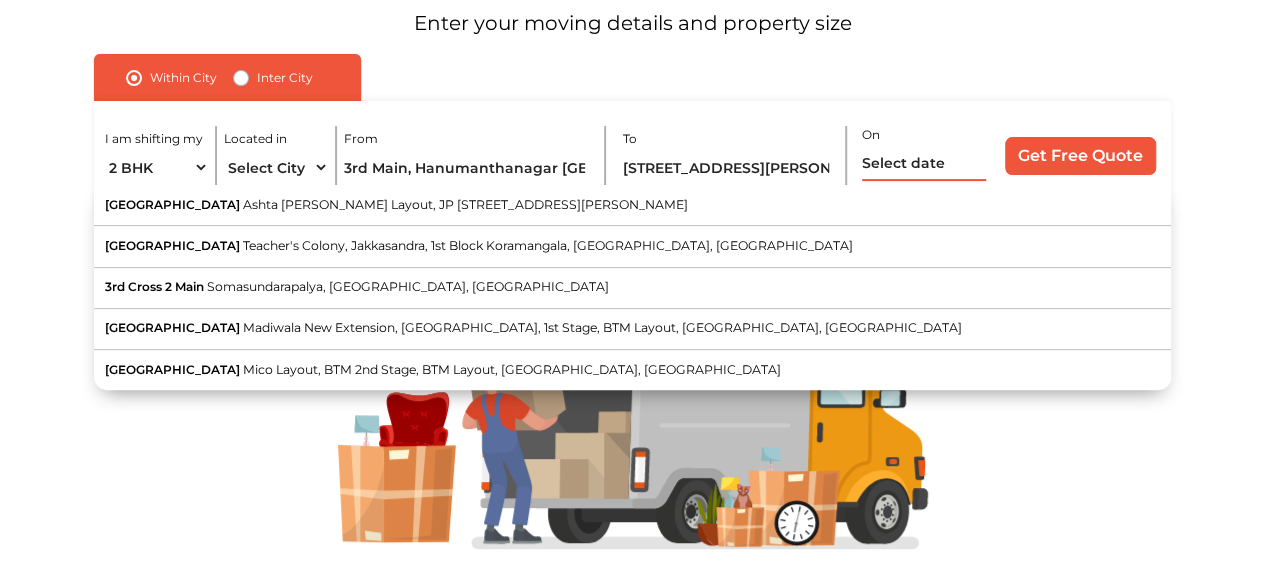 click at bounding box center (924, 163) 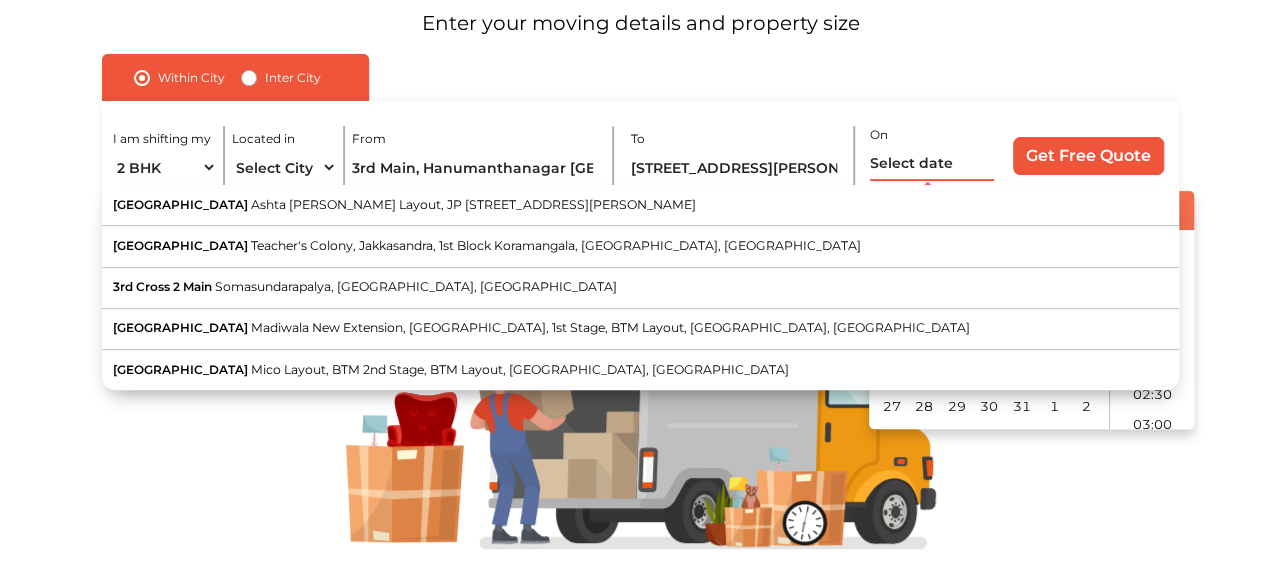 scroll, scrollTop: 1231, scrollLeft: 0, axis: vertical 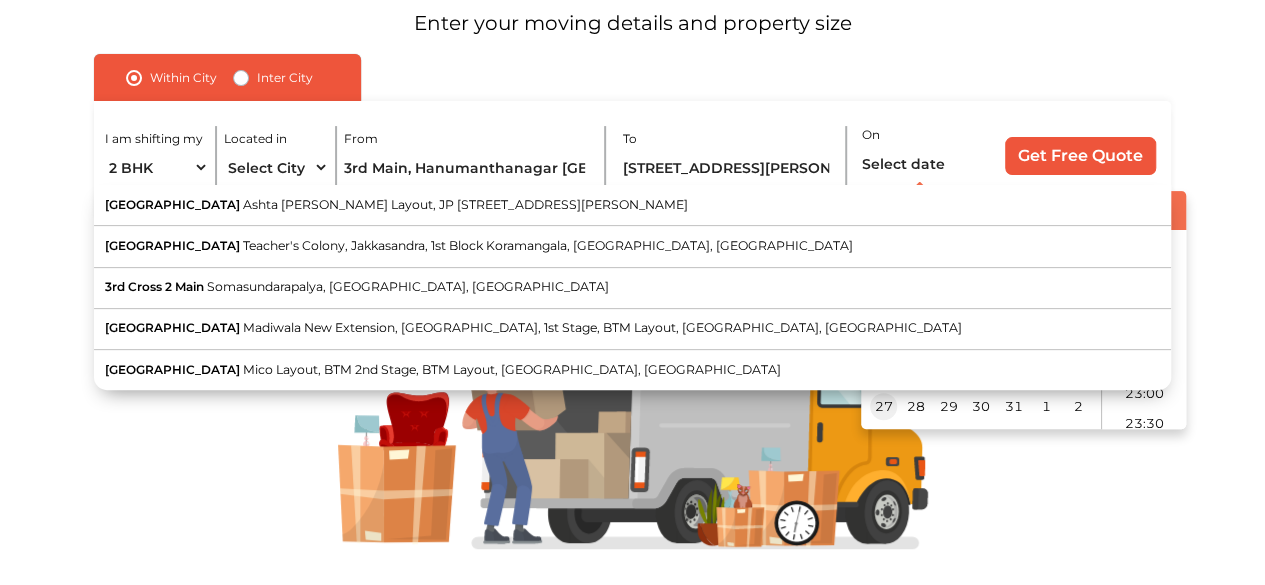 click on "27" at bounding box center (883, 407) 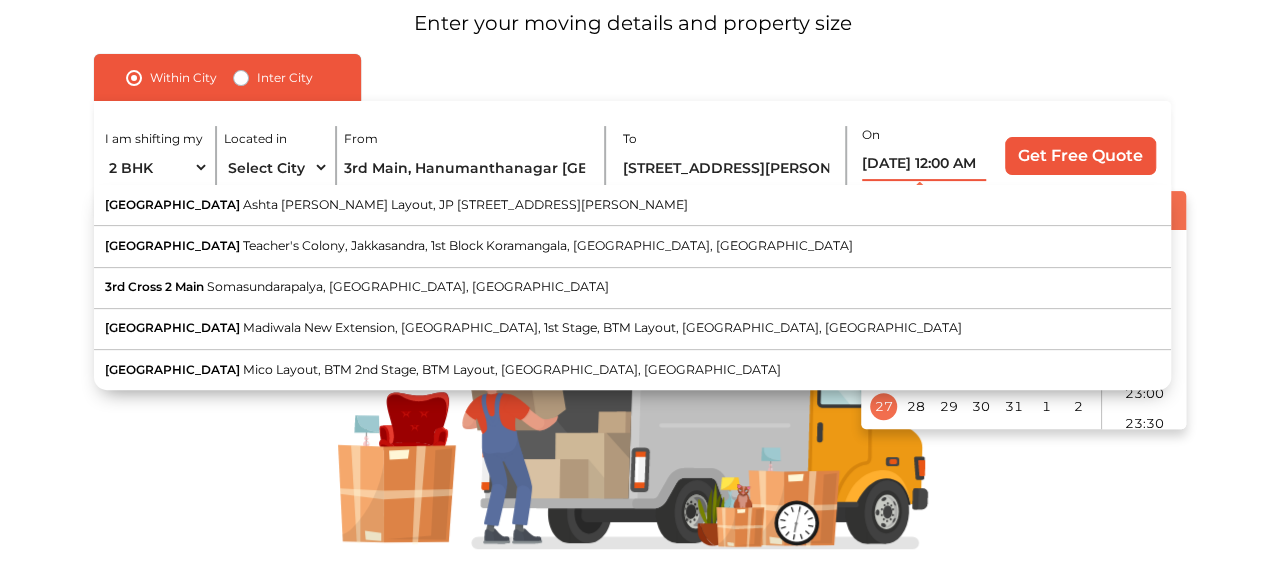 click on "27/07/2025 12:00 AM" at bounding box center (924, 163) 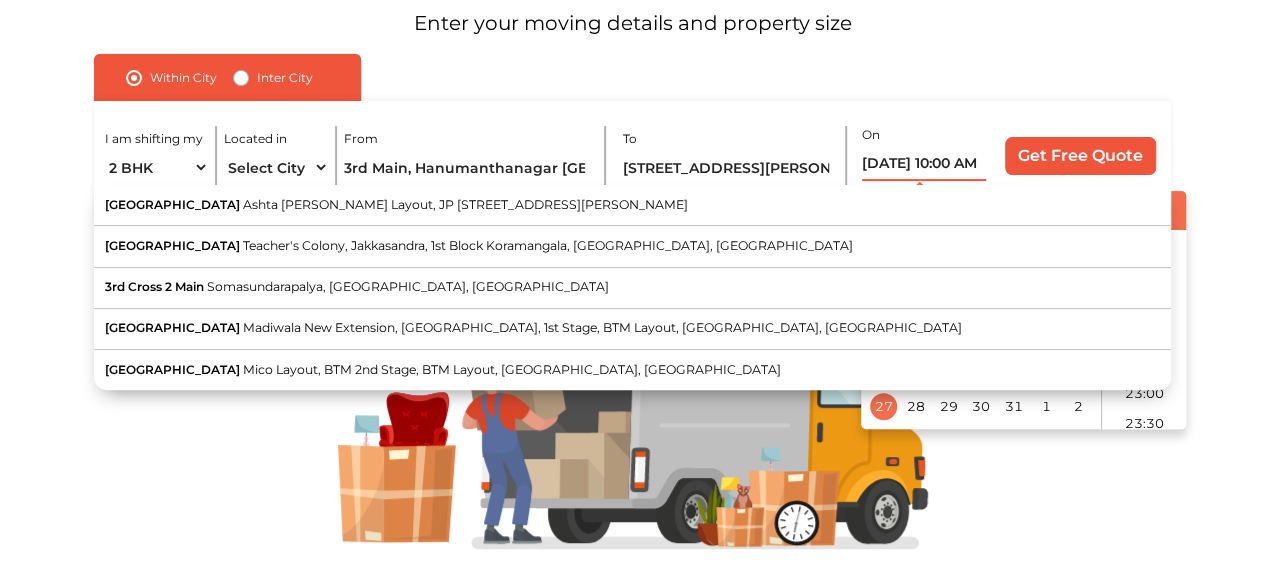 type on "27/07/2025 10:00 AM" 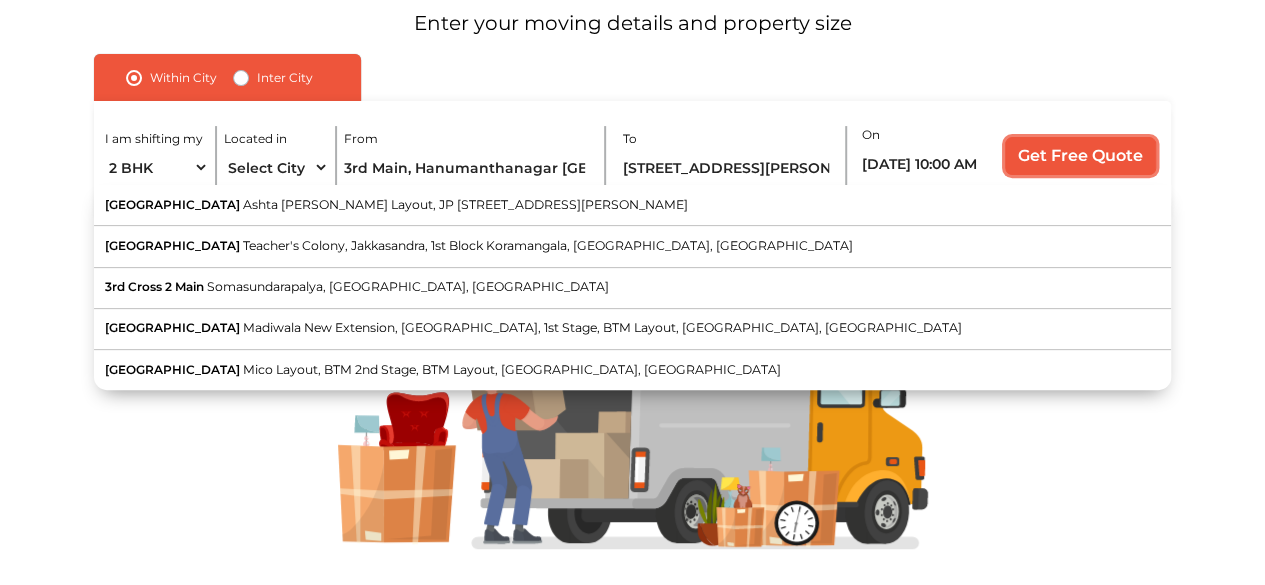 click on "Get Free Quote" at bounding box center (1080, 156) 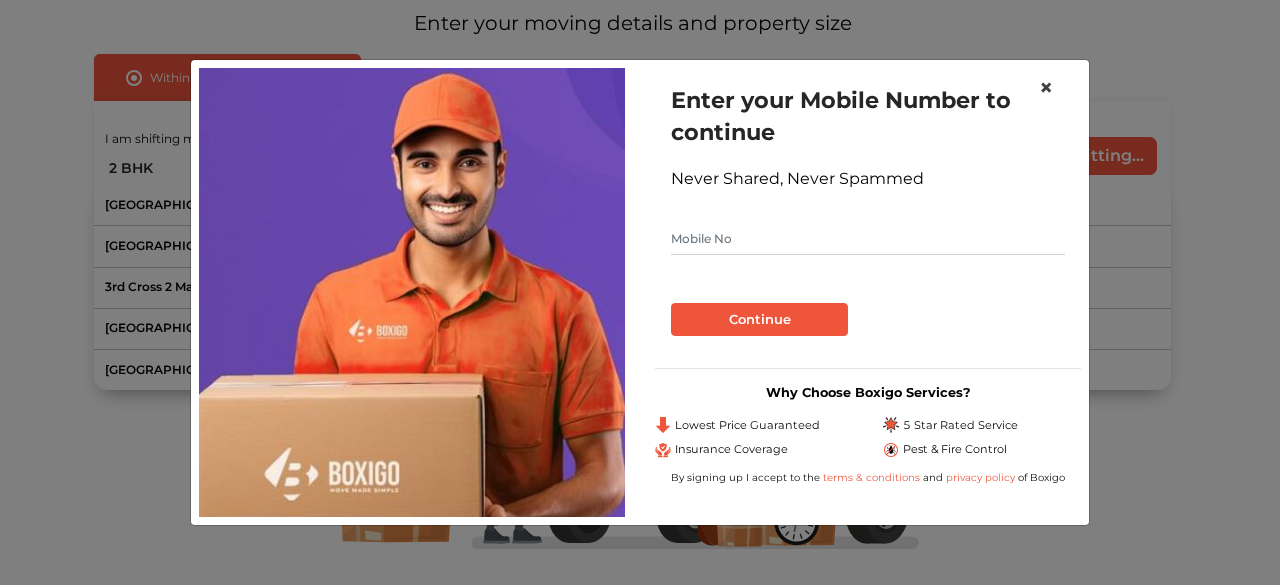 click on "×" at bounding box center (1046, 87) 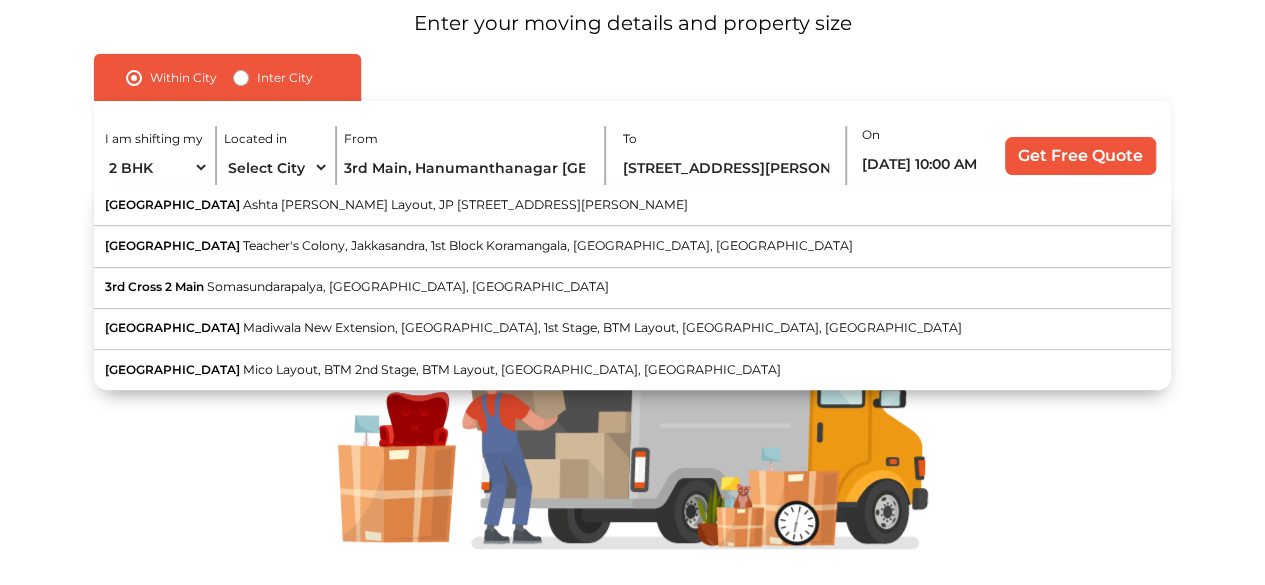 click on "Move Details  Enter your moving details and property size  Within City Inter City  I am shifting my  1 BHK 2 BHK 3 BHK 3 + BHK FEW ITEMS  Located in  Select City Bangalore Bengaluru Bhopal Bhubaneswar Chennai Coimbatore Cuttack Delhi Gulbarga Gurugram Guwahati Hyderabad Indore Jaipur Kalyan & Dombivali Kochi Kolkata Lucknow Madurai Mangalore Mumbai Mysore Navi Mumbai Noida Patna Pune Raipur Secunderabad Siliguri Srirangam Thane Thiruvananthapuram Vijayawada Visakhapatnam Warangal  From  3rd Main, Hanumanthanagar Bangalore 19galore 3rd Main Road Ashta Laxmi Layout, JP Nagar Phase 6, J. P. Nagar, Bengaluru, Karnataka 3rd Main Road Teacher's Colony, Jakkasandra, 1st Block Koramangala, HSR Layout 5th Sector, Bengaluru, Karnataka 3rd Cross 2 Main Somasundarapalya, Bengaluru, Karnataka 3rd Main Road Madiwala New Extension, Madiwala, 1st Stage, BTM Layout, Bengaluru, Karnataka 3rd Main Road Mico Layout, BTM 2nd Stage, BTM Layout, Bengaluru, Karnataka  To   On  27/07/2025 10:00 AM Is flexible?   Get Free Quote 1 BHK" at bounding box center [632, 257] 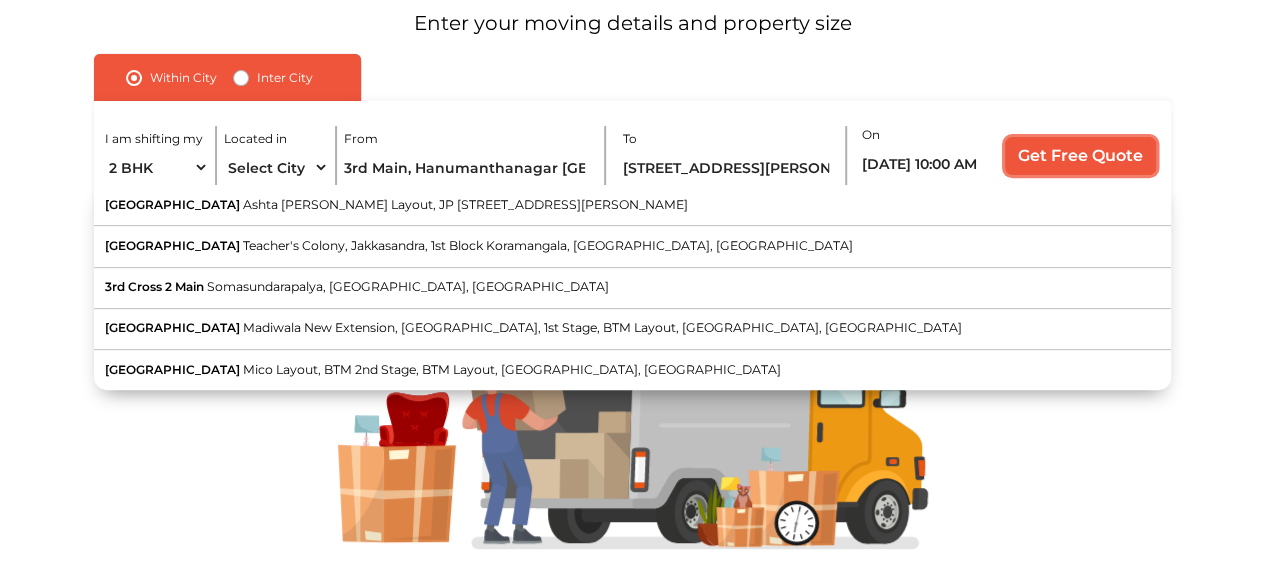 click on "Get Free Quote" at bounding box center [1080, 156] 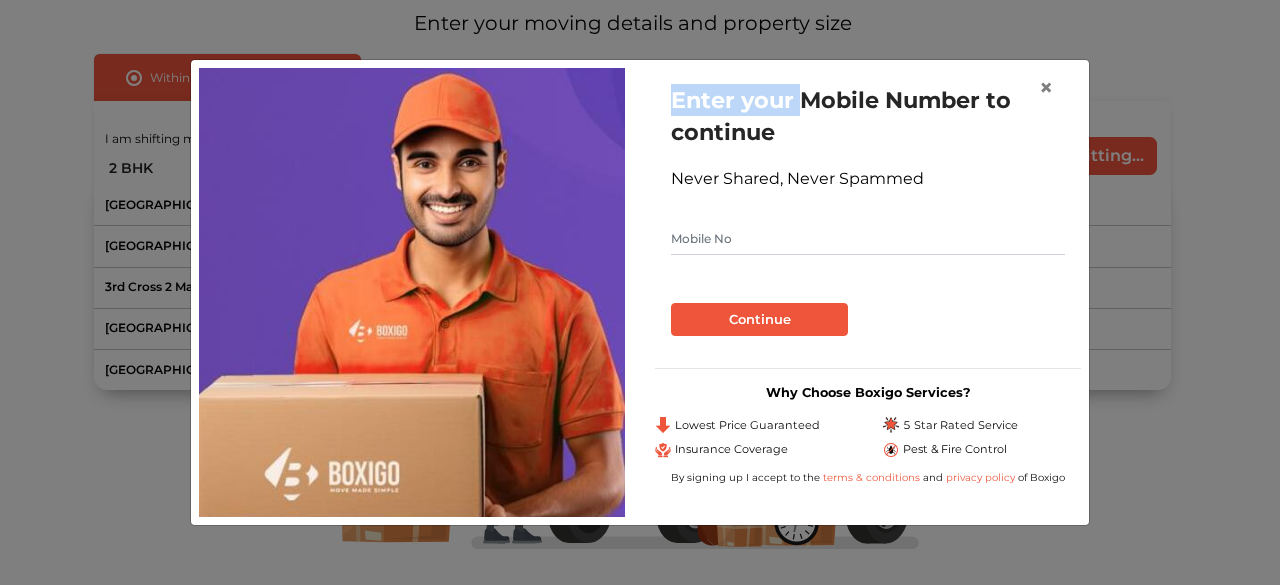 drag, startPoint x: 800, startPoint y: 83, endPoint x: 822, endPoint y: 357, distance: 274.8818 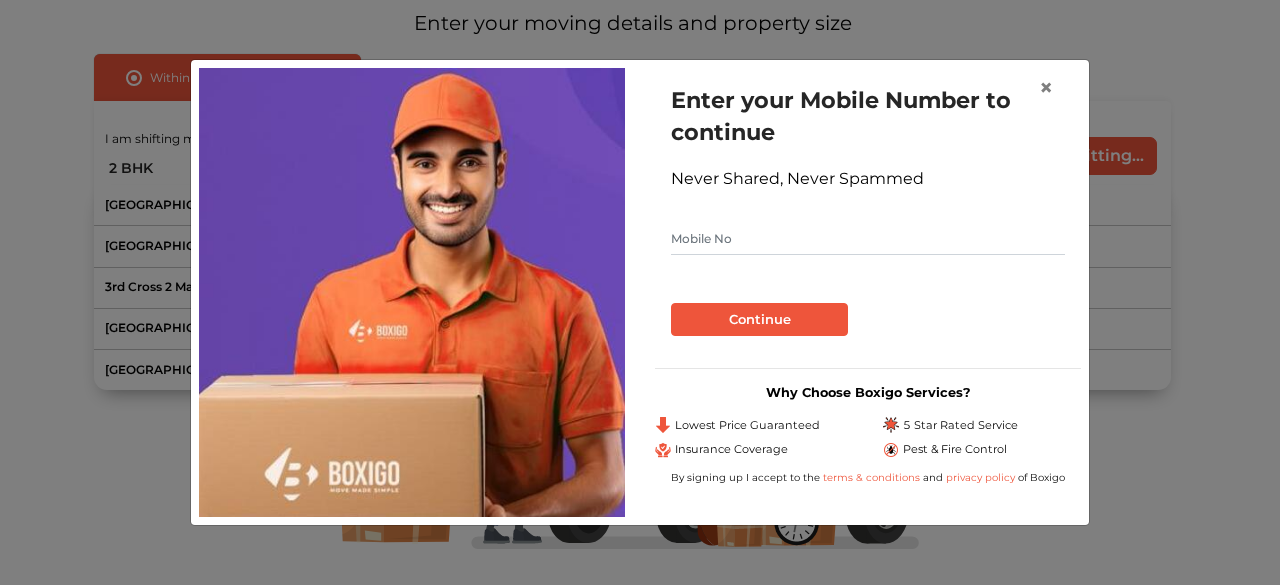 click at bounding box center [868, 239] 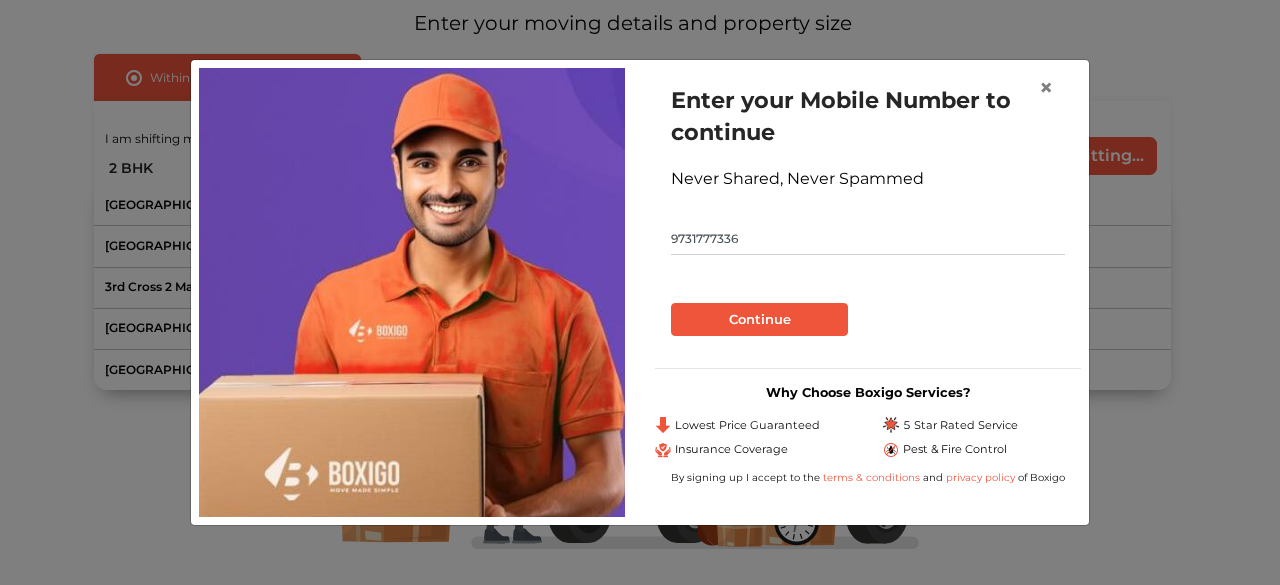 type on "9731777336" 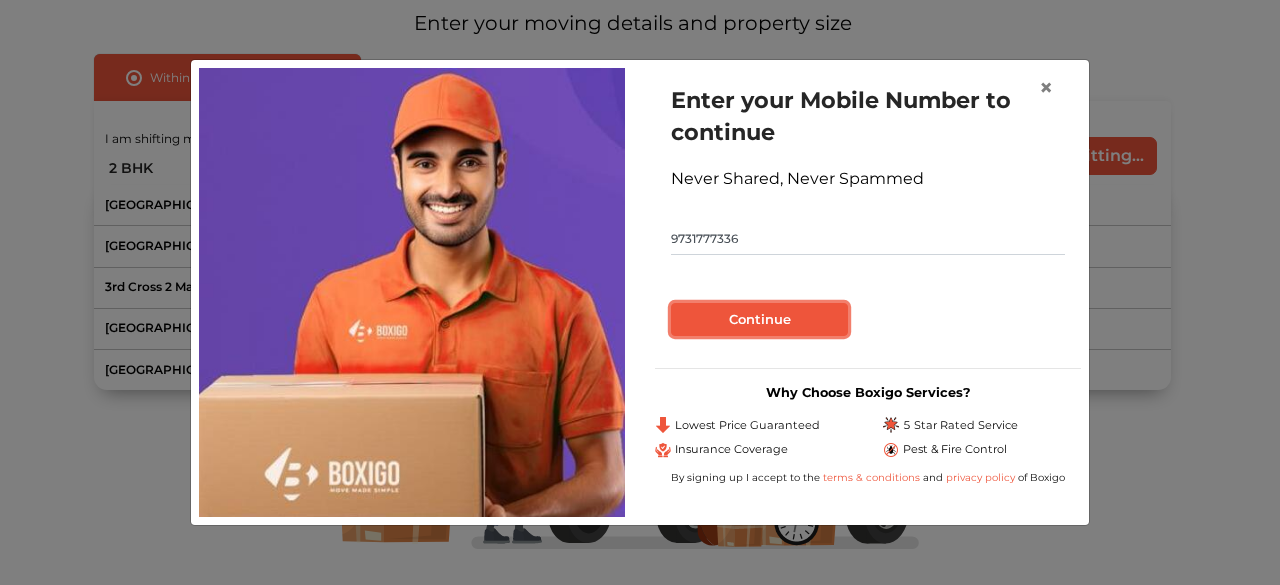 click on "Continue" at bounding box center (759, 320) 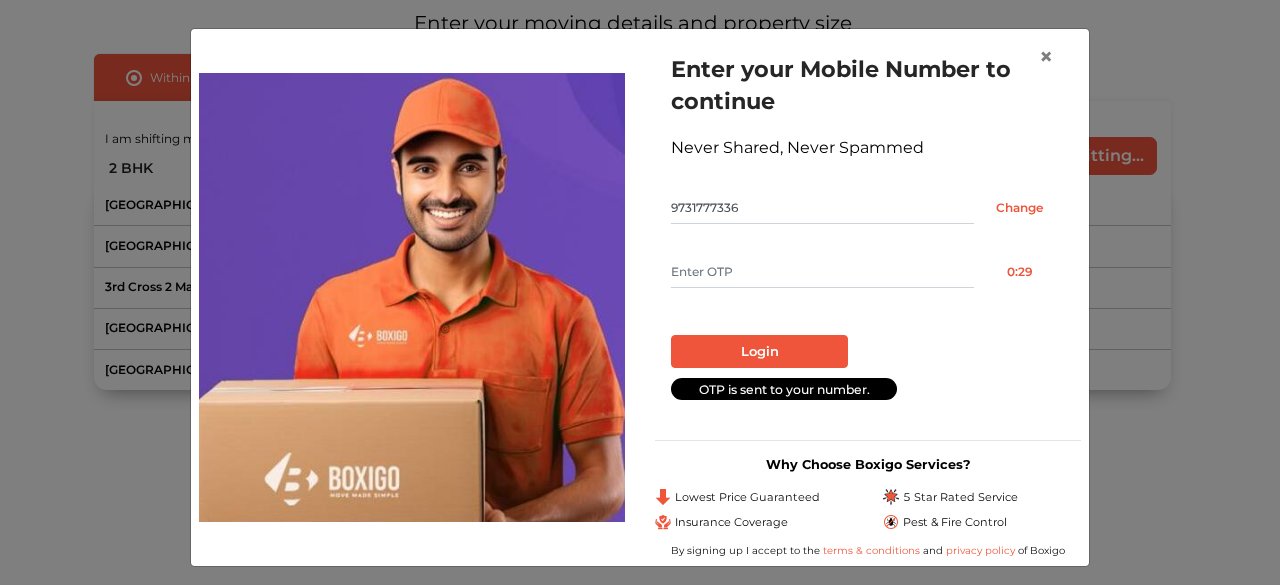 click at bounding box center [822, 272] 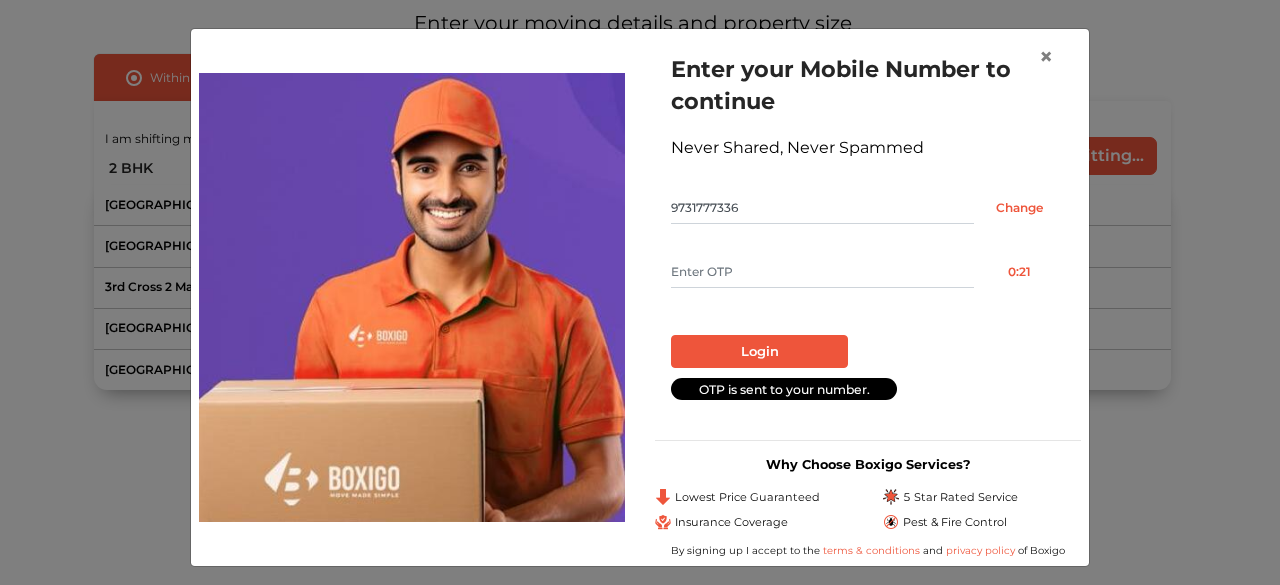 click at bounding box center (822, 272) 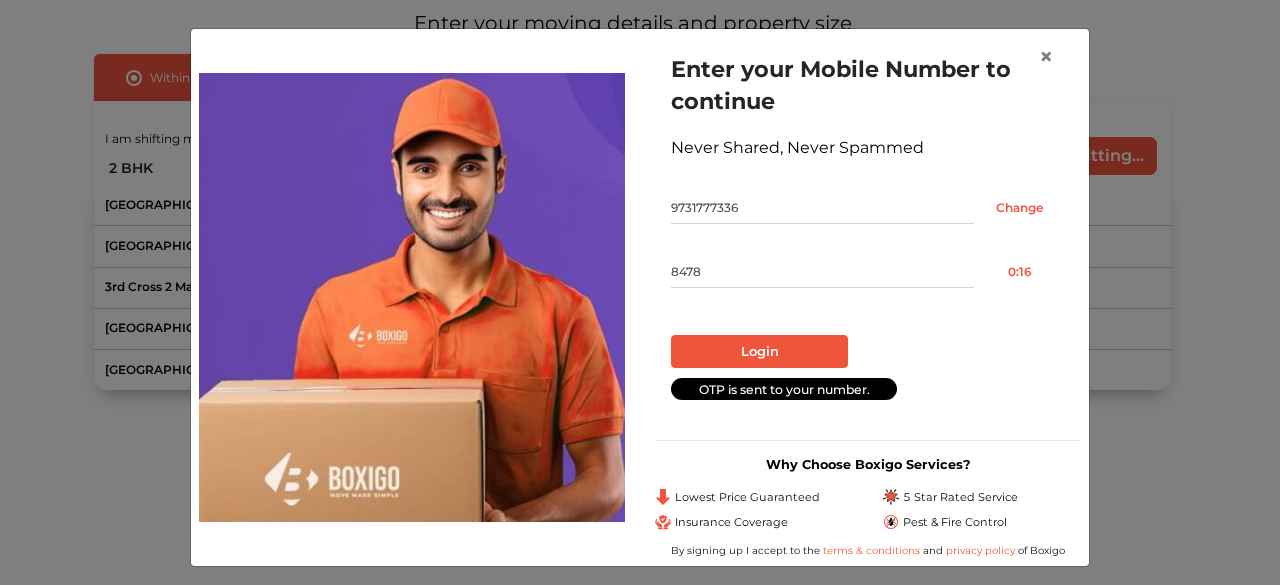 type on "8478" 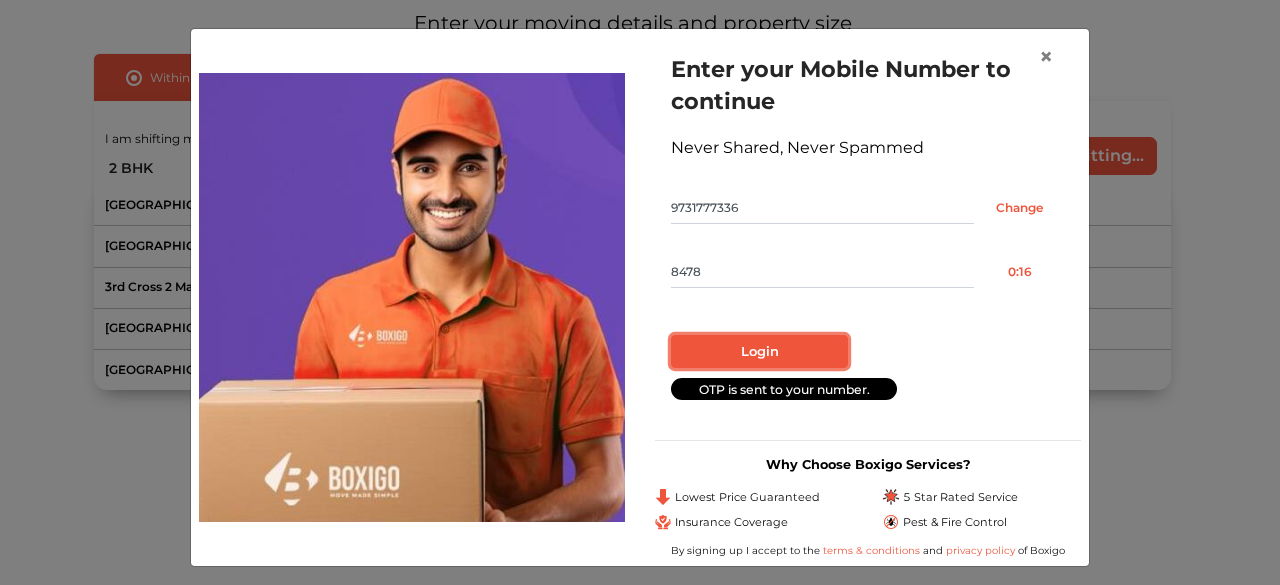 click on "Login" at bounding box center [759, 352] 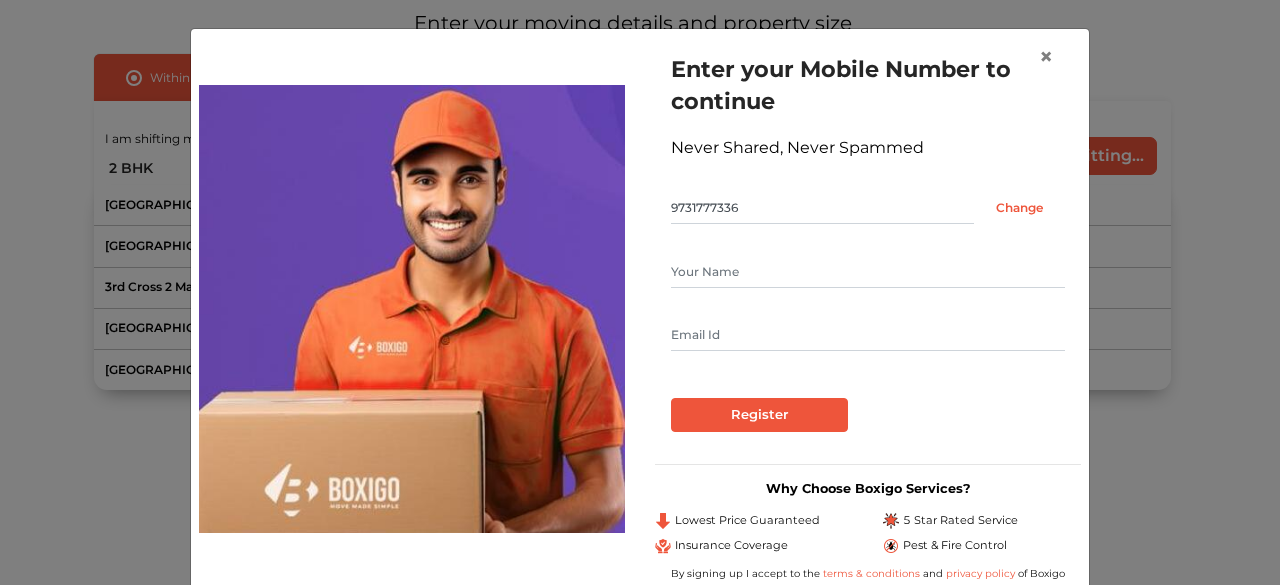 click at bounding box center [868, 272] 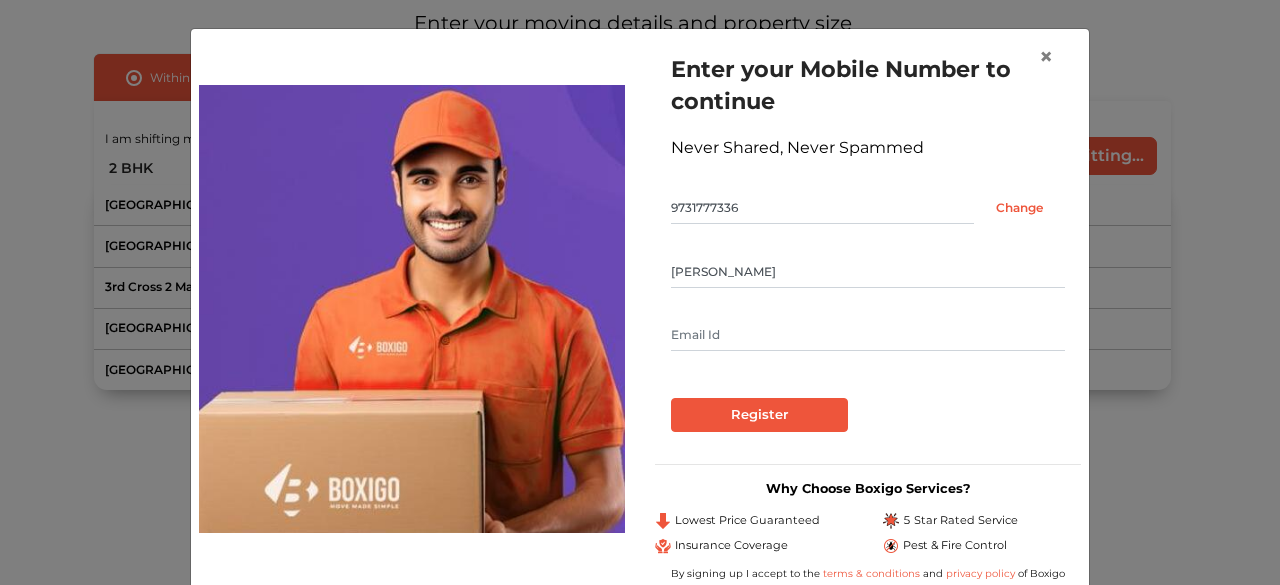 type on "Devaraj" 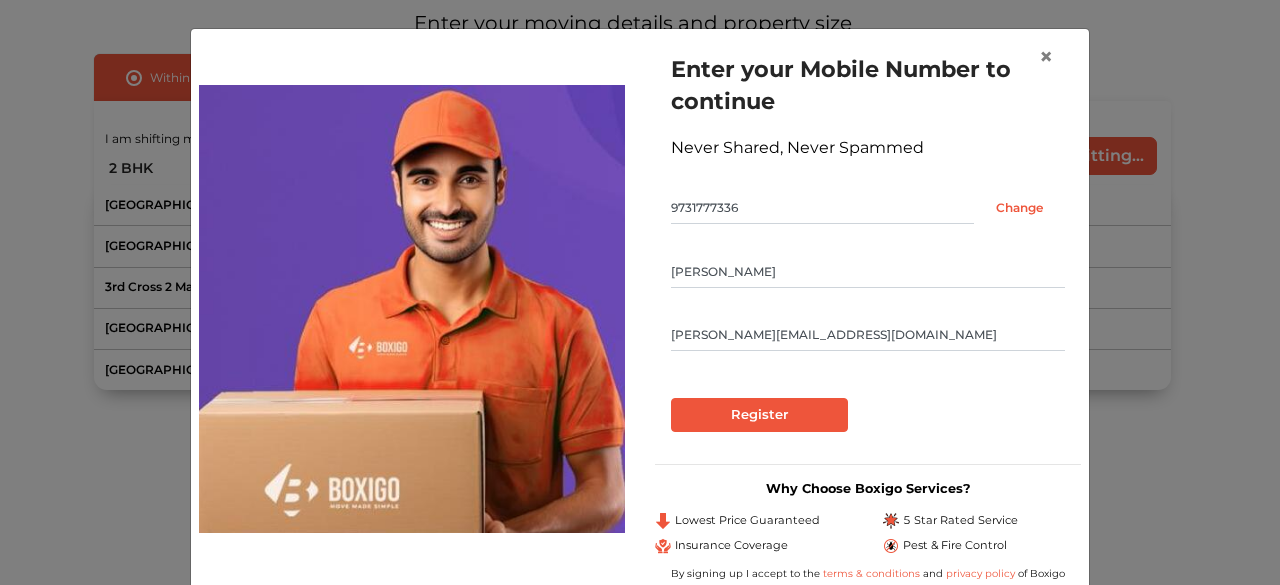 type on "devaraj.dh@gmail.com" 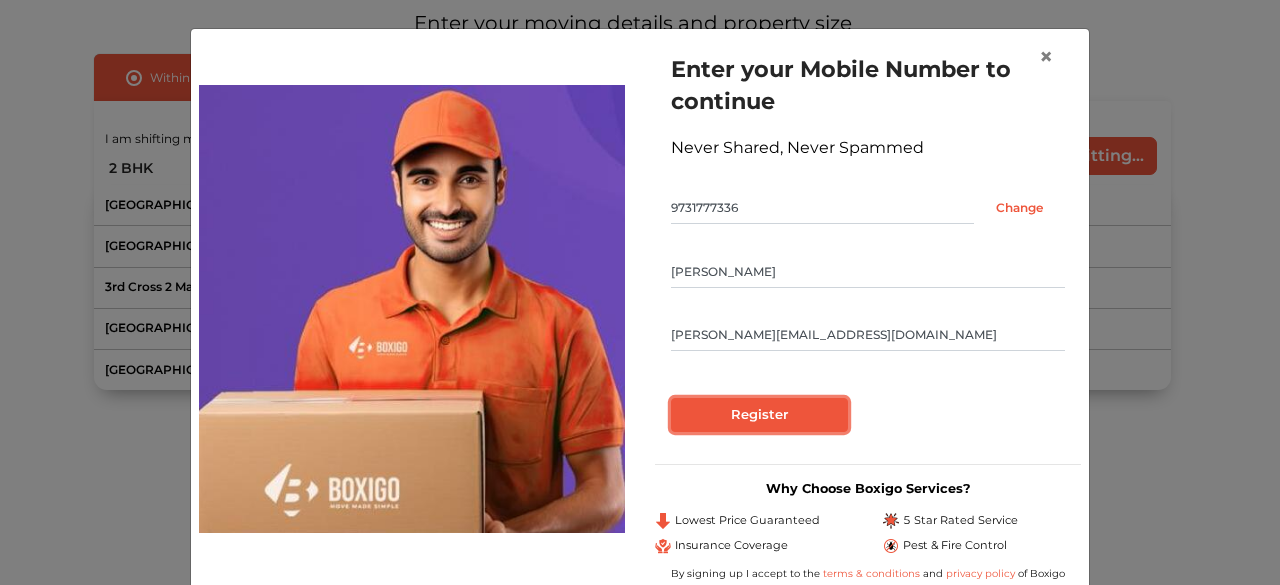 drag, startPoint x: 745, startPoint y: 410, endPoint x: 892, endPoint y: 277, distance: 198.23723 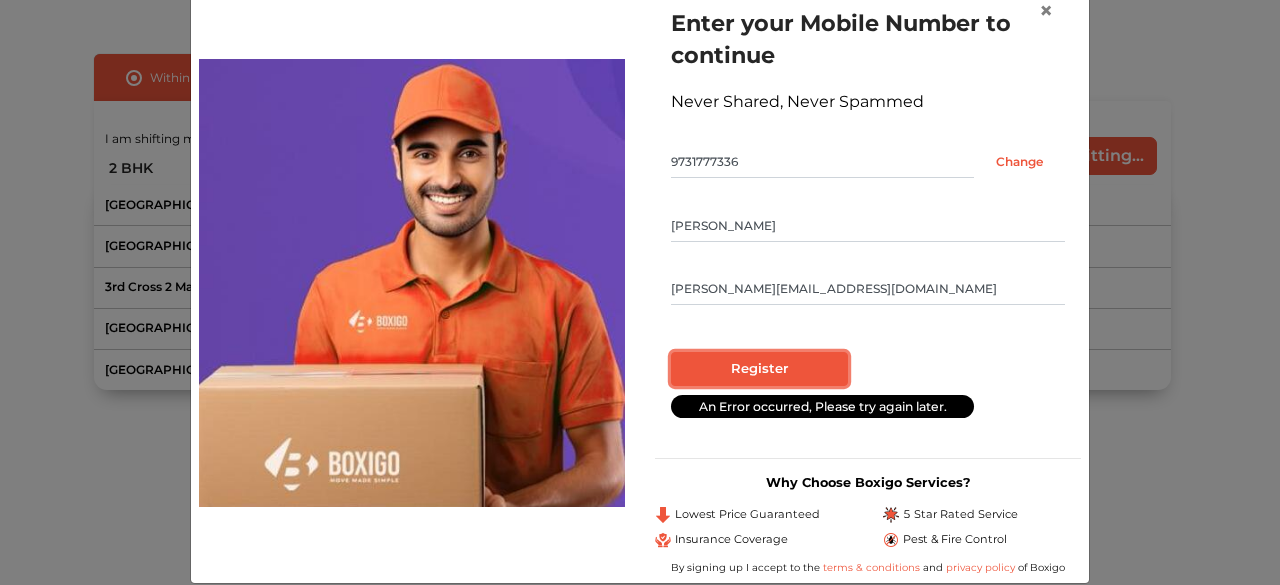 scroll, scrollTop: 71, scrollLeft: 0, axis: vertical 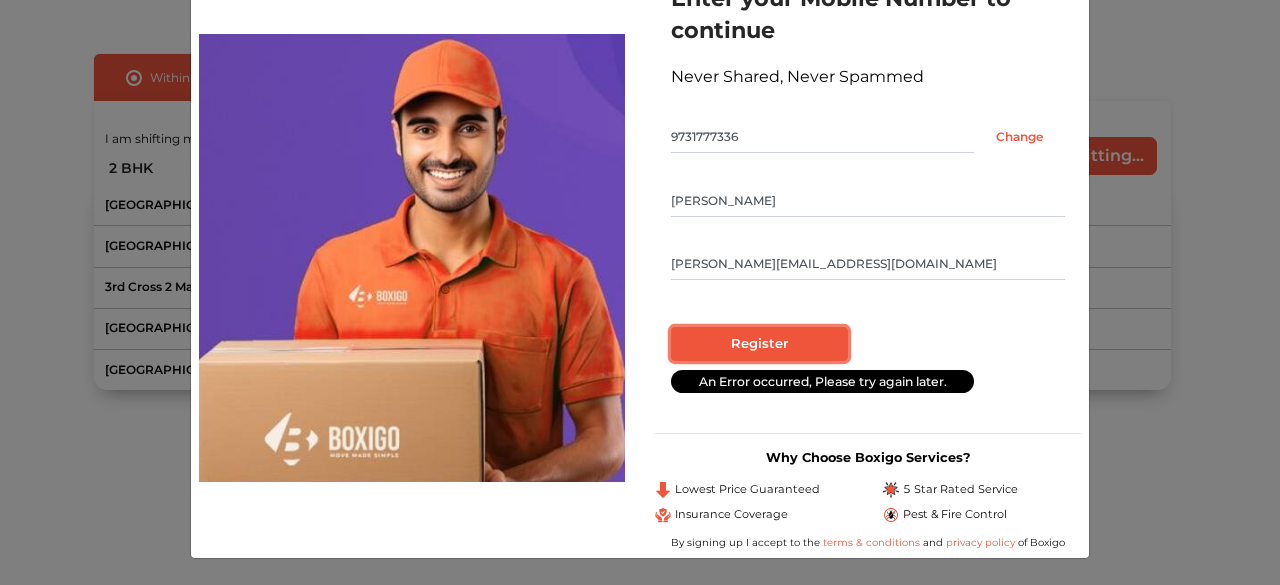 click on "Register" at bounding box center (759, 344) 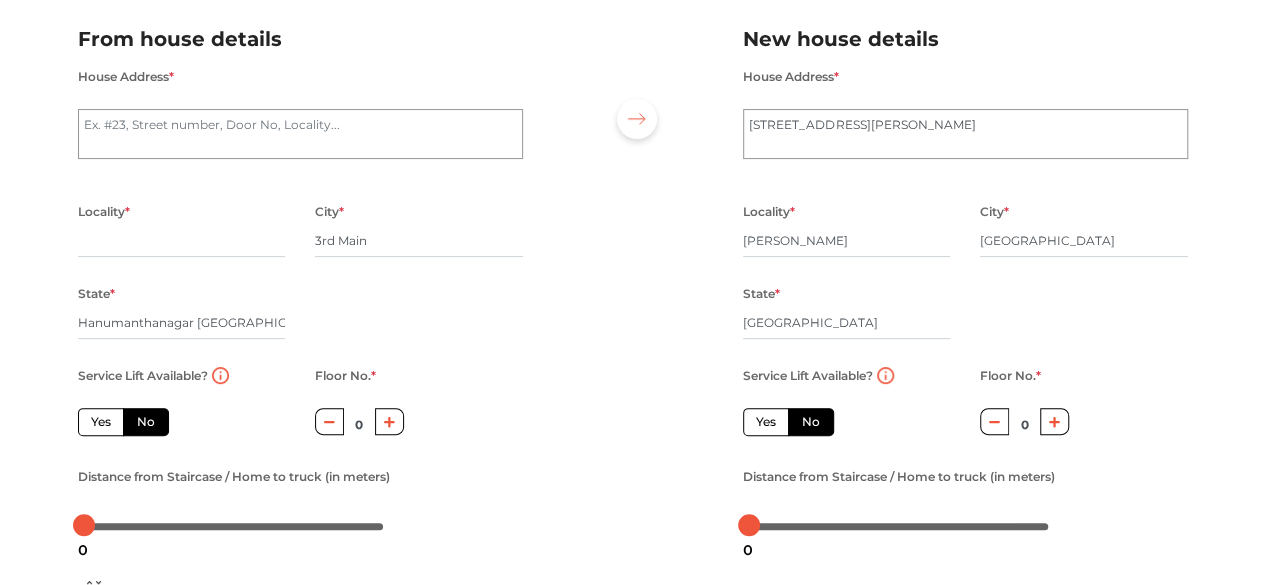 scroll, scrollTop: 96, scrollLeft: 0, axis: vertical 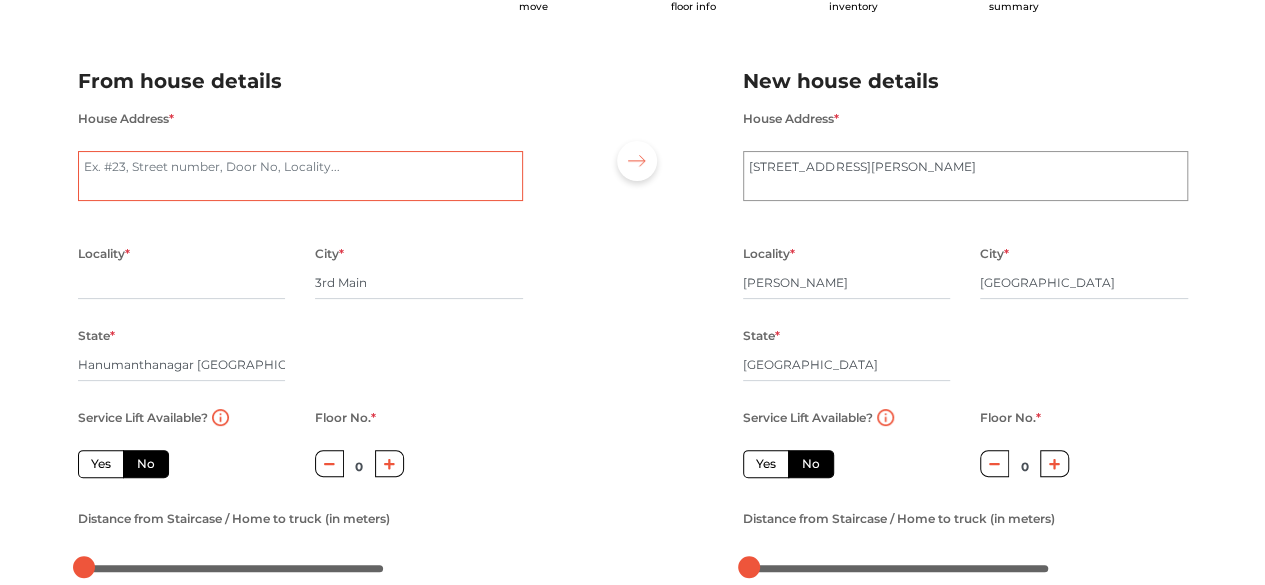 click on "House Address  *" at bounding box center (300, 176) 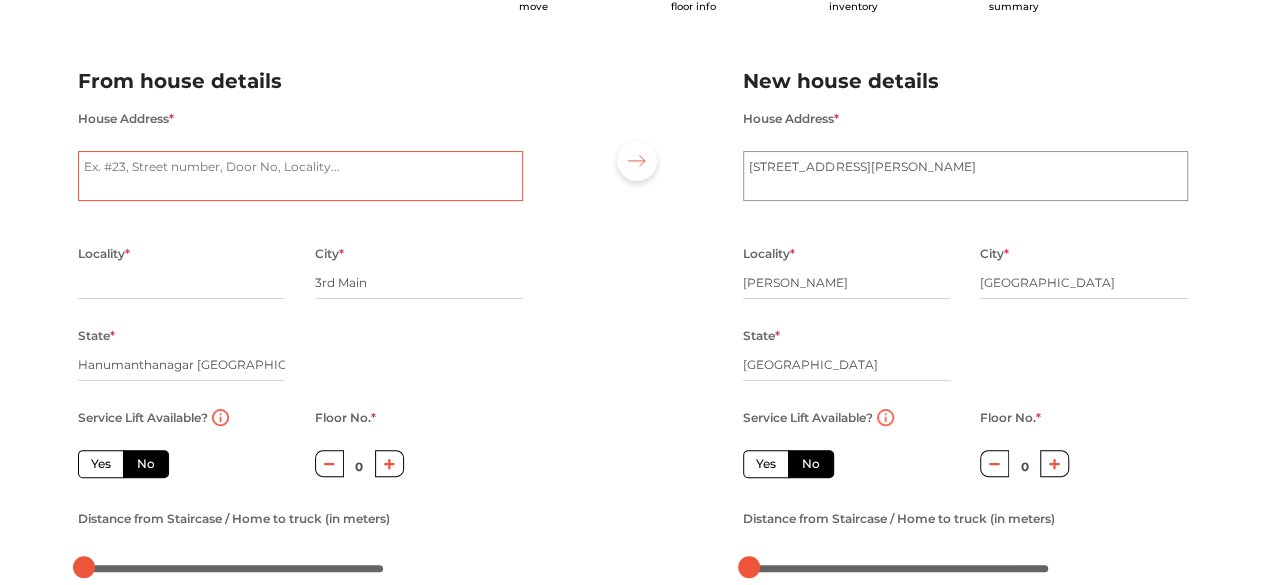 type on "#30 3rd Main Hanumanthanagar banglore 19" 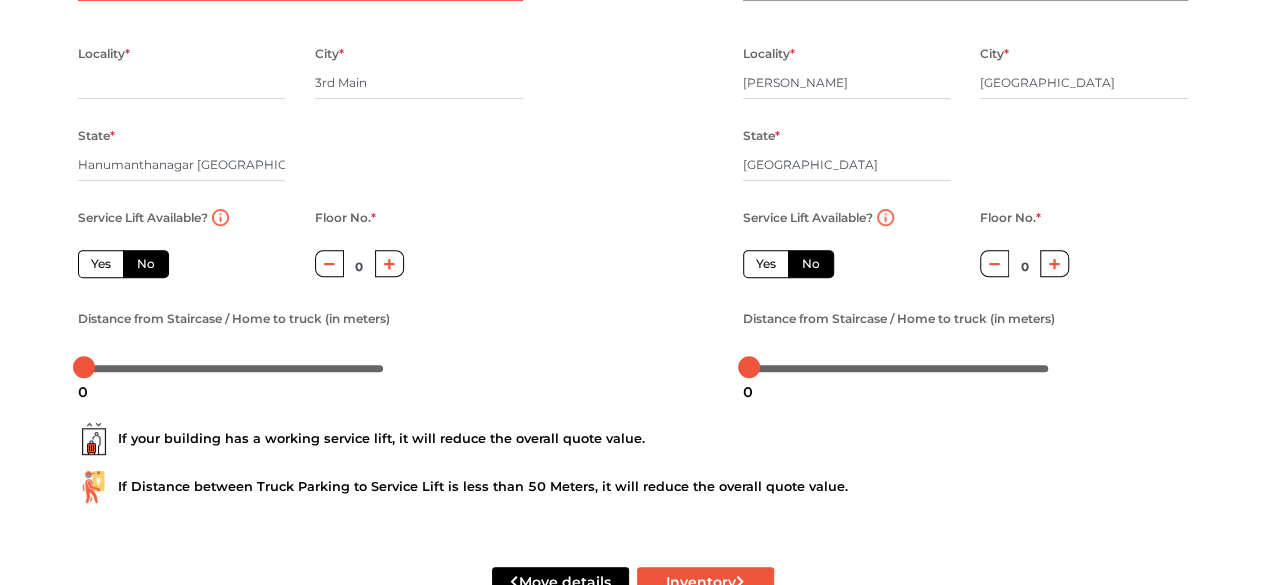 scroll, scrollTop: 360, scrollLeft: 0, axis: vertical 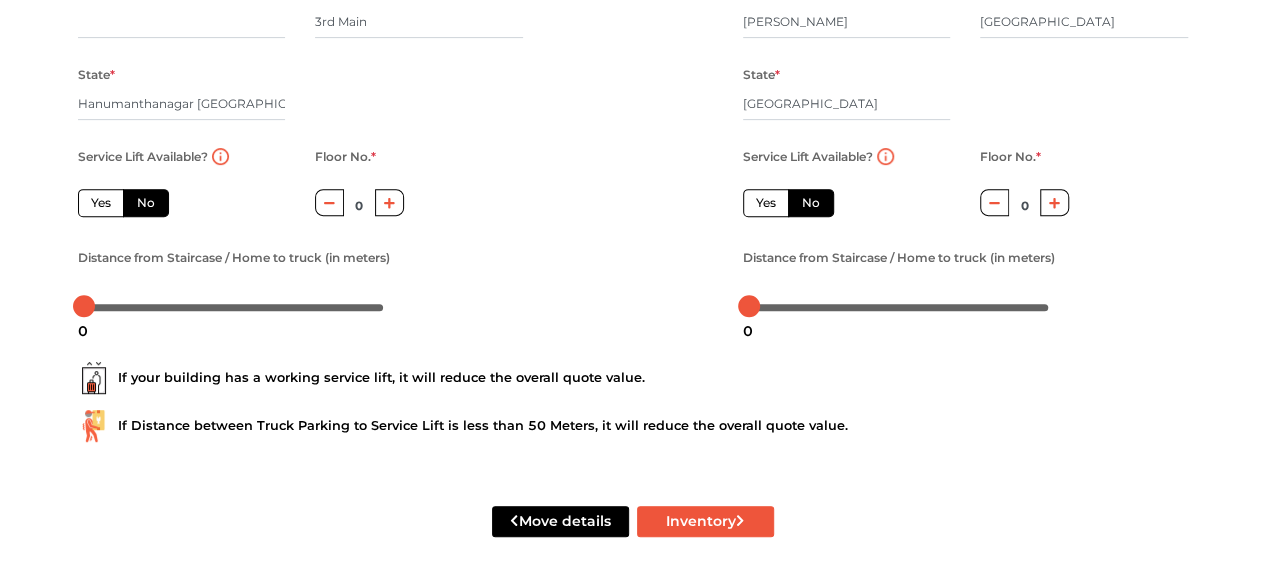 click 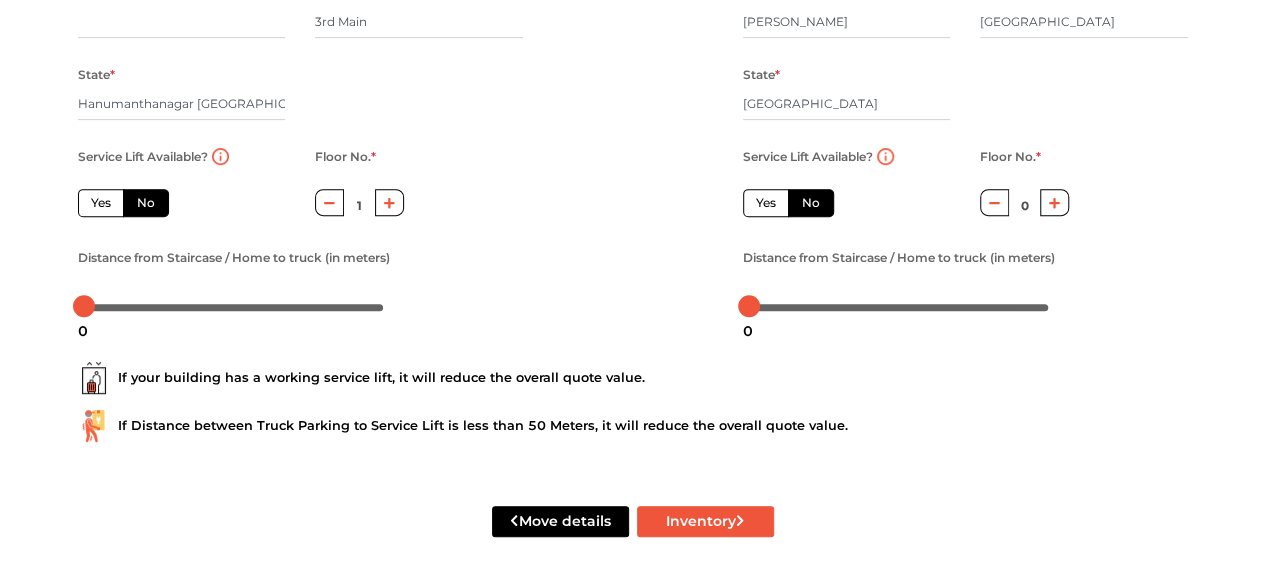 click 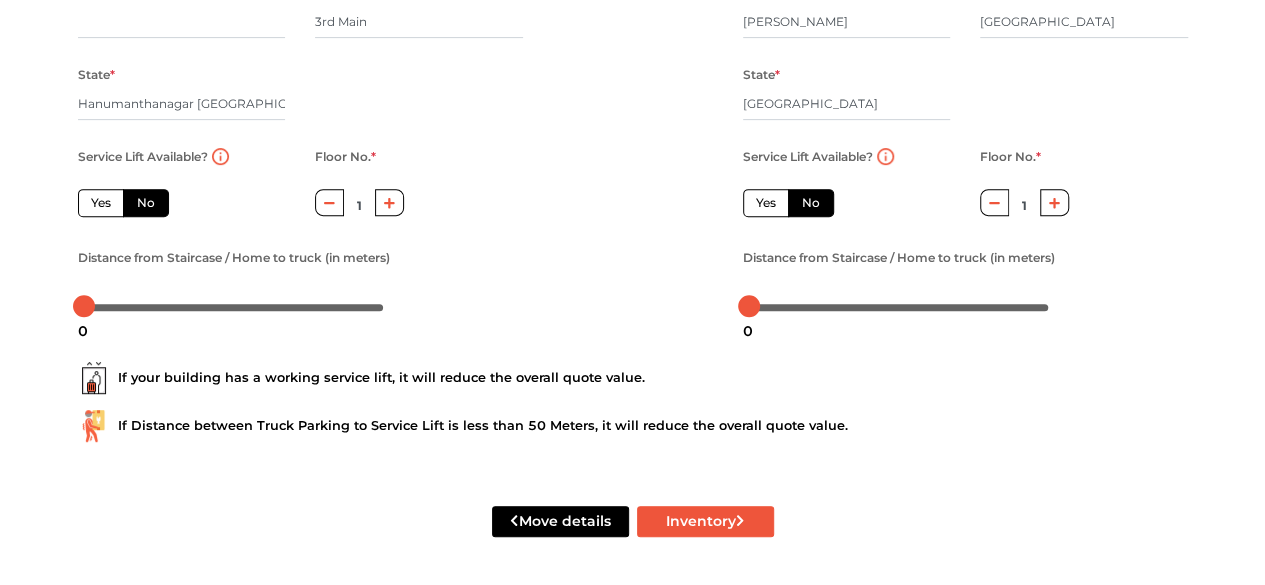 click 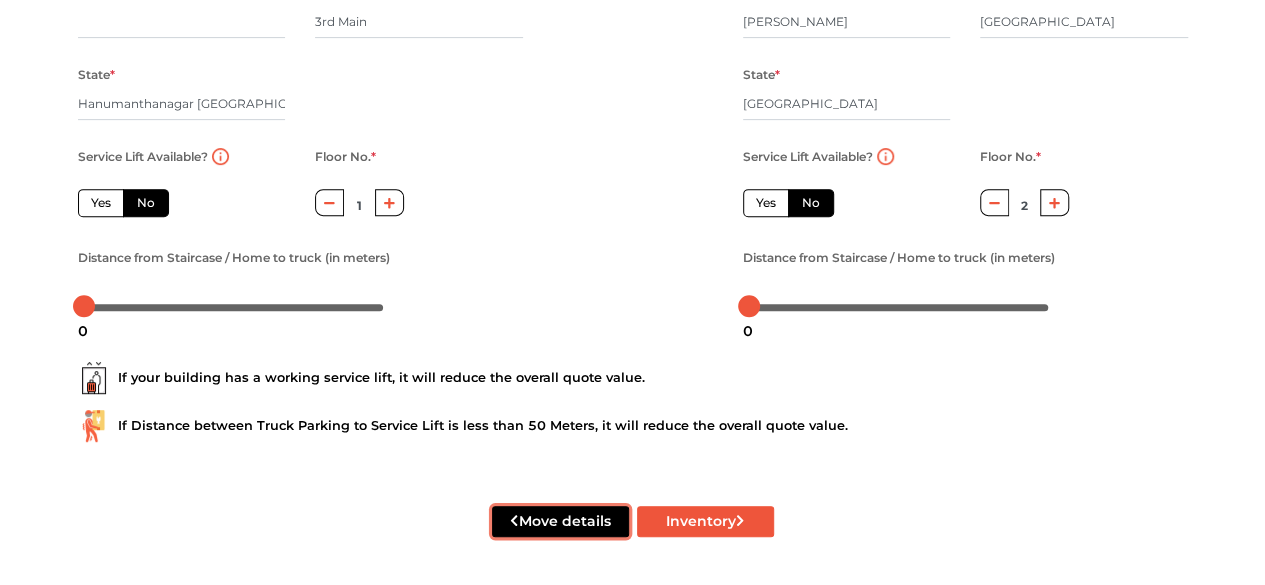 click on "Move details" at bounding box center (560, 521) 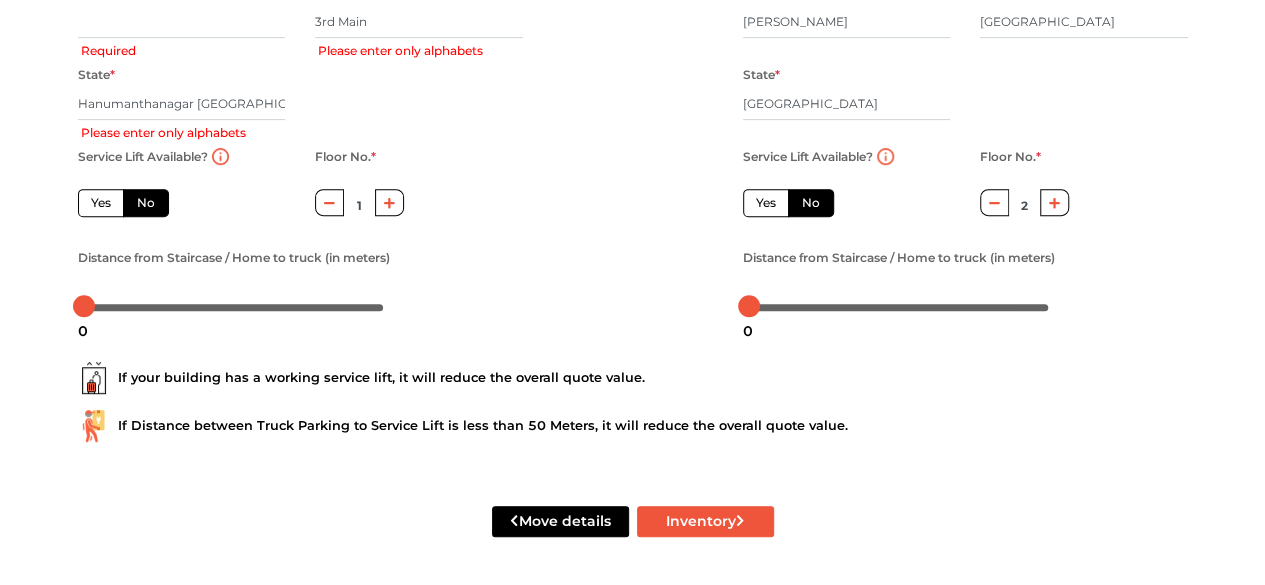 click on "Yes" at bounding box center (766, 203) 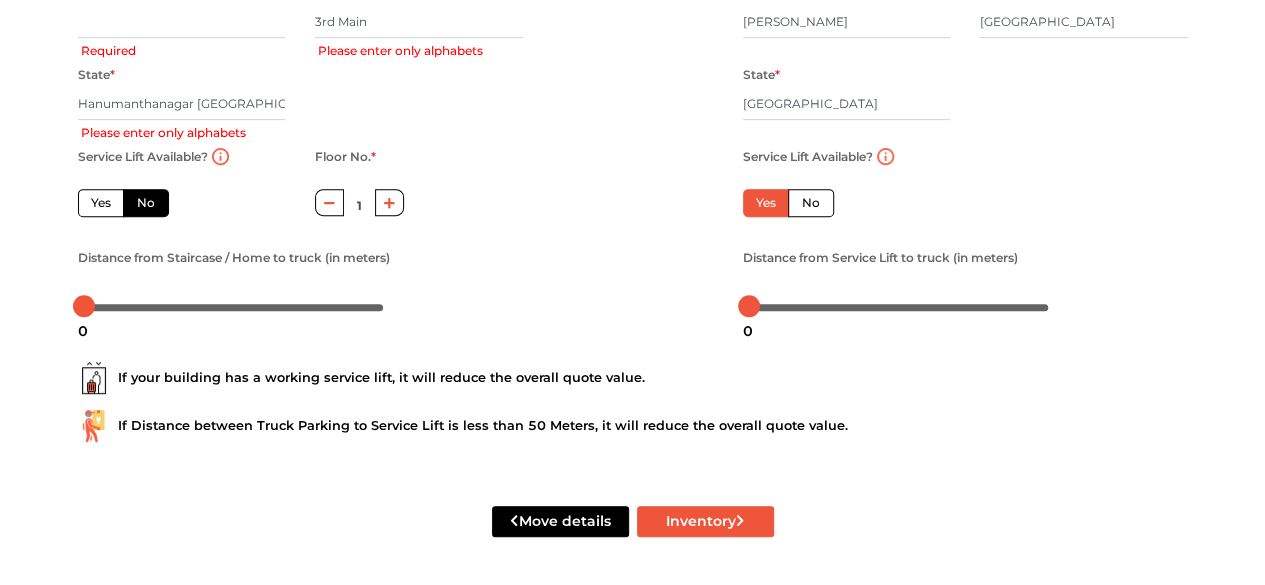 click on "No" at bounding box center (811, 203) 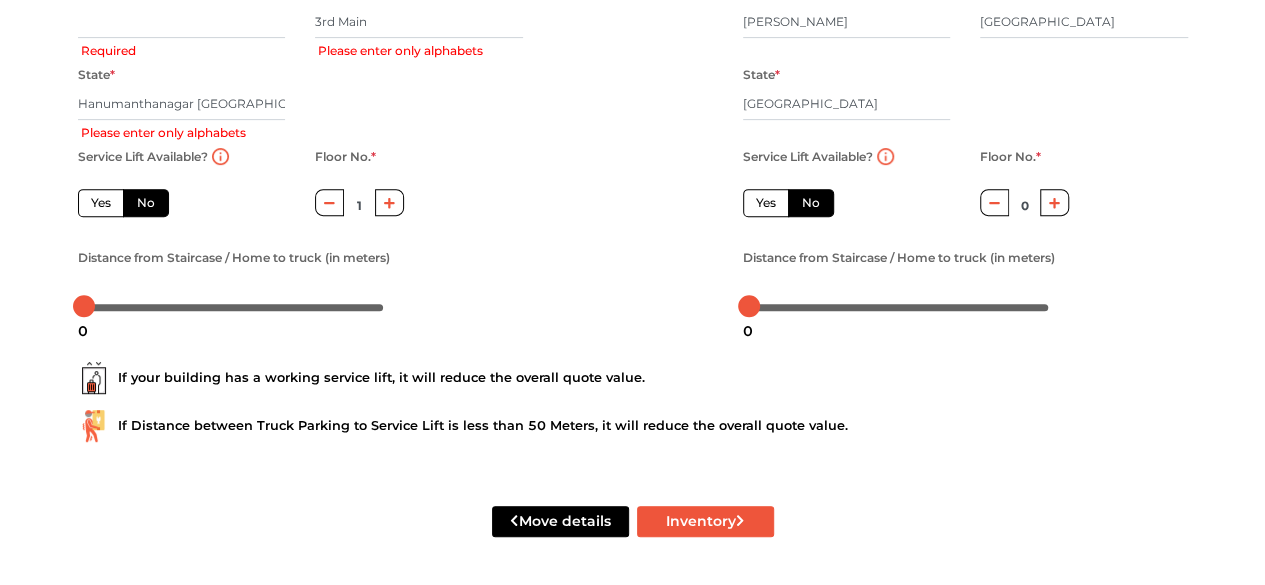 click 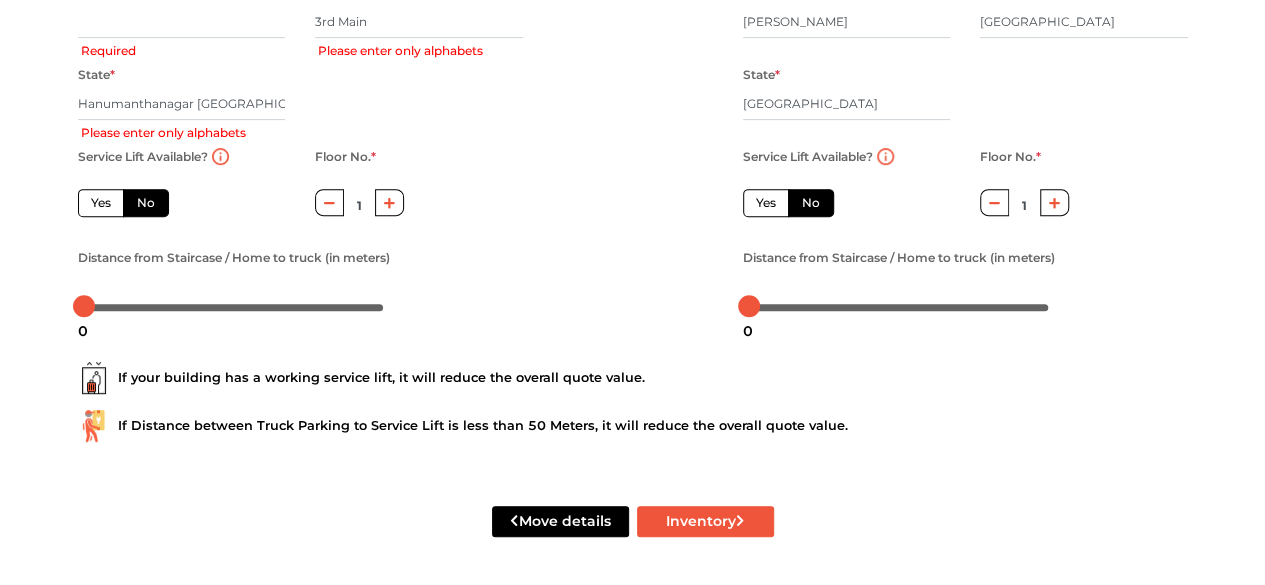 click 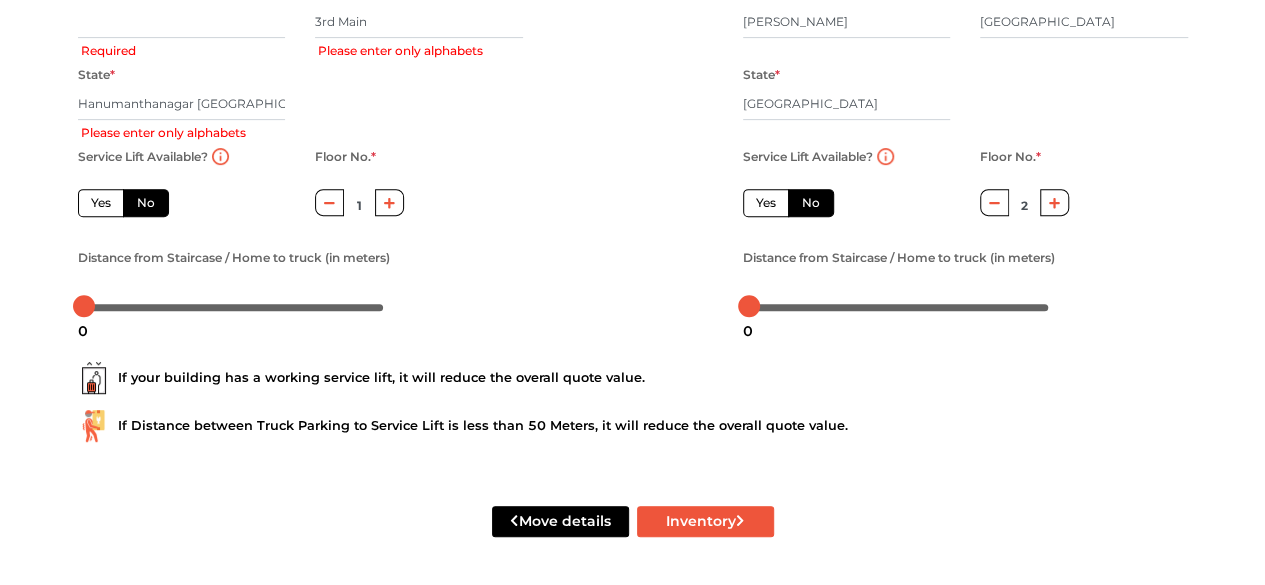 click on "Yes" at bounding box center (766, 203) 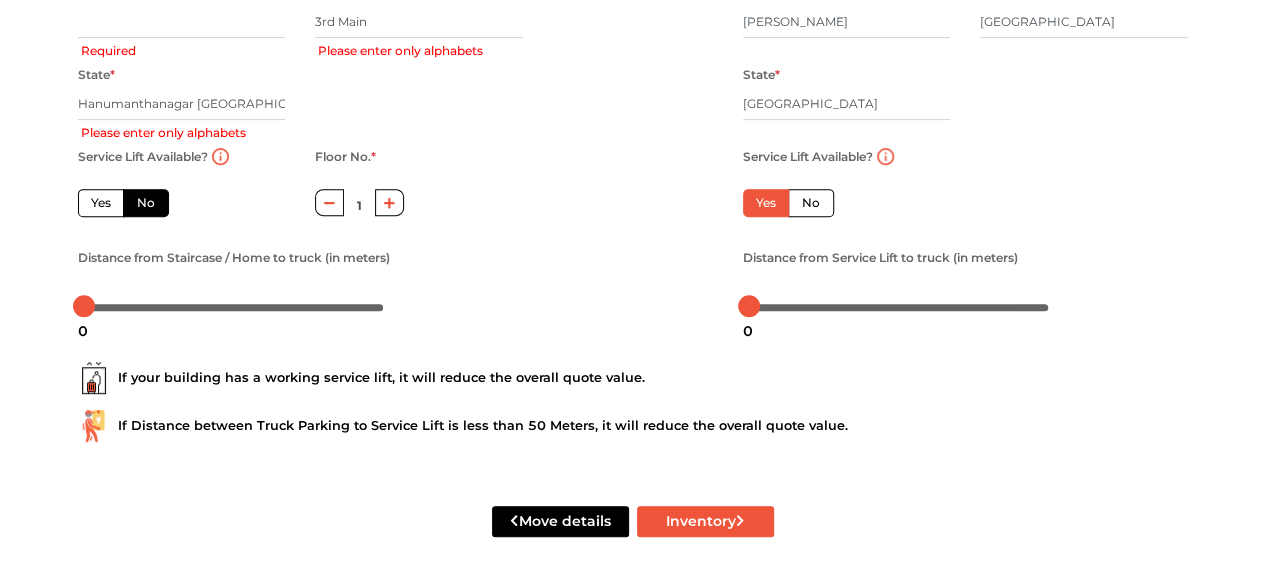 click on "Yes" at bounding box center [101, 203] 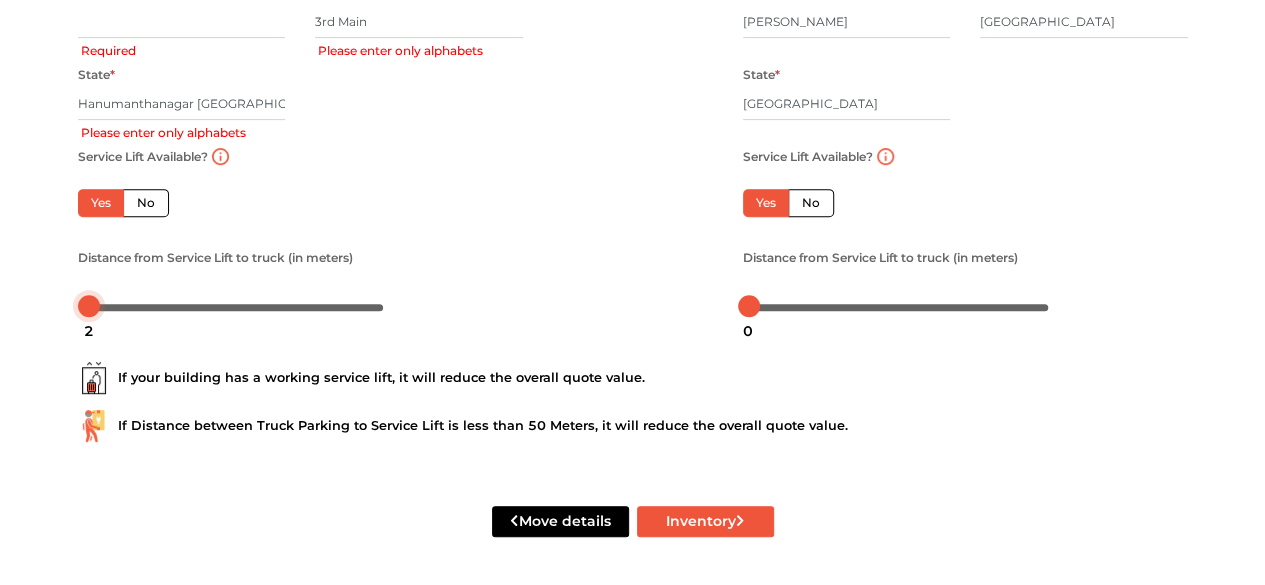 click at bounding box center (89, 306) 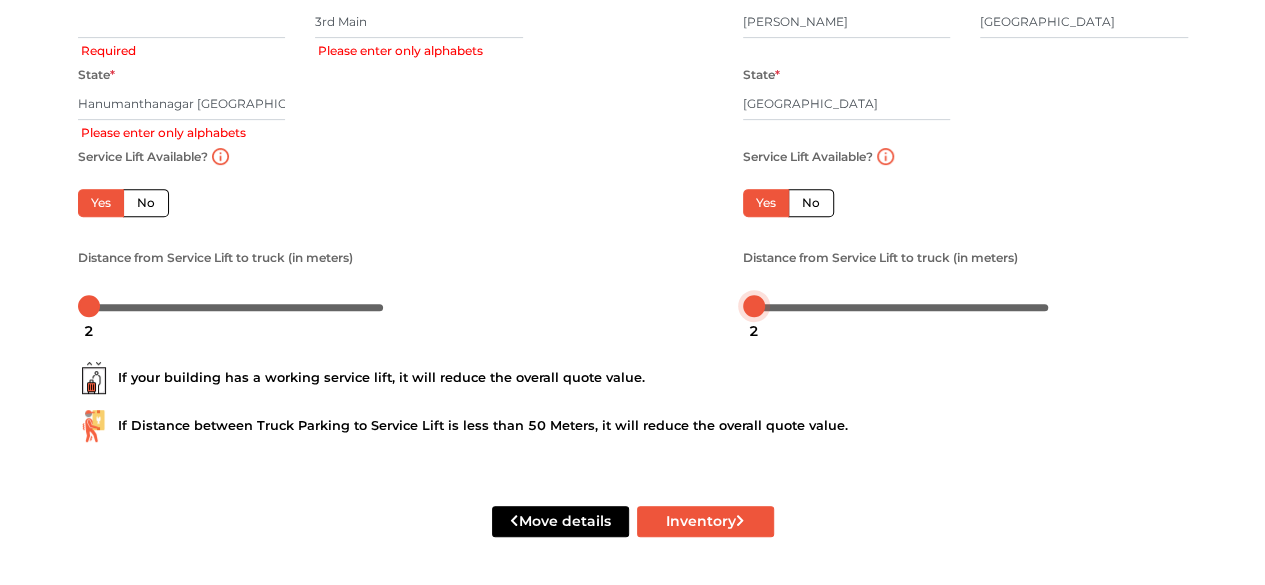 click at bounding box center [754, 306] 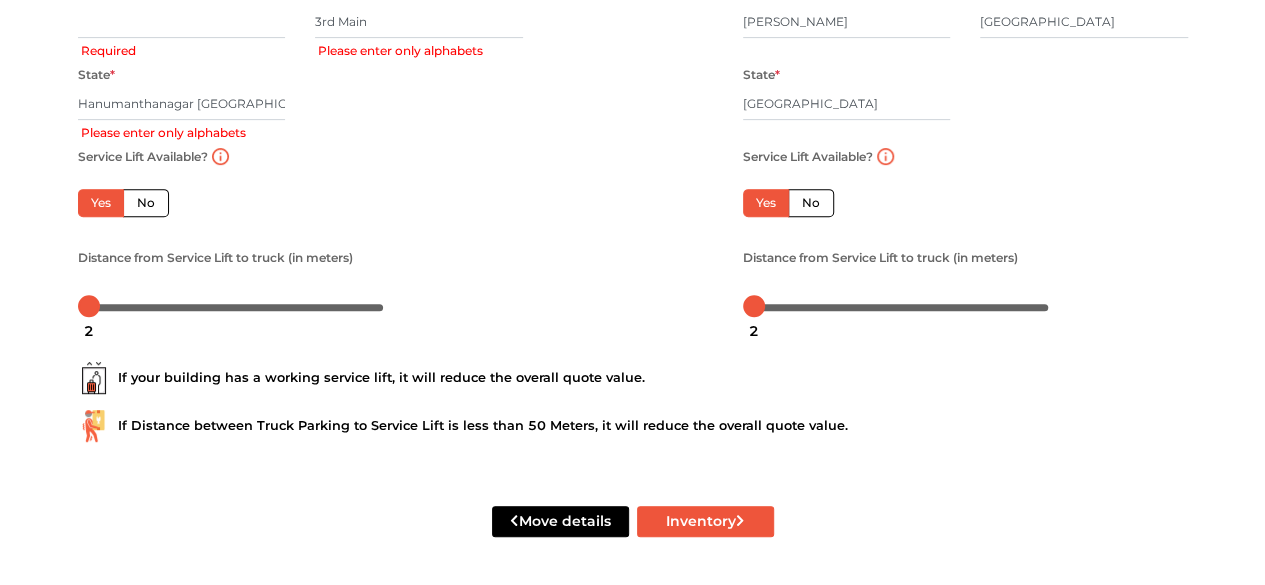 click on "If your building has a working service lift, it will reduce the overall quote value." at bounding box center (633, 378) 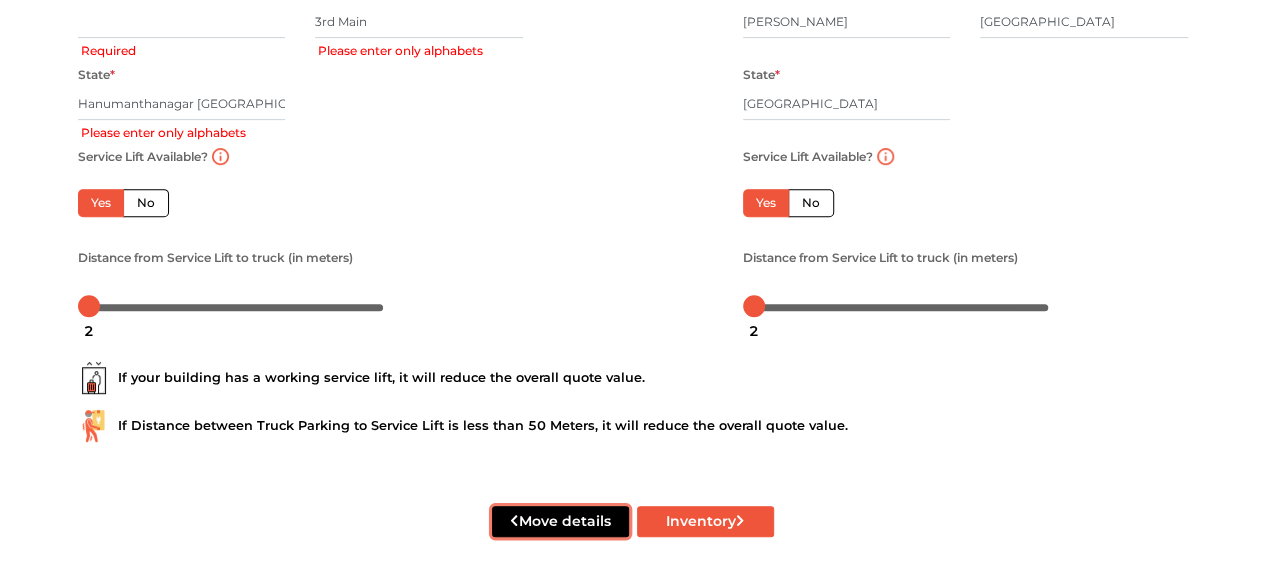 click on "Move details" at bounding box center (560, 521) 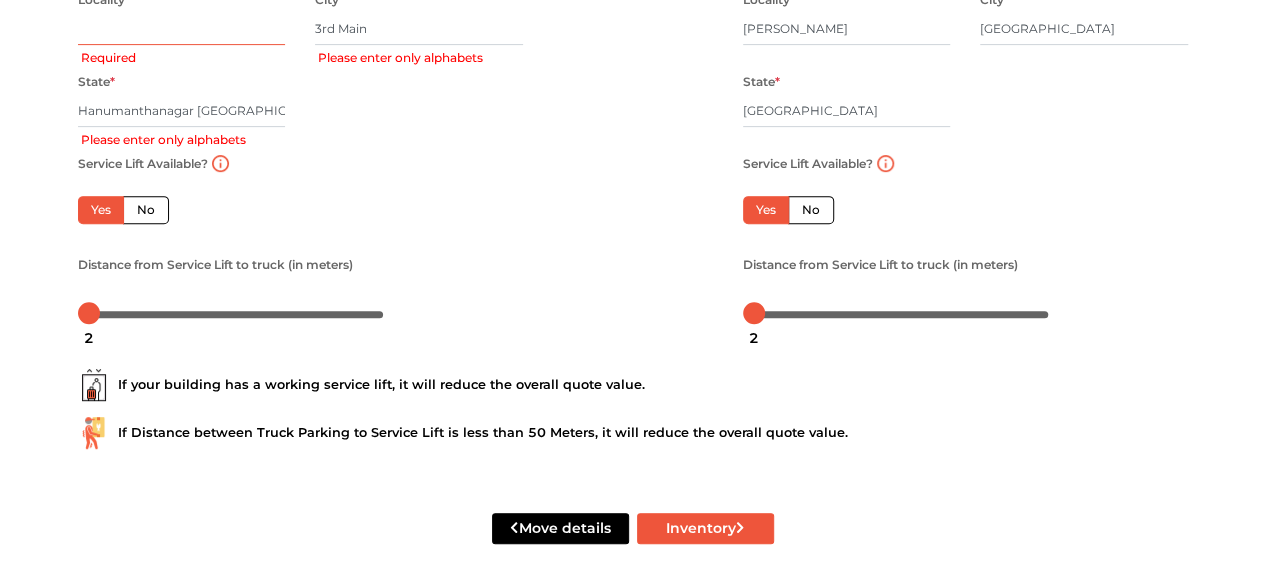 scroll, scrollTop: 360, scrollLeft: 0, axis: vertical 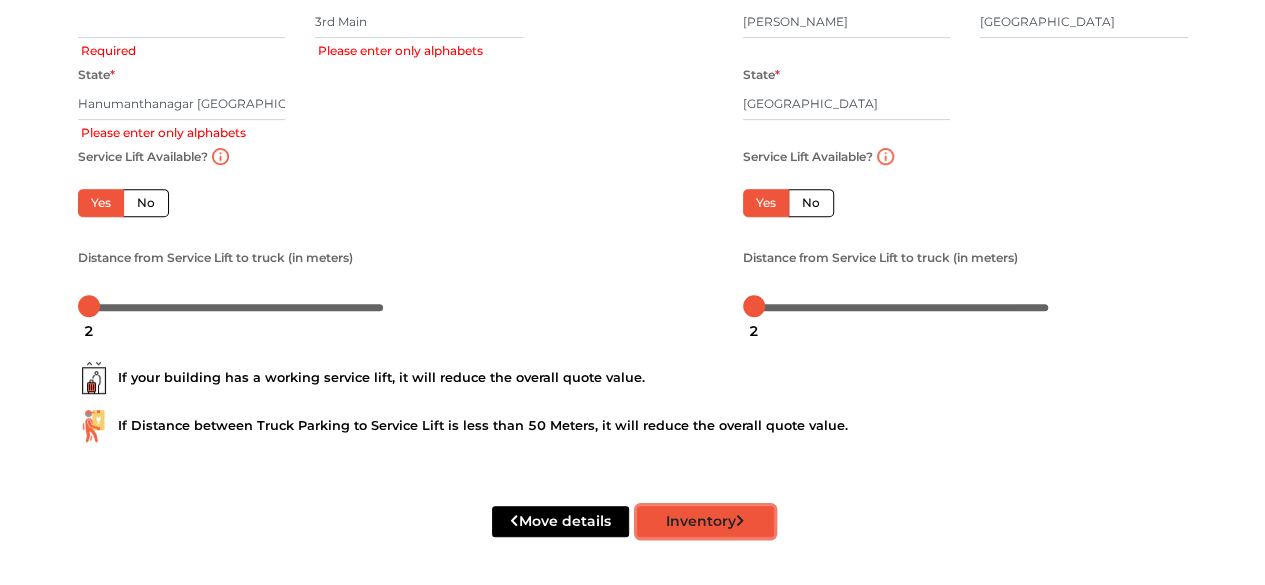 click on "Inventory" at bounding box center (705, 521) 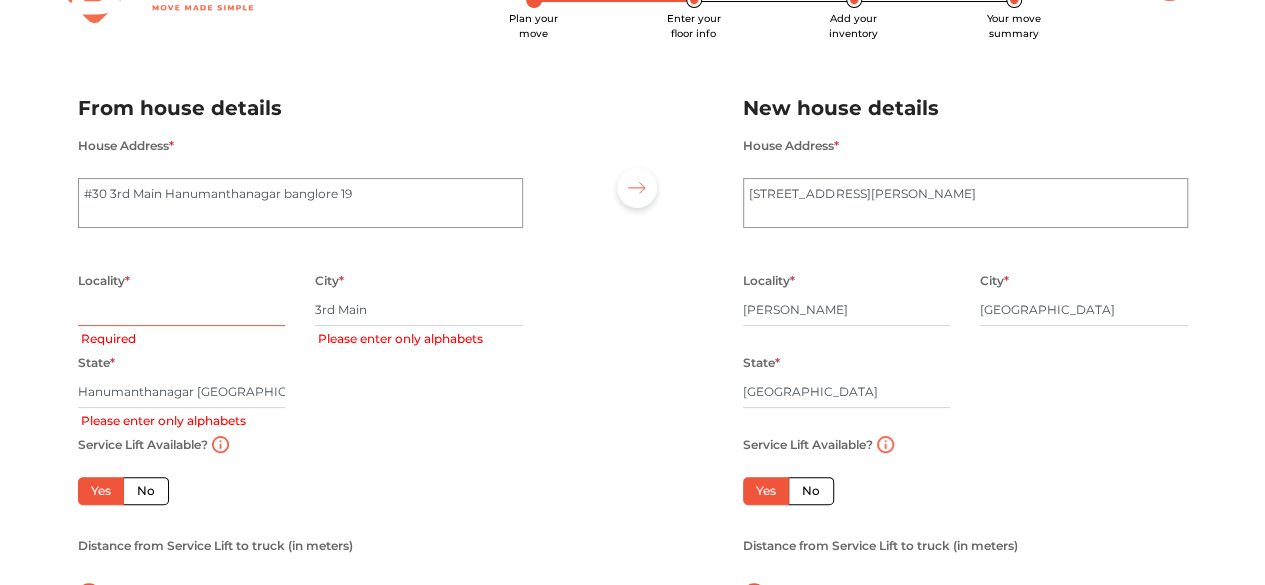 scroll, scrollTop: 100, scrollLeft: 0, axis: vertical 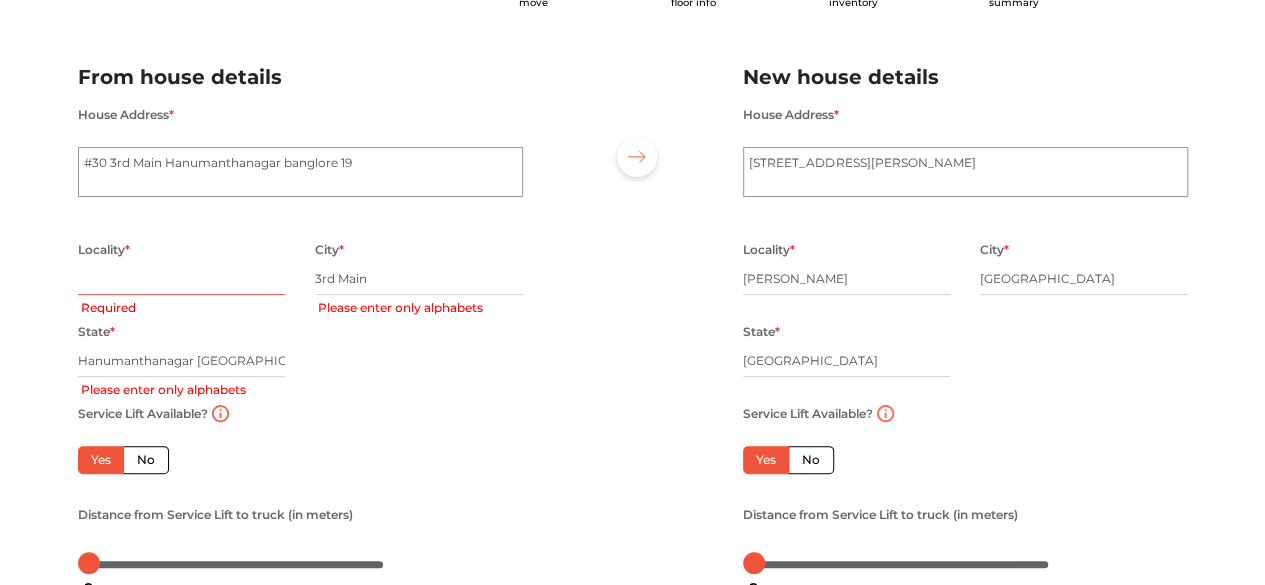 click at bounding box center (182, 279) 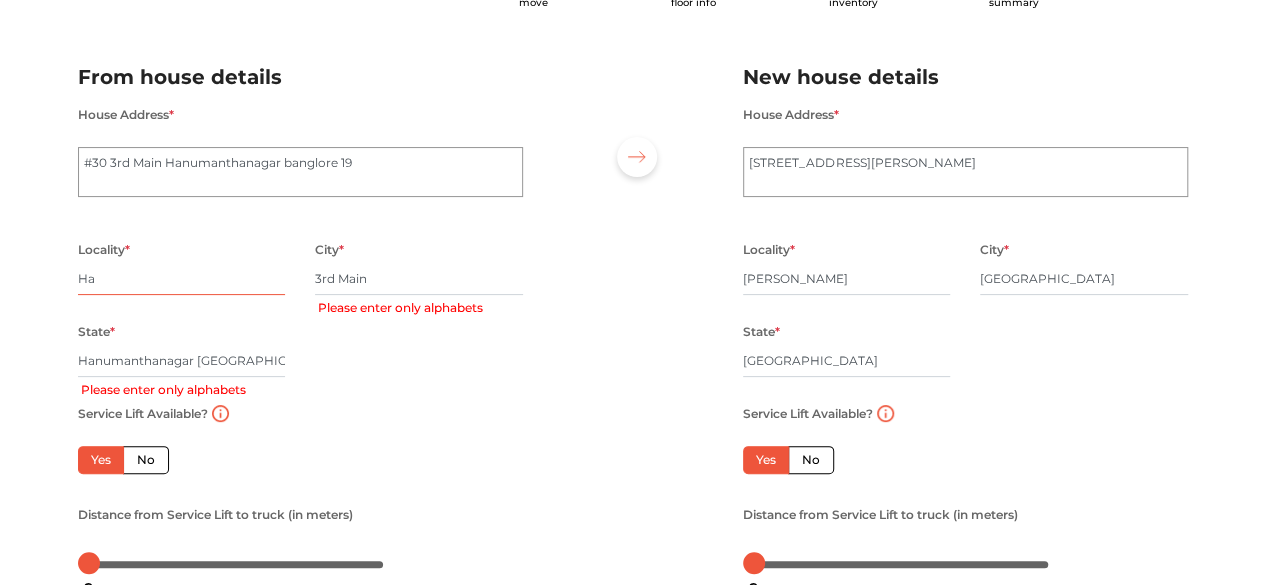 type on "H" 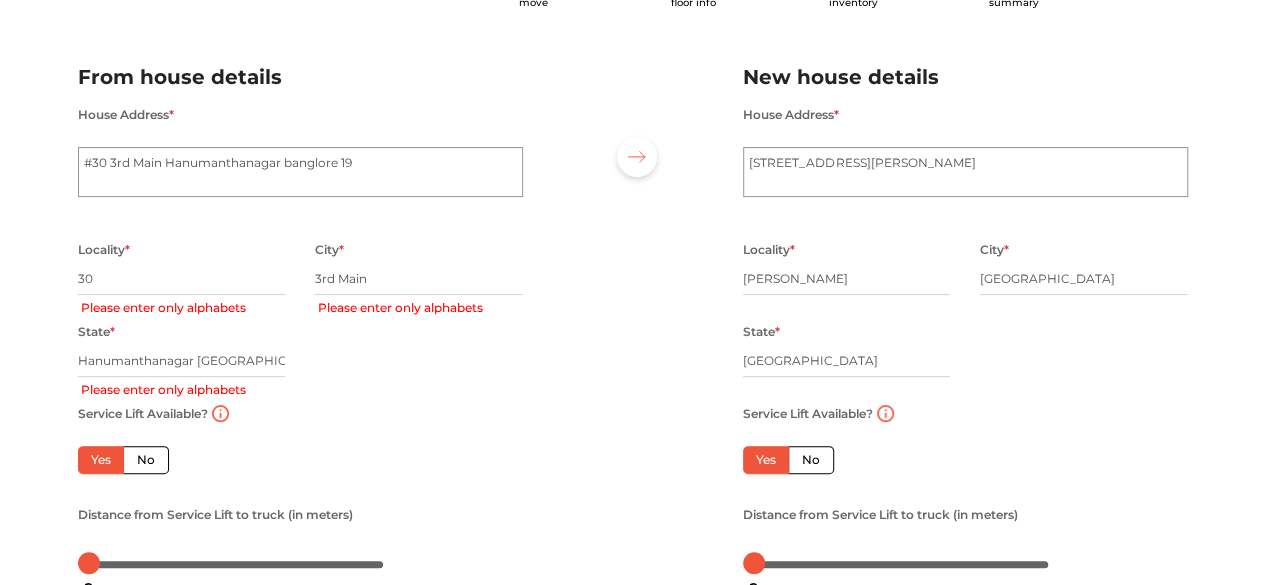 click on "Locality  * 30 Please enter only alphabets City  * 3rd Main Please enter only alphabets State  * Hanumanthanagar Bangalore 19galore Please enter only alphabets Pincode  *" at bounding box center [300, 319] 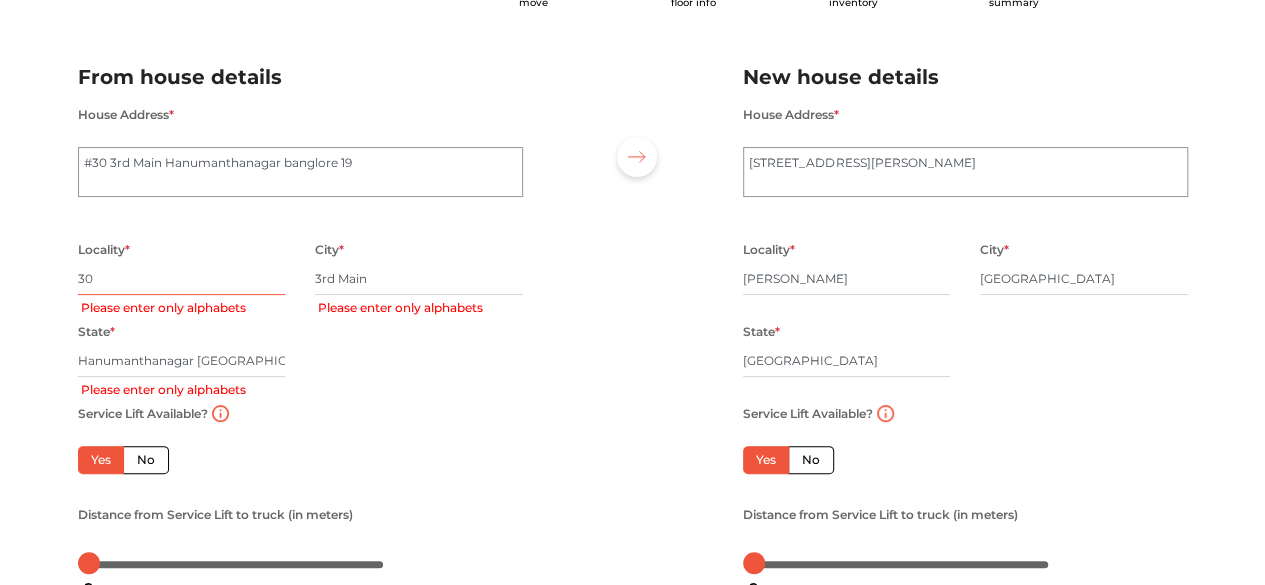 click on "30" at bounding box center [182, 279] 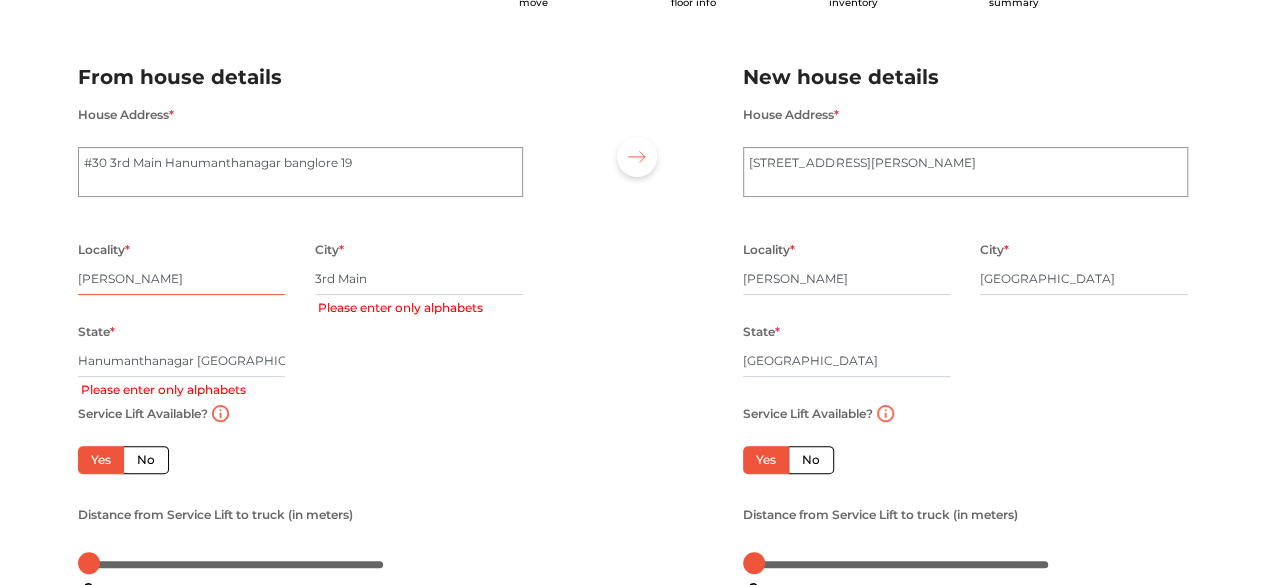 type on "[PERSON_NAME]" 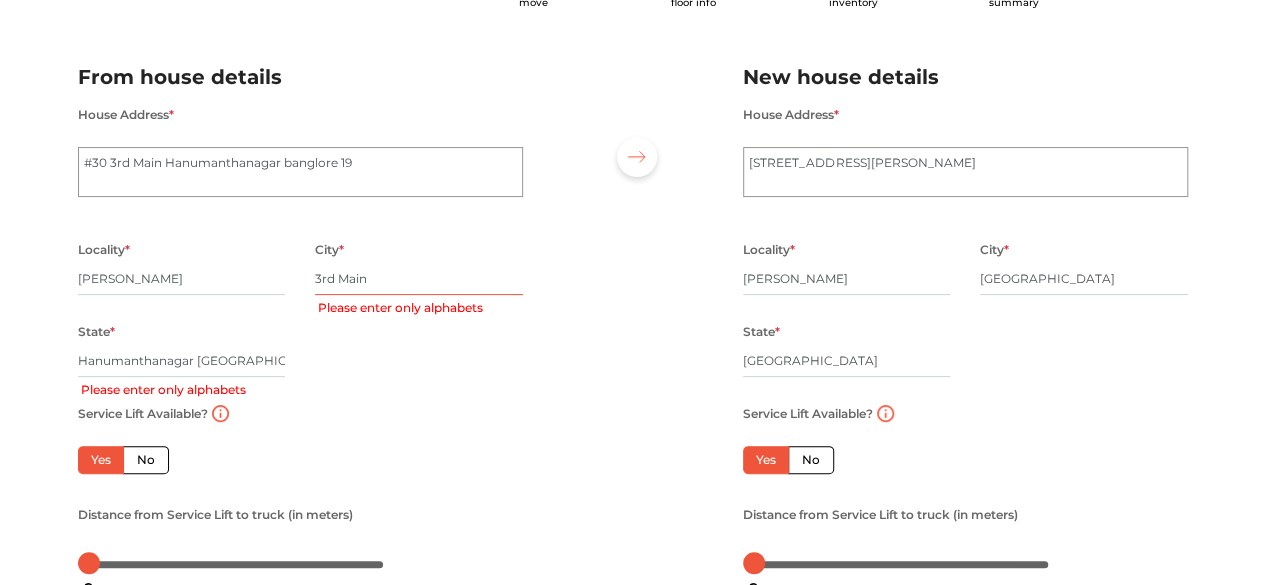 click on "3rd Main" at bounding box center [419, 279] 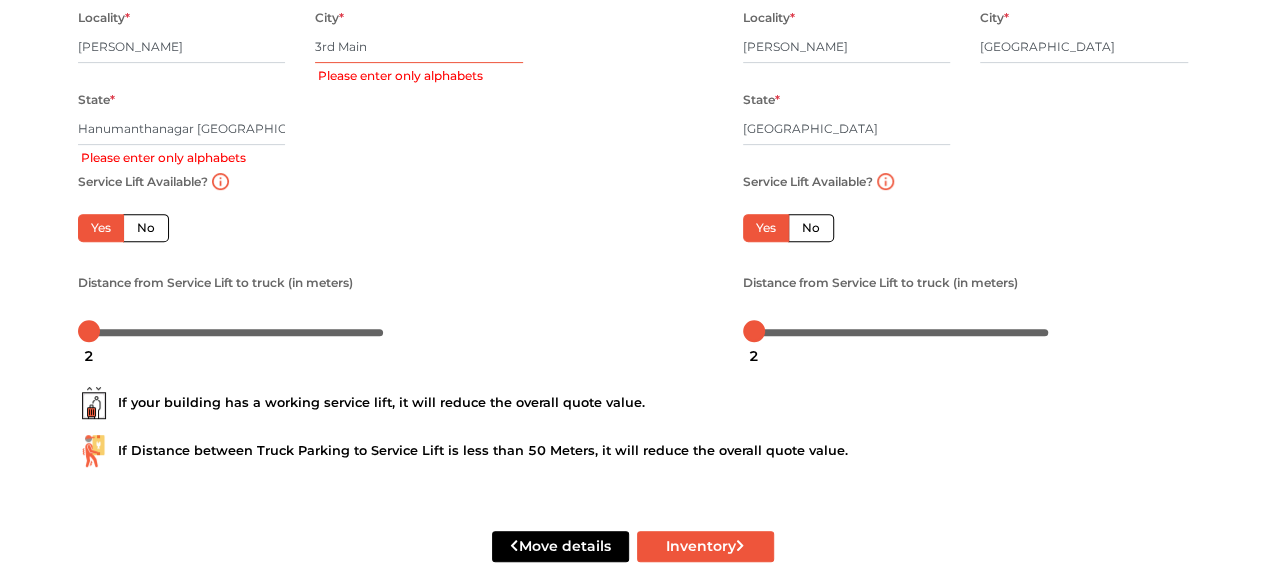 scroll, scrollTop: 360, scrollLeft: 0, axis: vertical 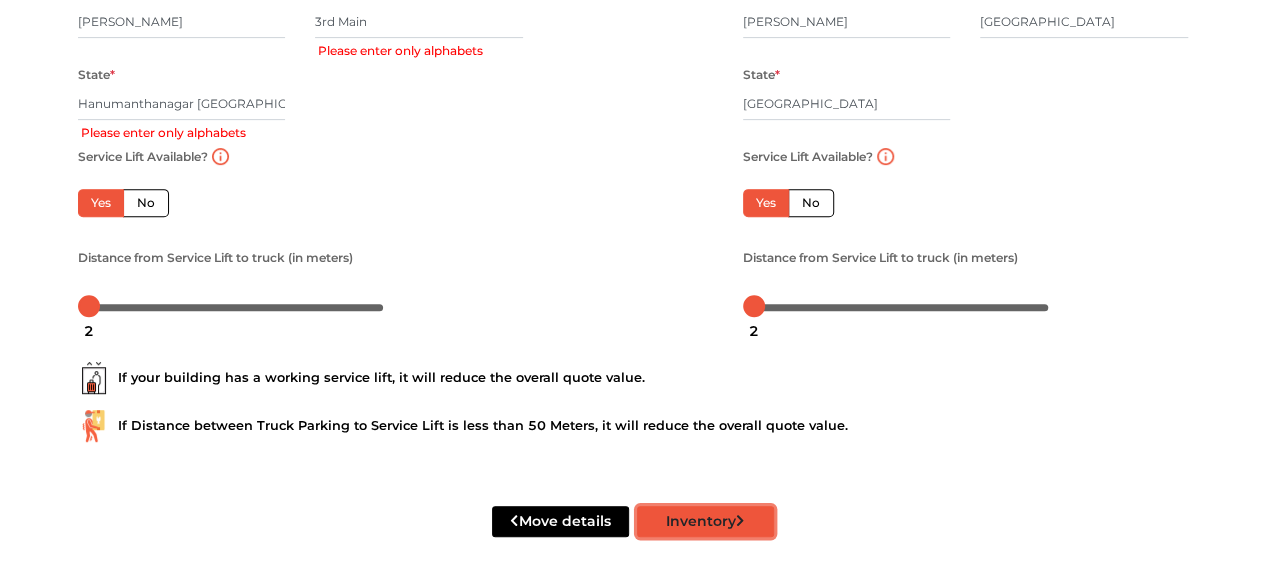 click on "Inventory" at bounding box center [705, 521] 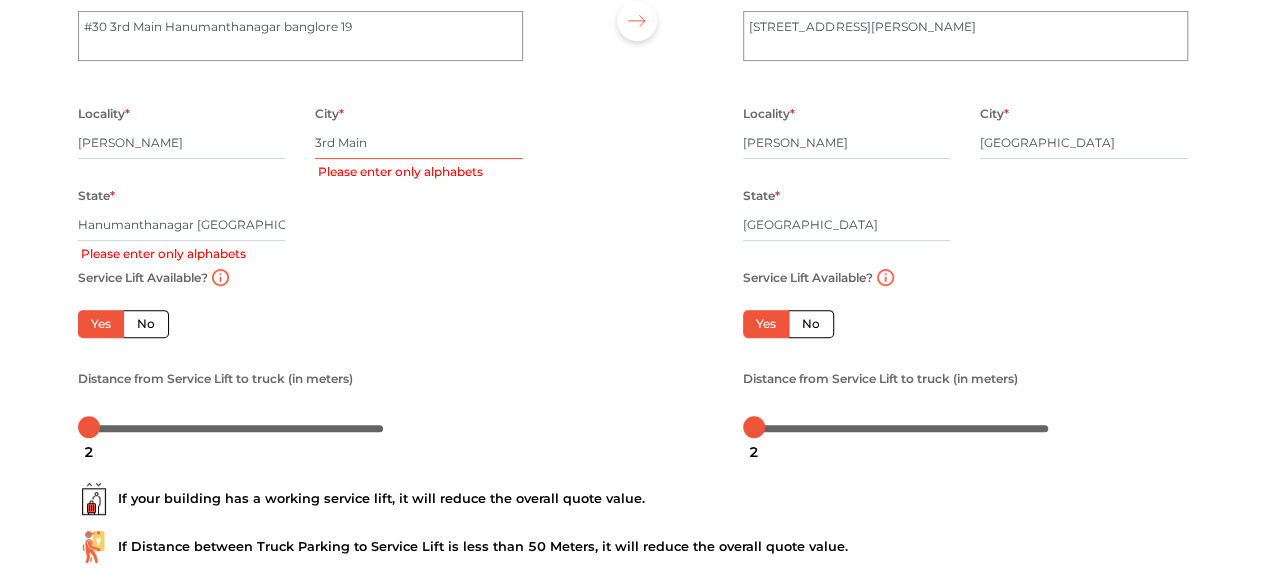 scroll, scrollTop: 160, scrollLeft: 0, axis: vertical 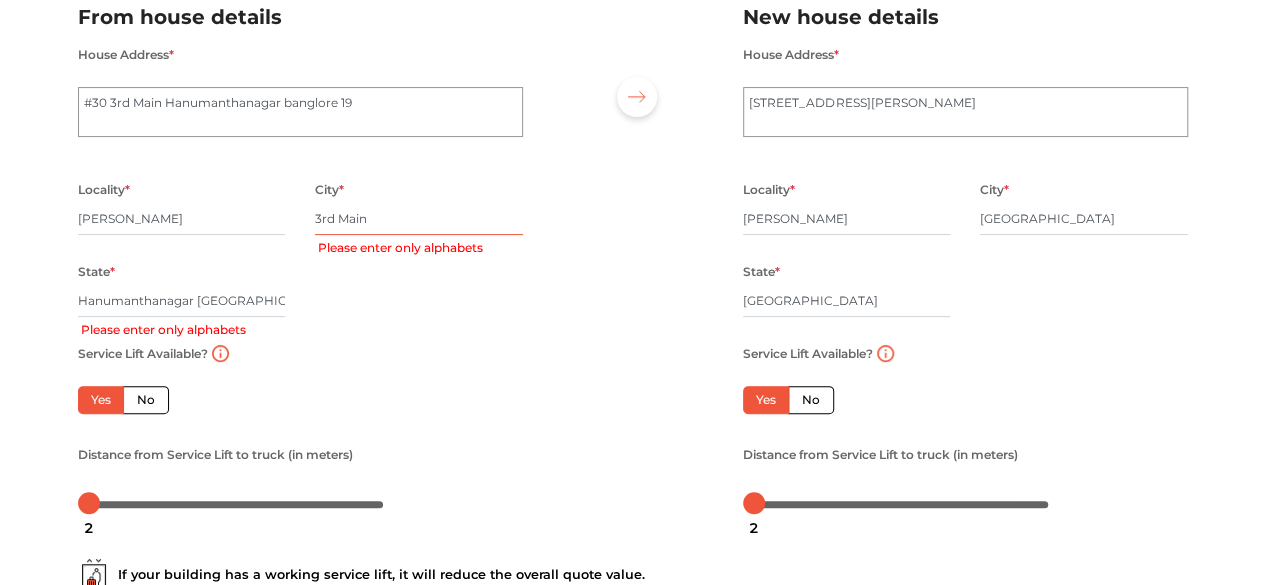 click on "3rd Main" at bounding box center [419, 219] 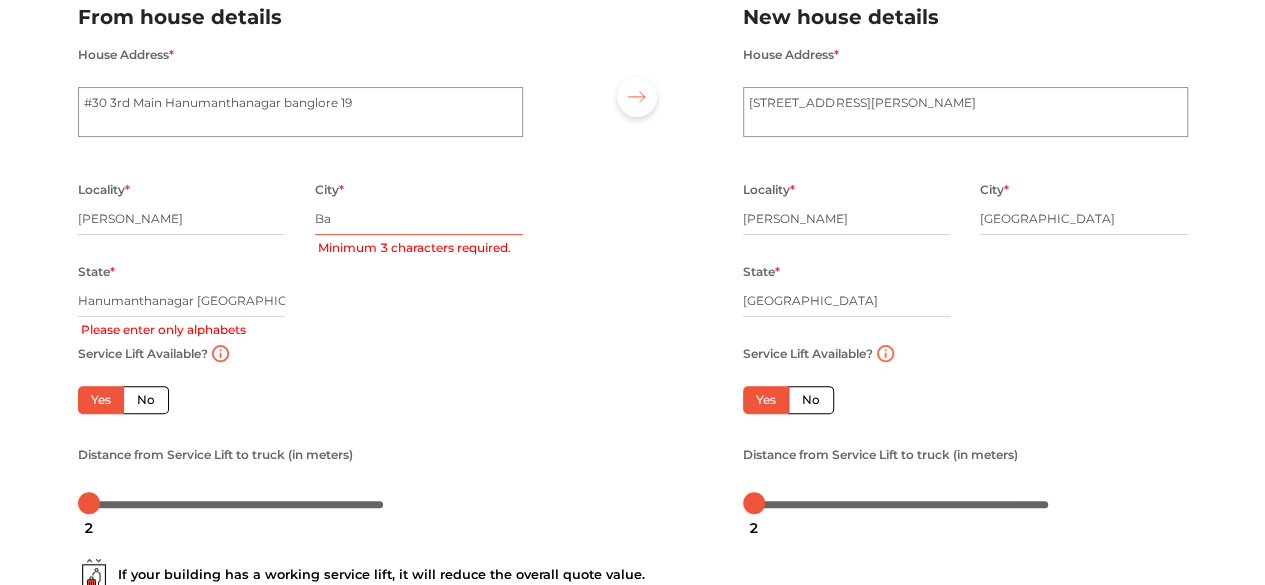 type on "[GEOGRAPHIC_DATA]" 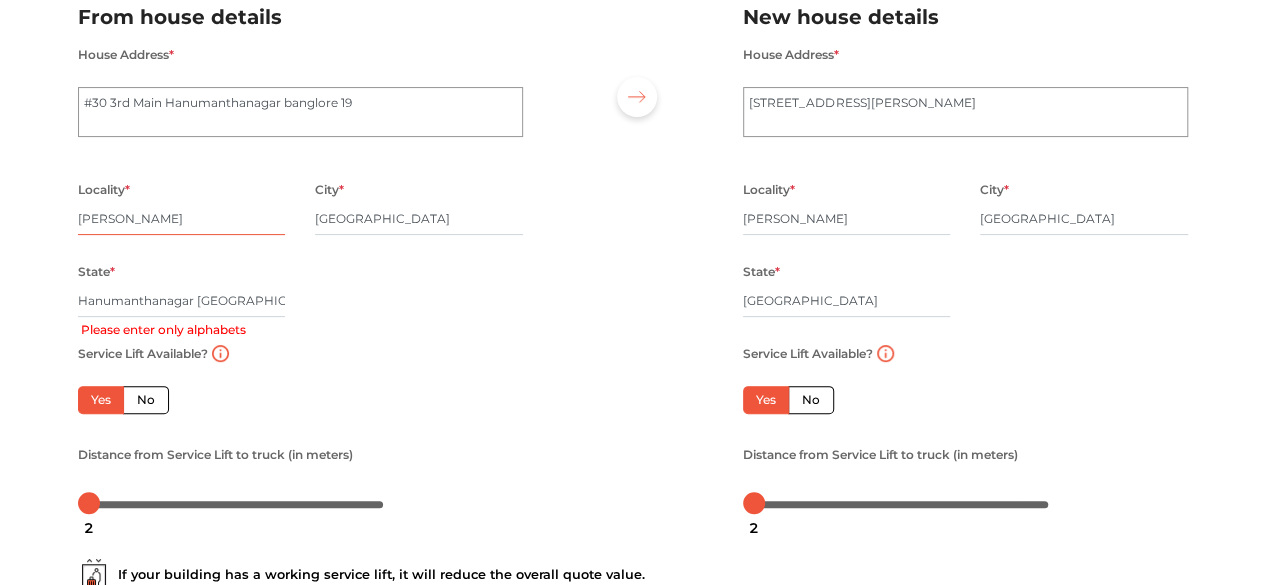 click on "[PERSON_NAME]" at bounding box center (182, 219) 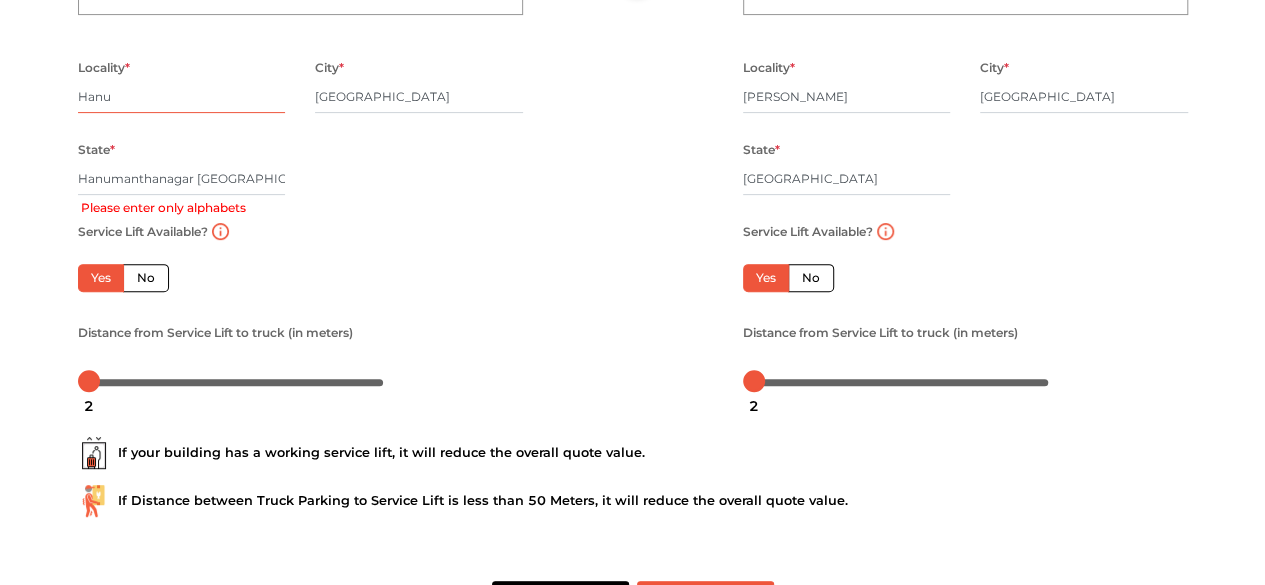 scroll, scrollTop: 360, scrollLeft: 0, axis: vertical 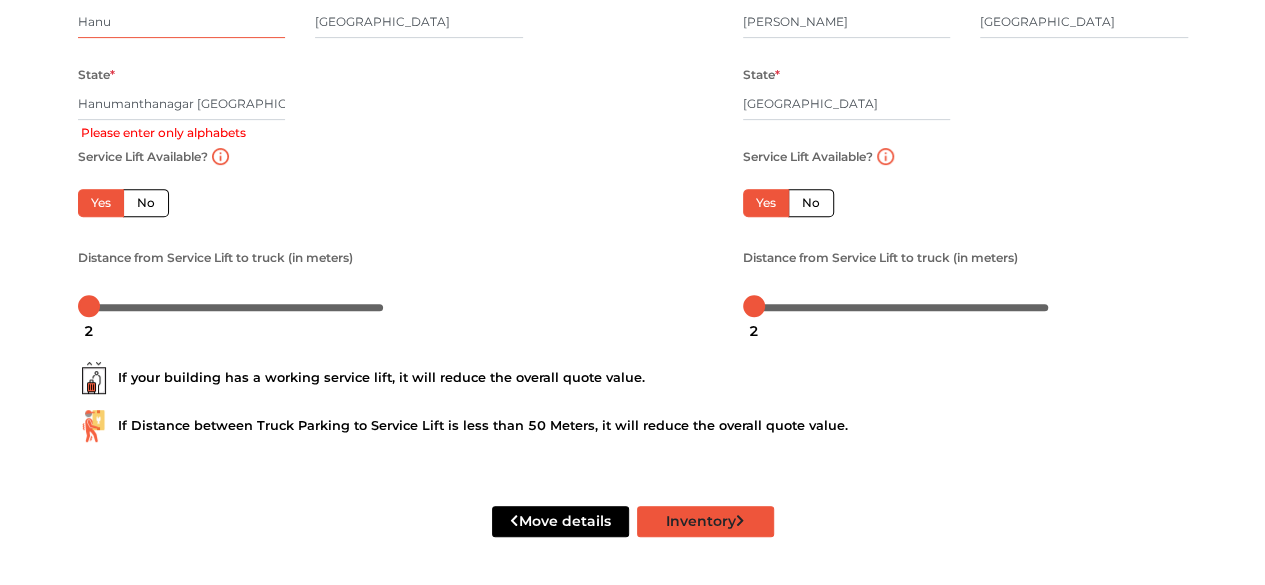 type on "Hanu" 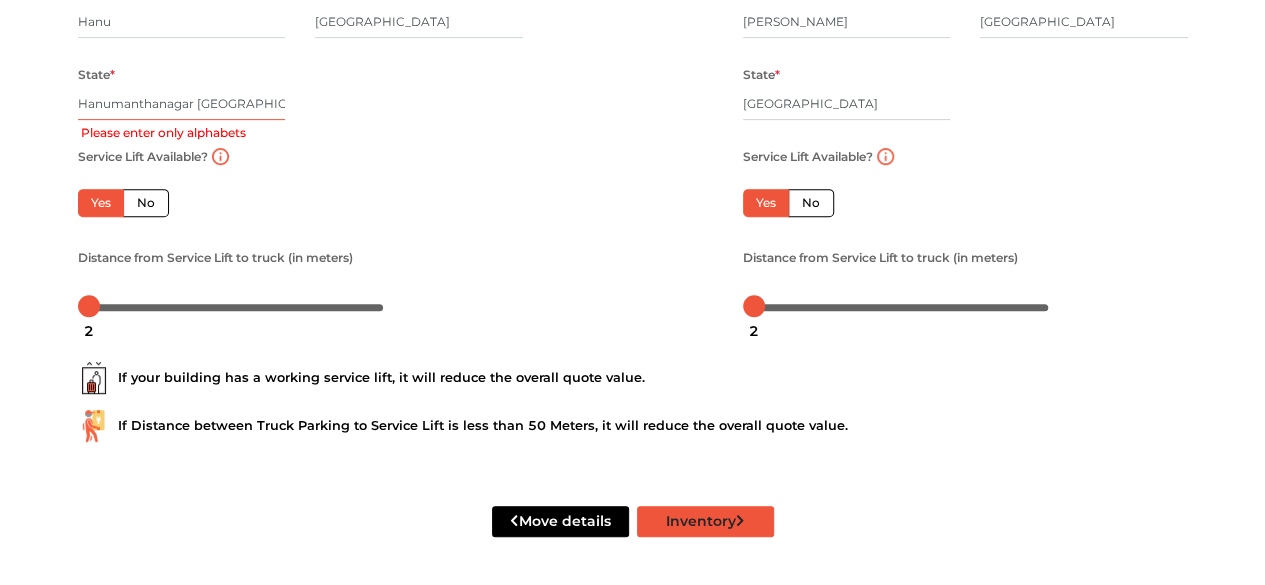scroll, scrollTop: 0, scrollLeft: 30, axis: horizontal 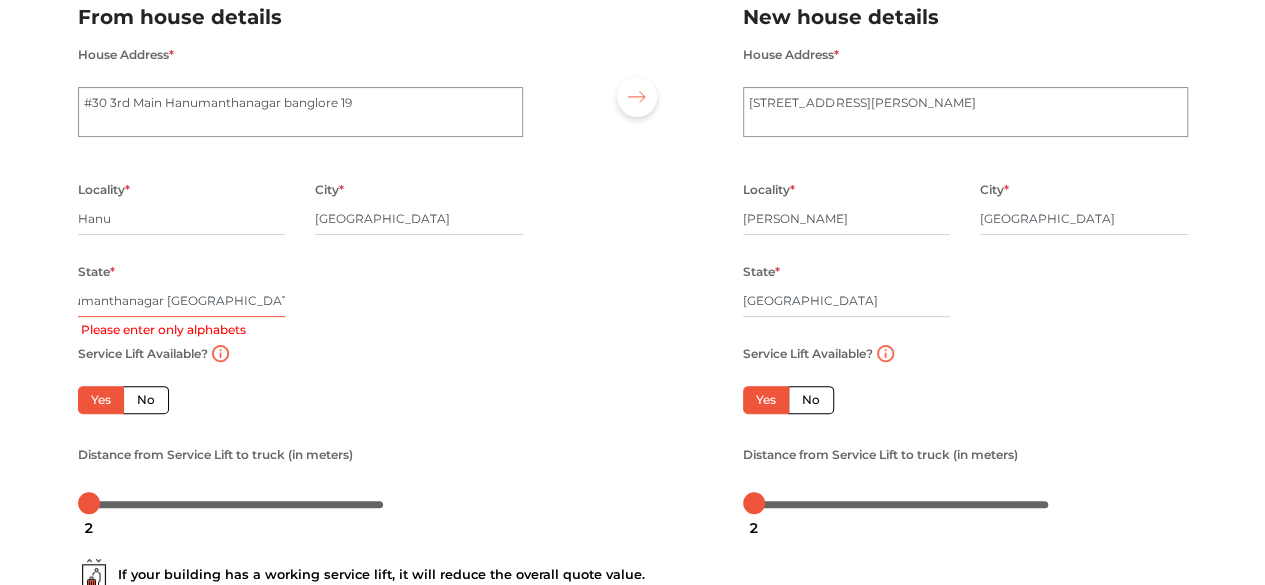 click on "Hanumanthanagar Bangalore 19galore" at bounding box center [182, 301] 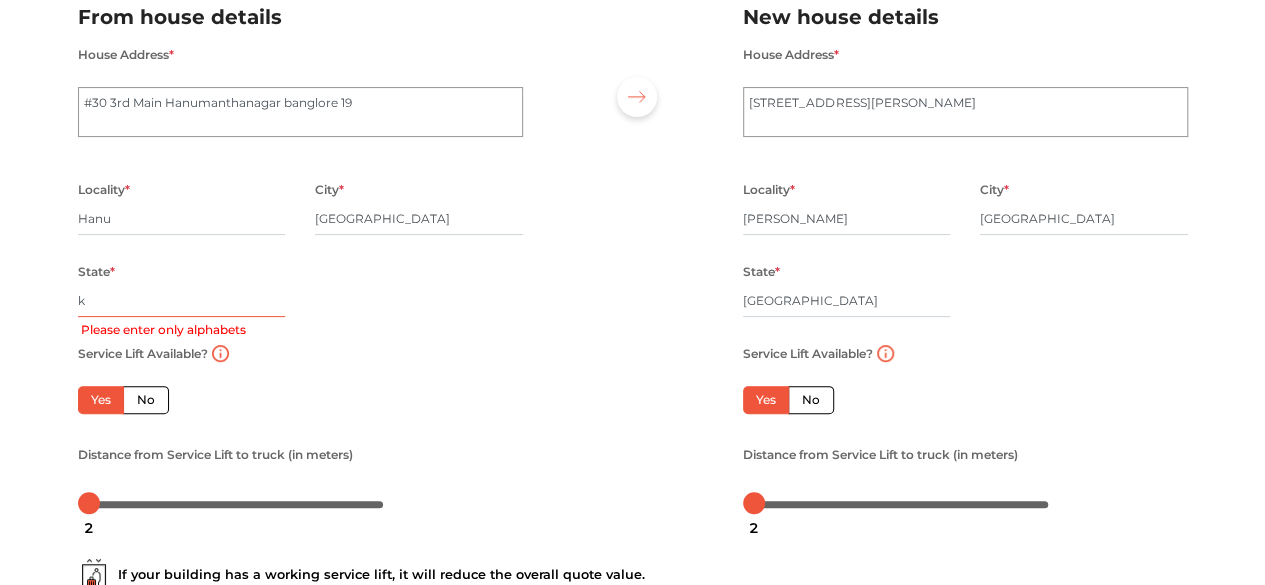 scroll, scrollTop: 0, scrollLeft: 0, axis: both 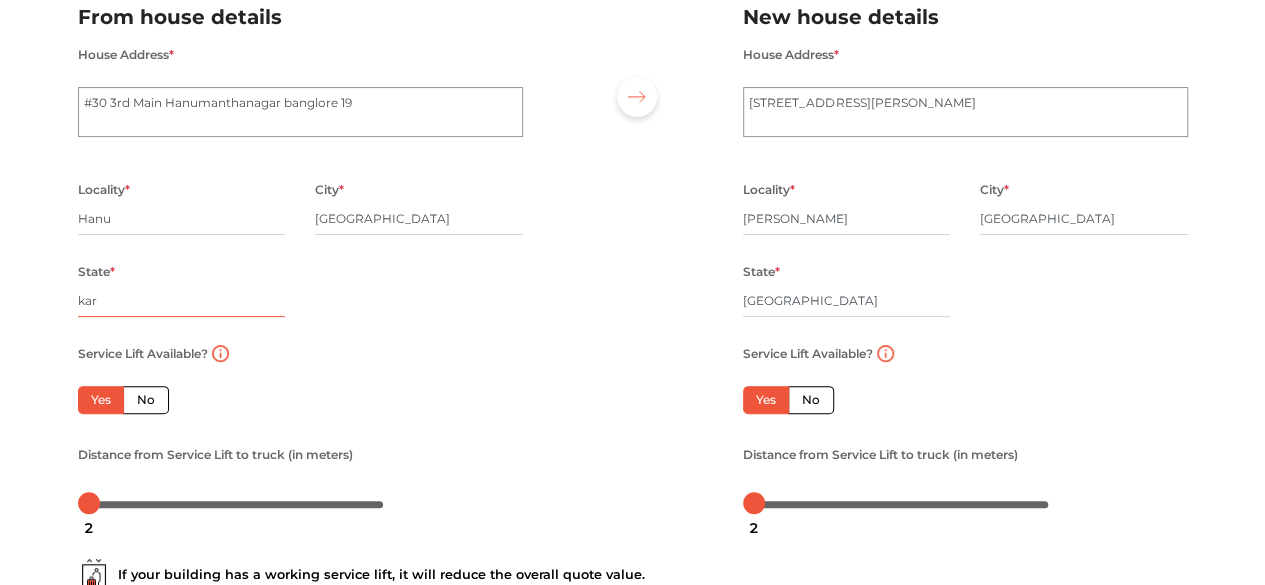 type on "[GEOGRAPHIC_DATA]" 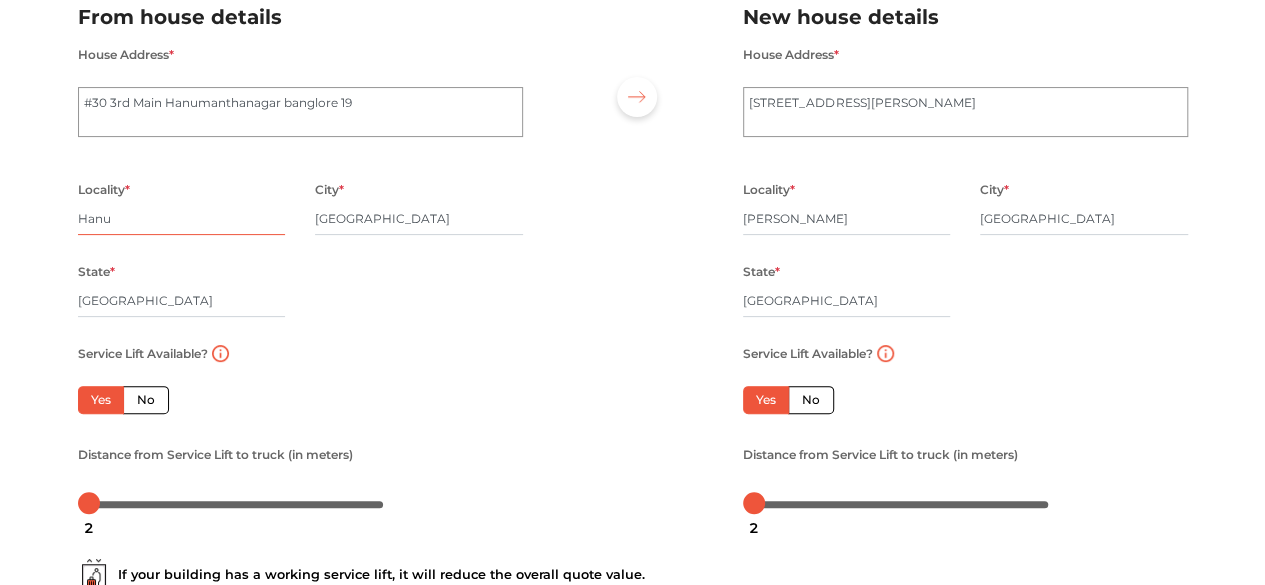 click on "Hanu" at bounding box center (182, 219) 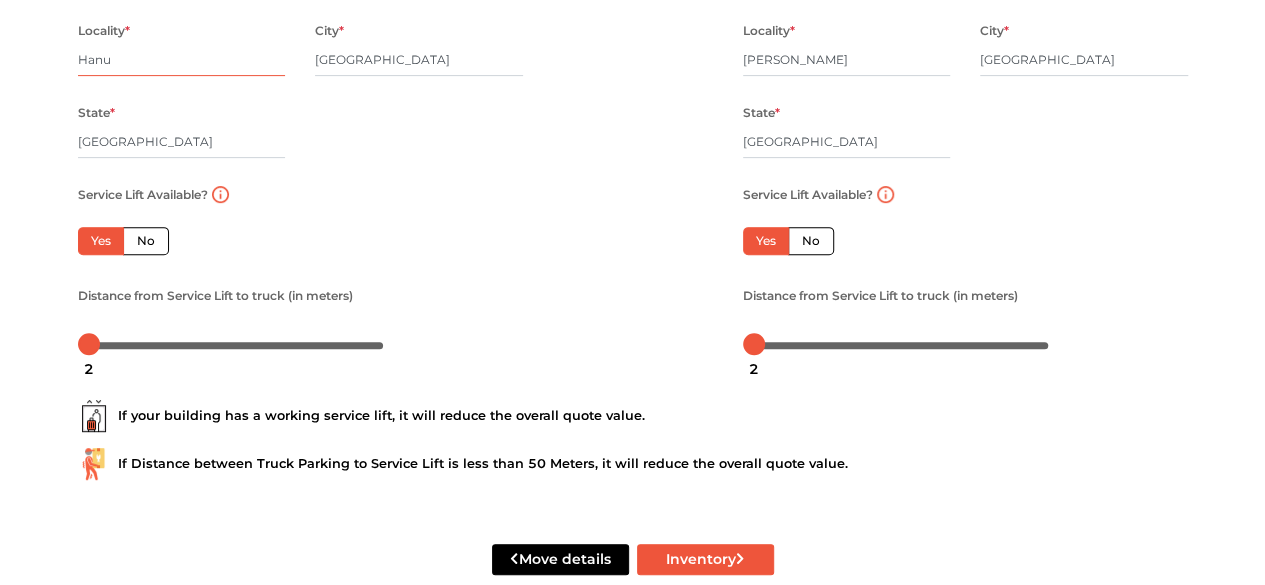 scroll, scrollTop: 360, scrollLeft: 0, axis: vertical 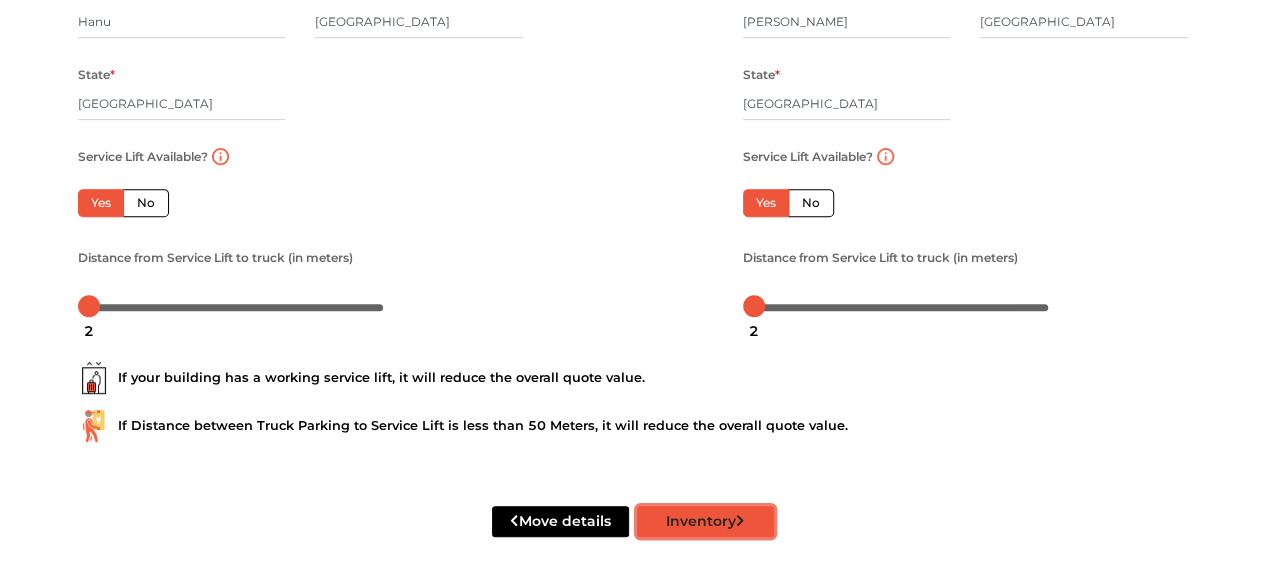 type 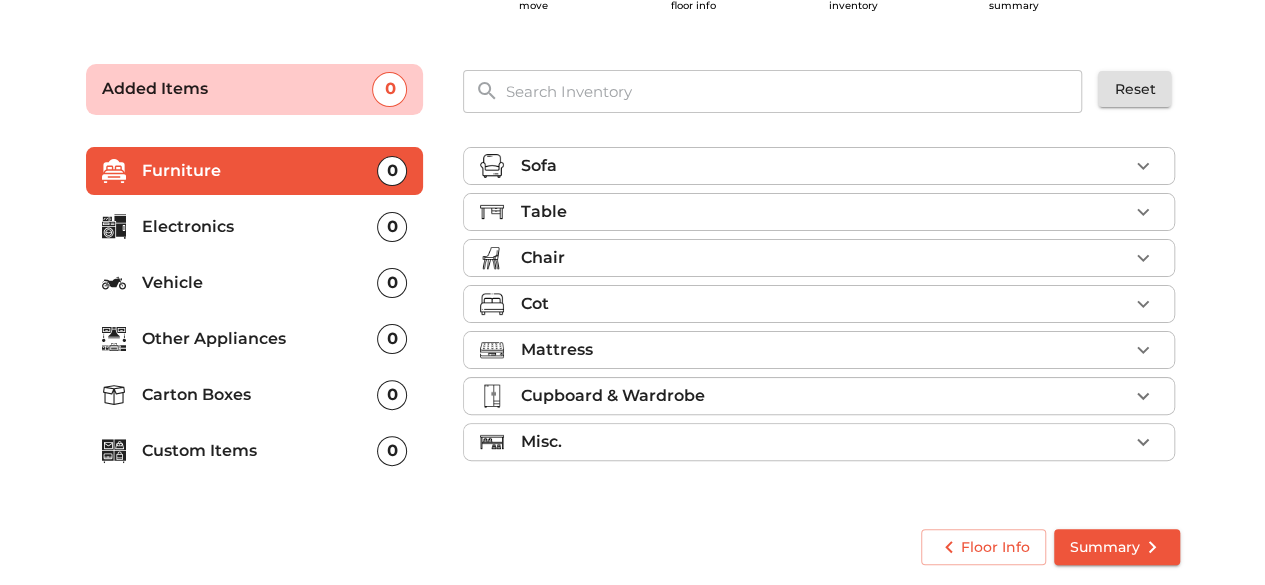 scroll, scrollTop: 96, scrollLeft: 0, axis: vertical 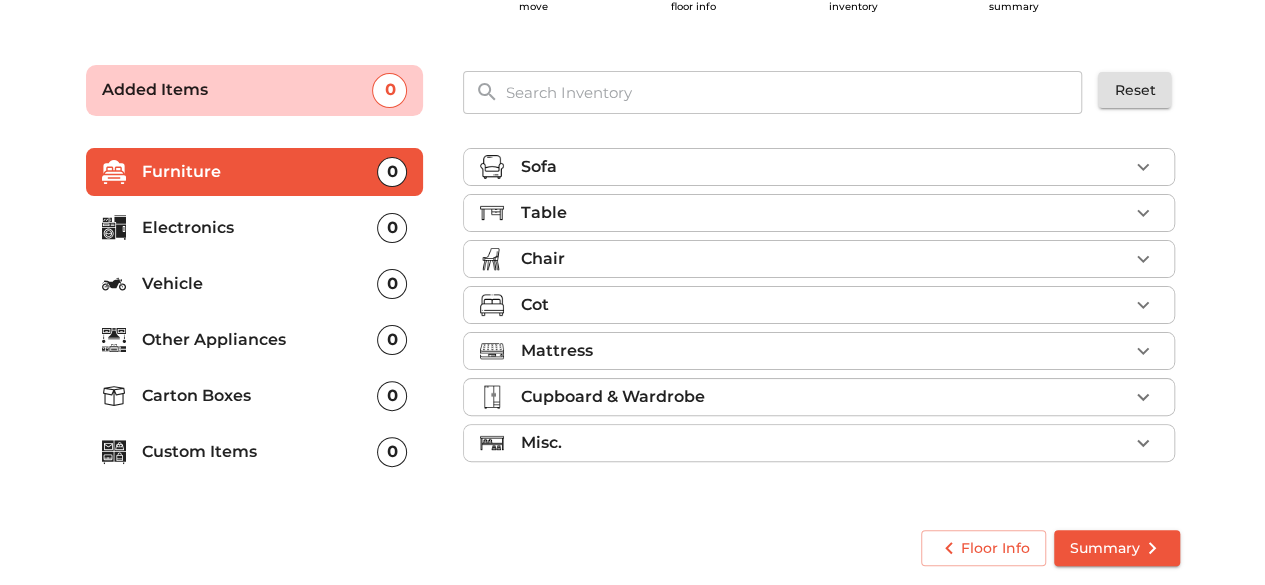 type 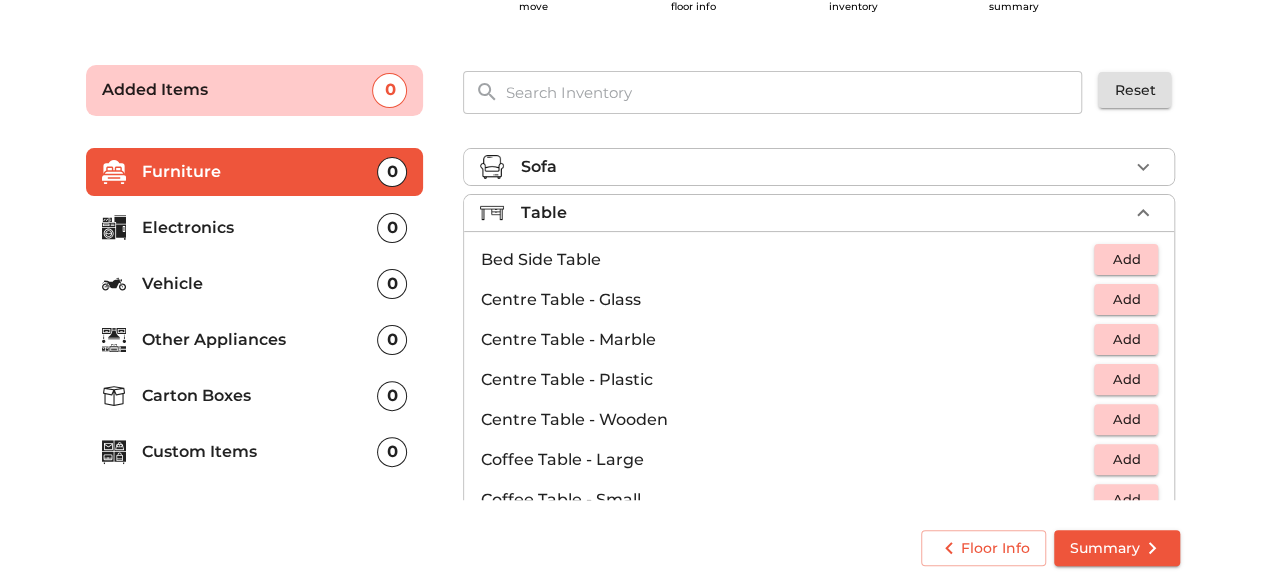 click on "Sofa" at bounding box center [824, 167] 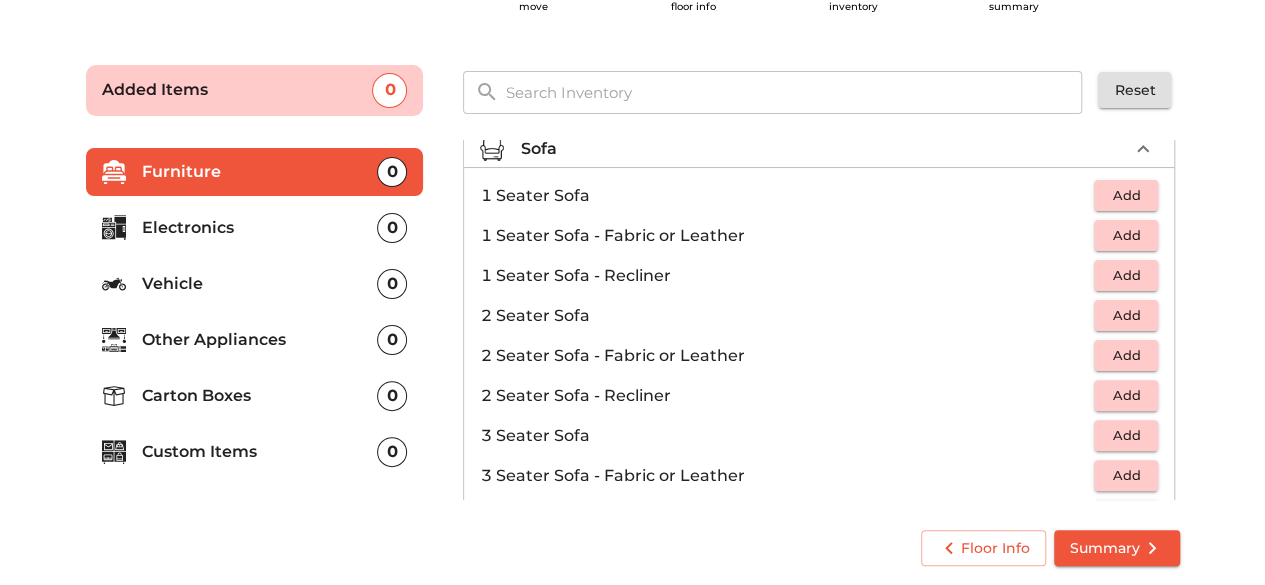 scroll, scrollTop: 0, scrollLeft: 0, axis: both 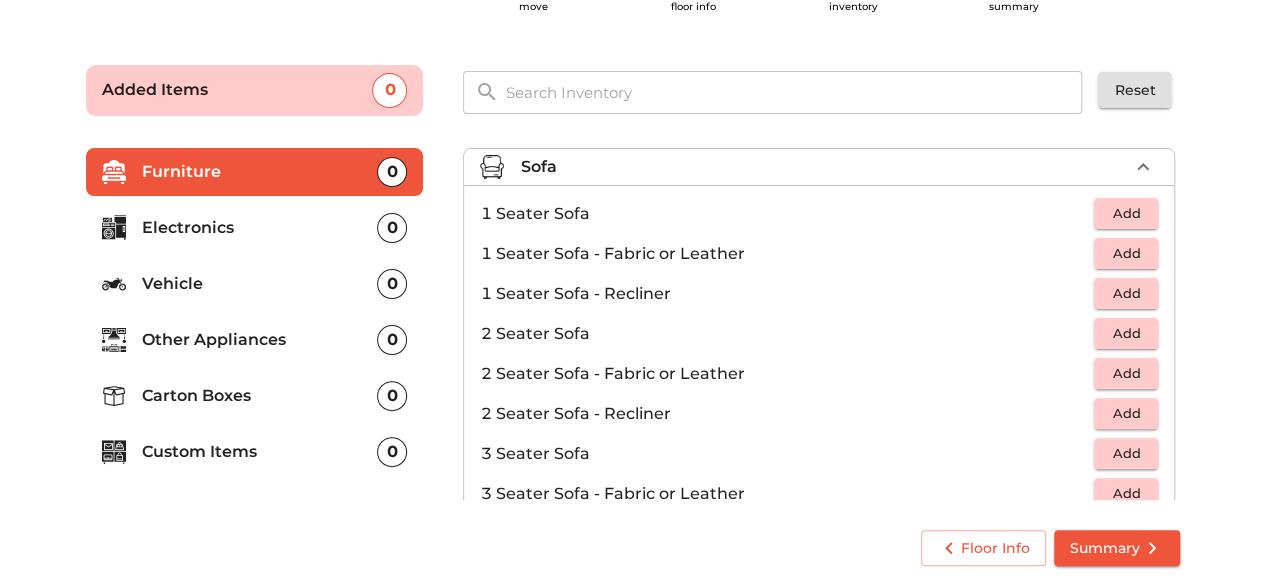 type 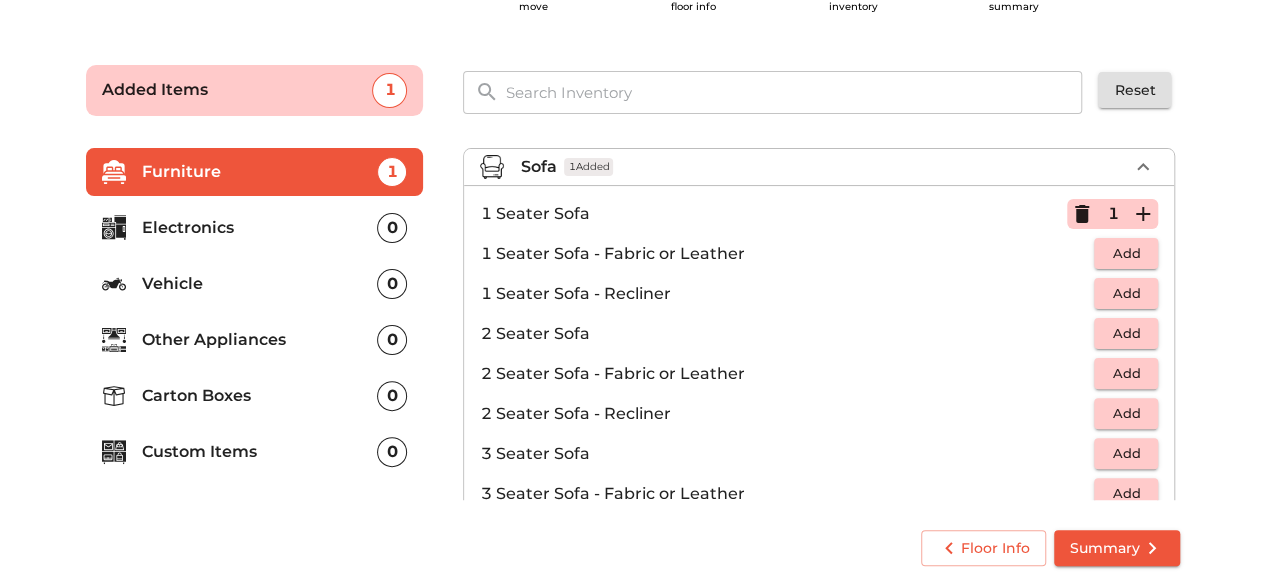 type 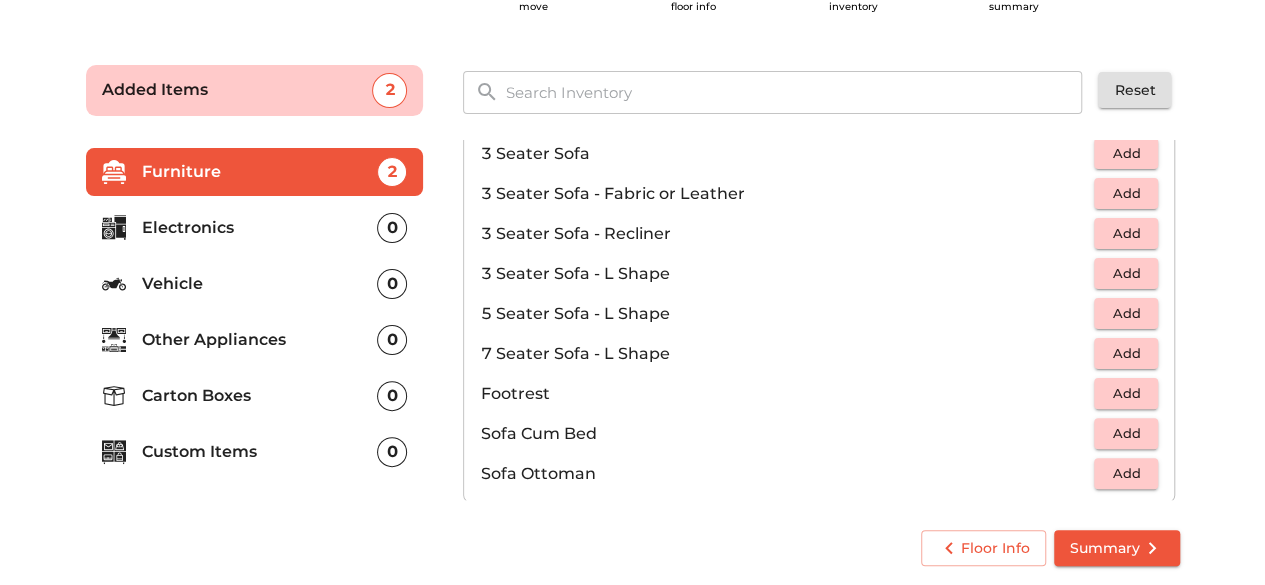 scroll, scrollTop: 200, scrollLeft: 0, axis: vertical 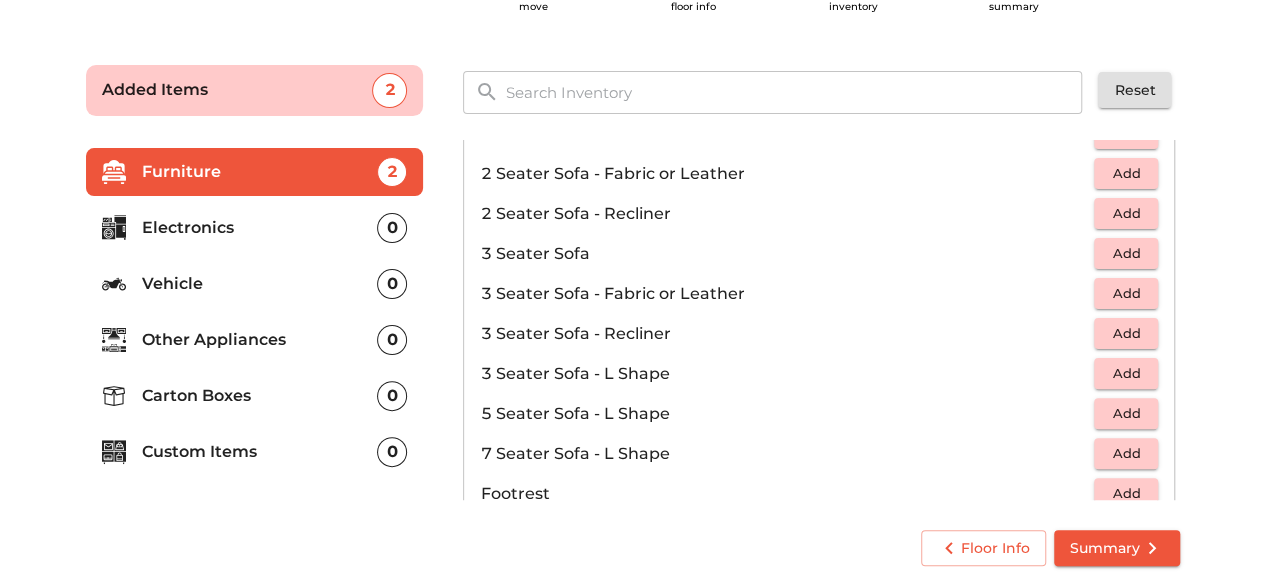drag, startPoint x: 1123, startPoint y: 252, endPoint x: 1022, endPoint y: 257, distance: 101.12369 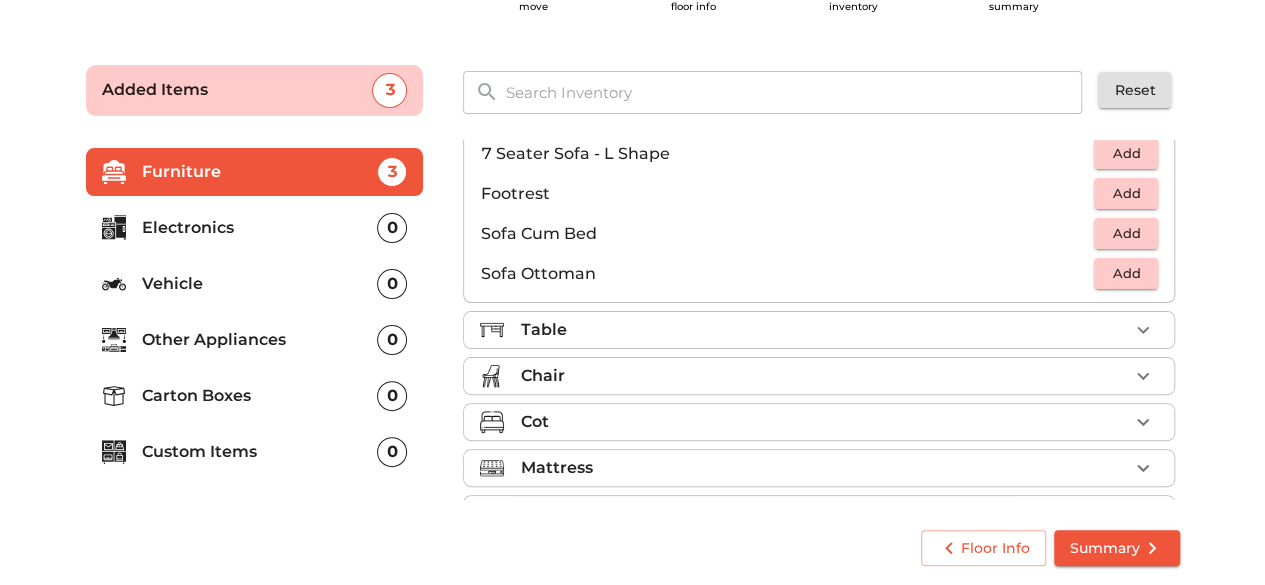 scroll, scrollTop: 590, scrollLeft: 0, axis: vertical 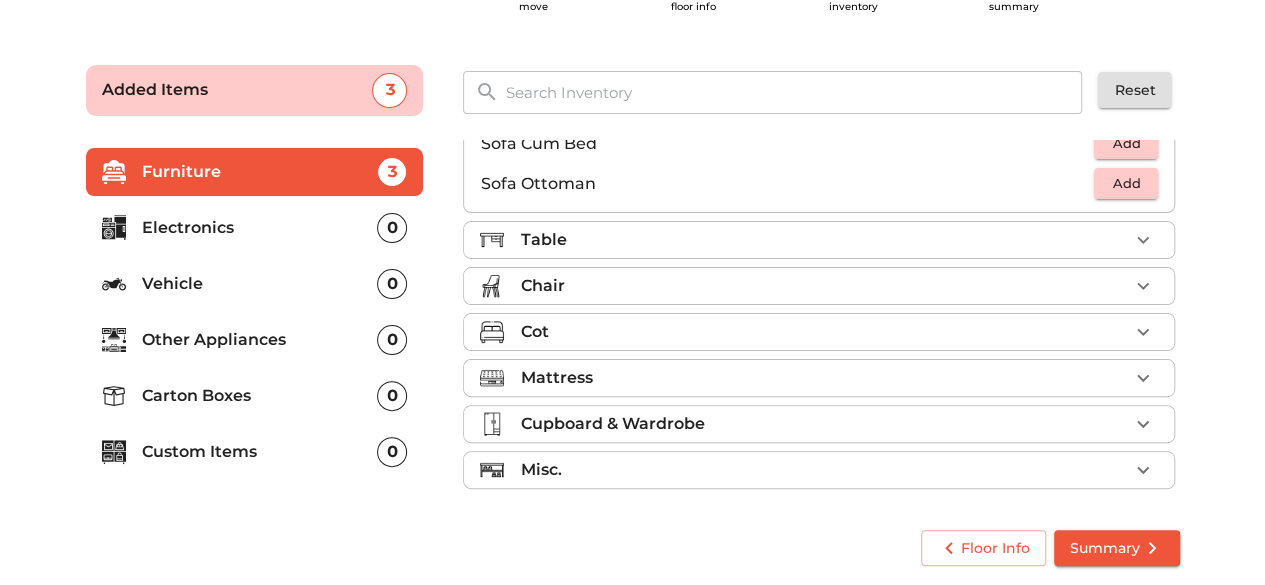 click 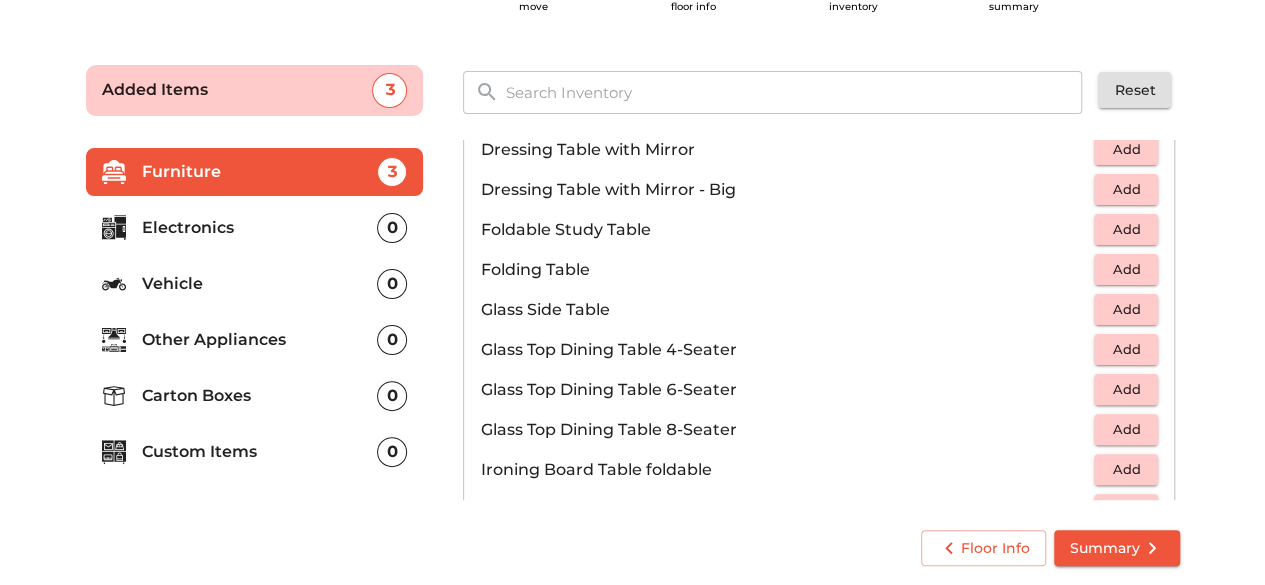 scroll, scrollTop: 584, scrollLeft: 0, axis: vertical 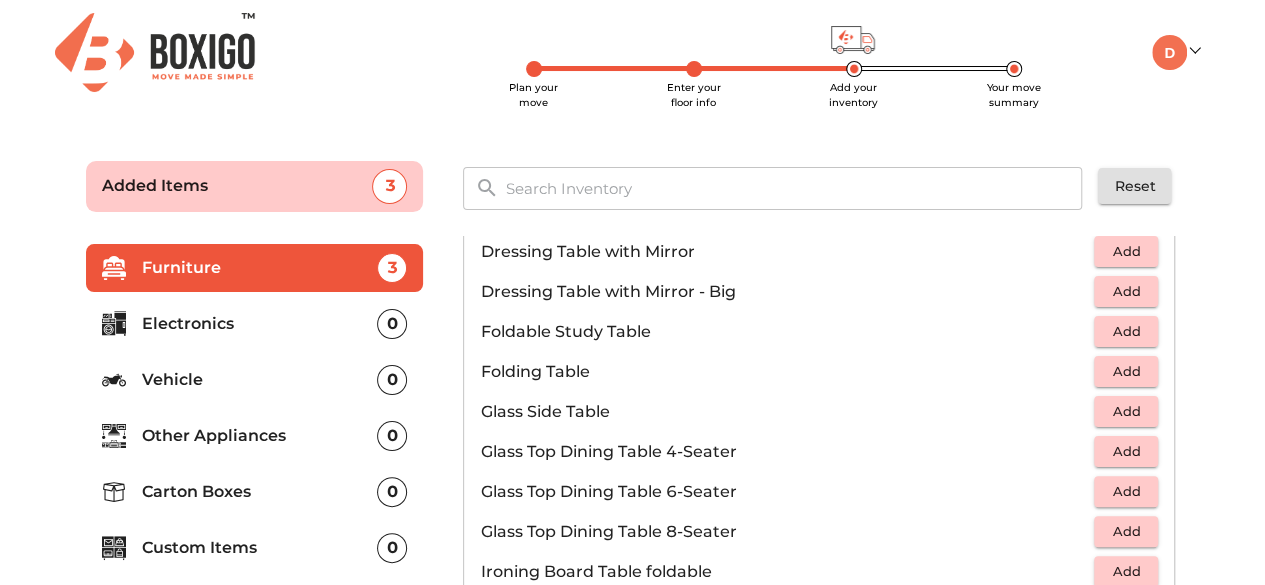 type 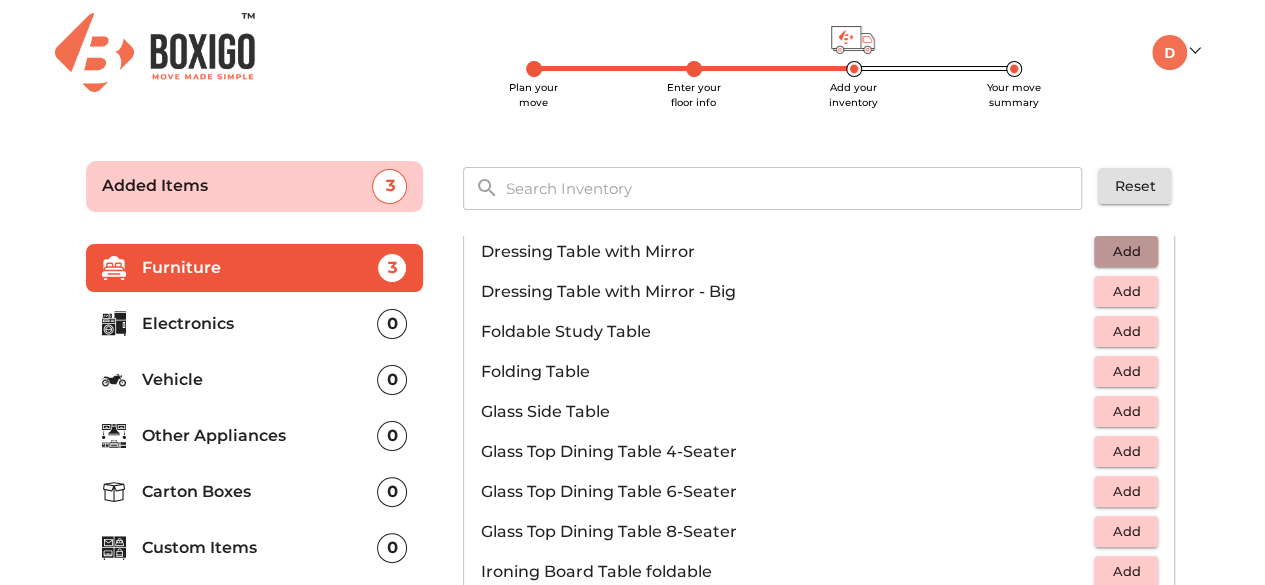 click on "Add" at bounding box center (1126, 251) 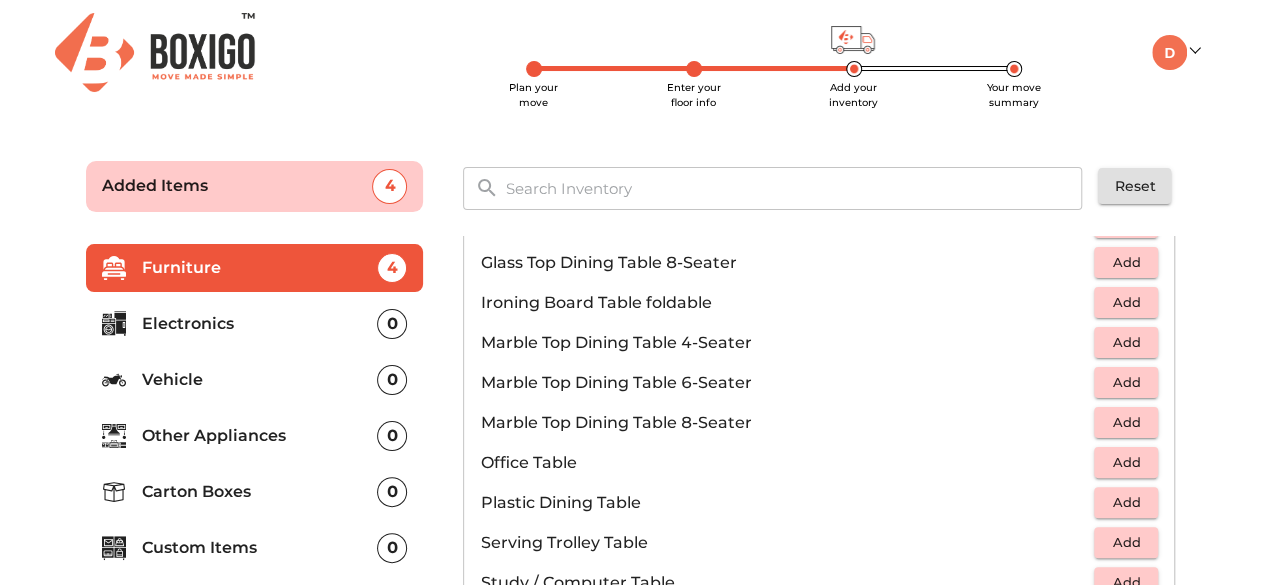 scroll, scrollTop: 884, scrollLeft: 0, axis: vertical 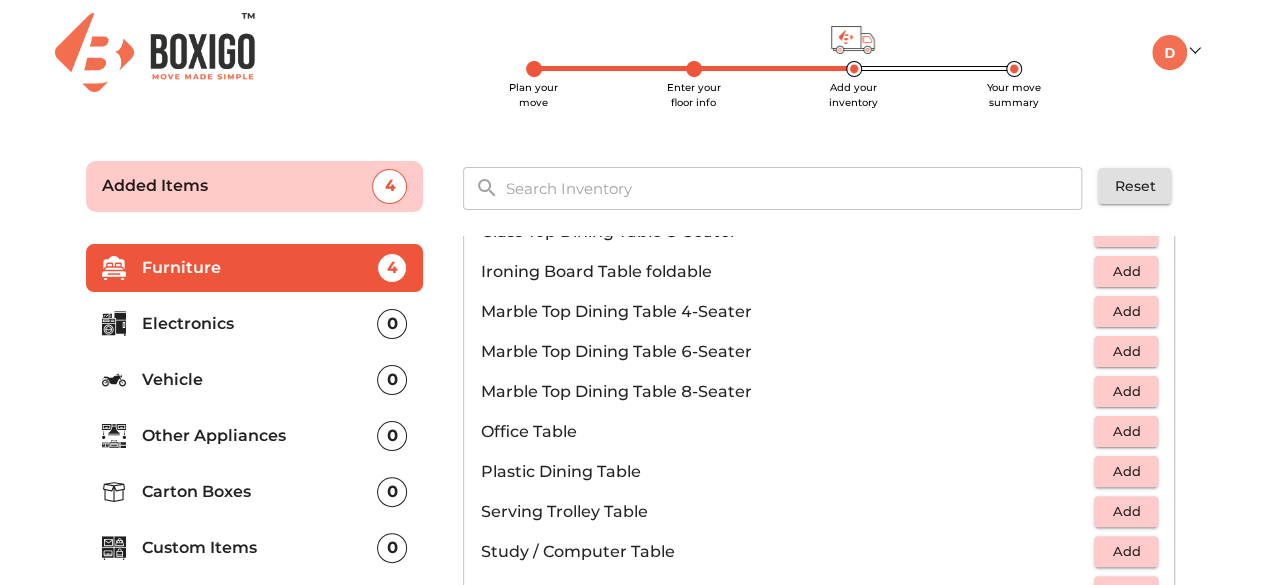 type 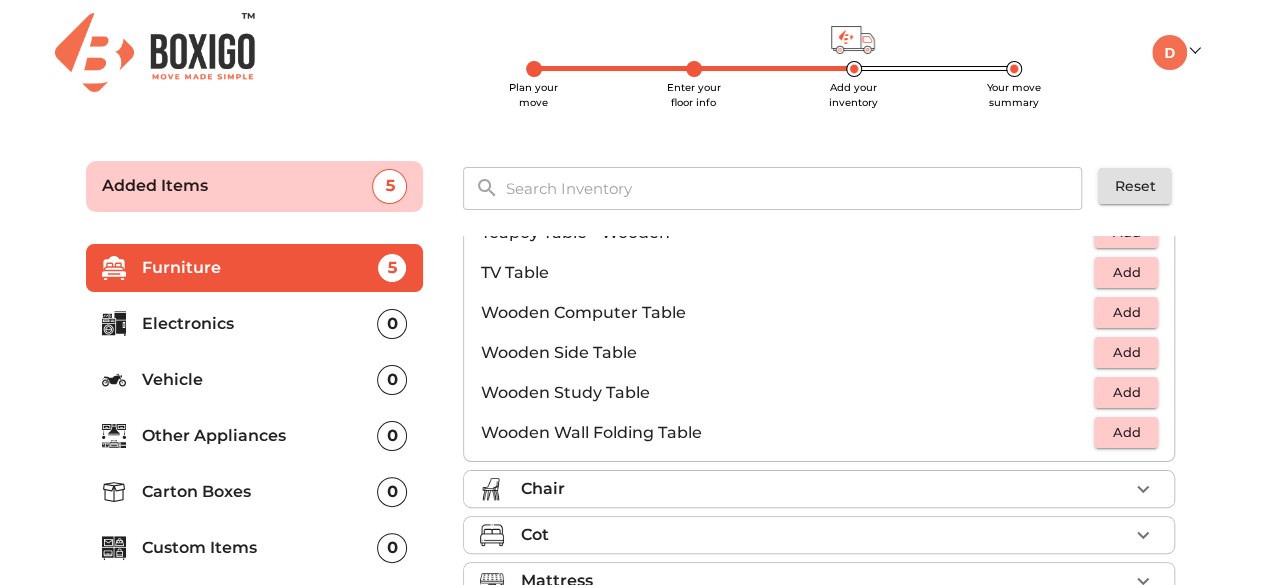 scroll, scrollTop: 1284, scrollLeft: 0, axis: vertical 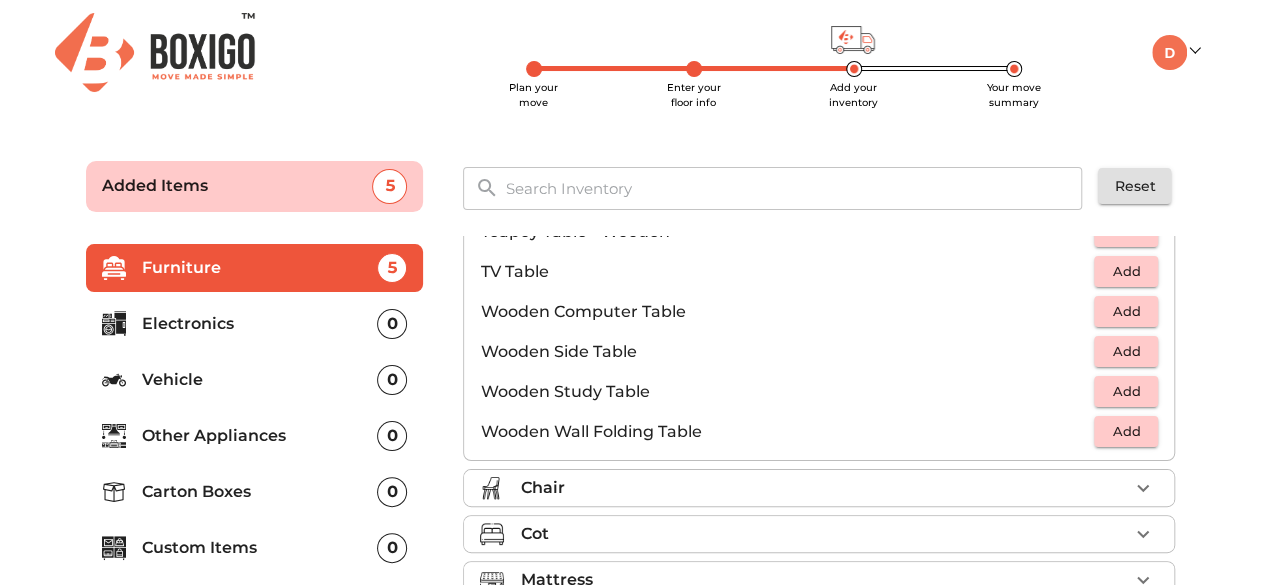 type 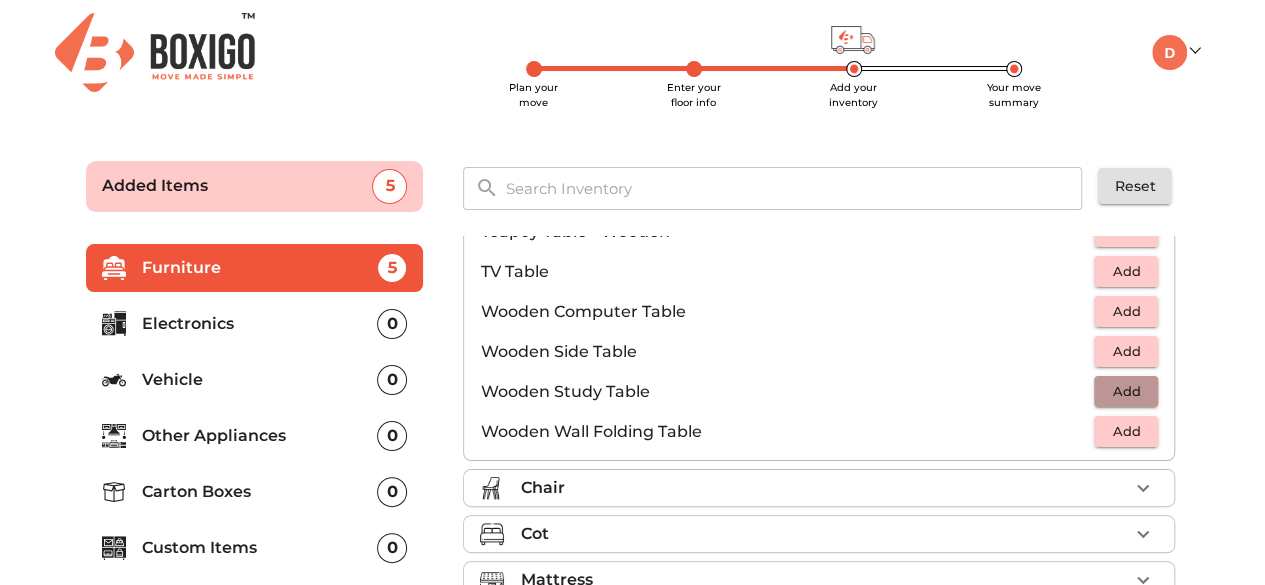 click on "Add" at bounding box center [1126, 391] 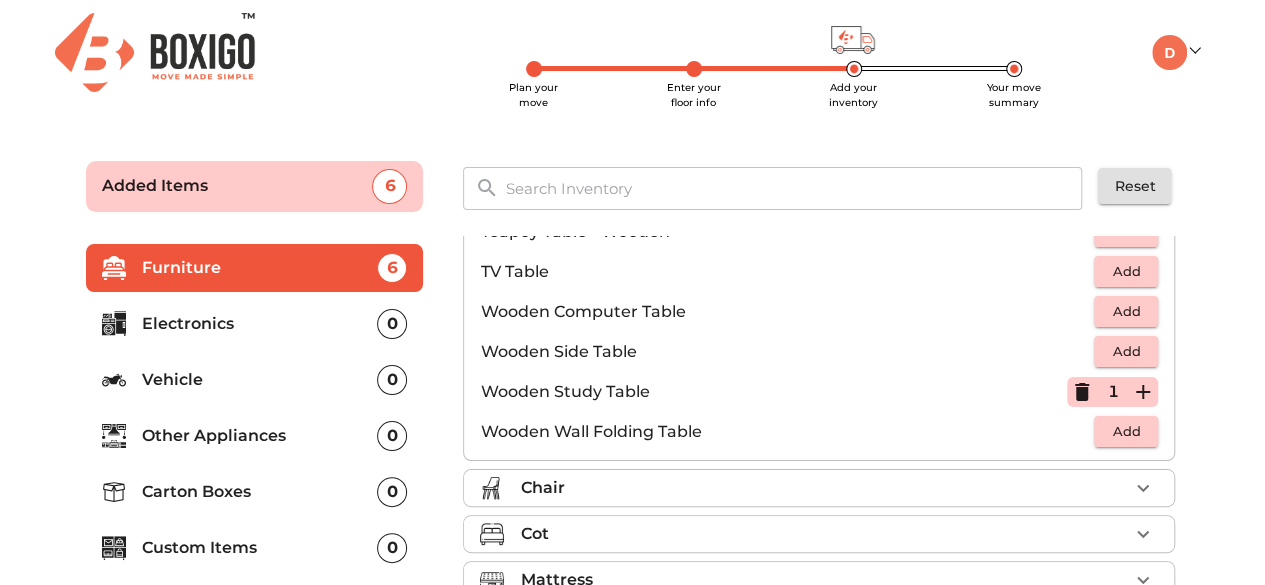 scroll, scrollTop: 1384, scrollLeft: 0, axis: vertical 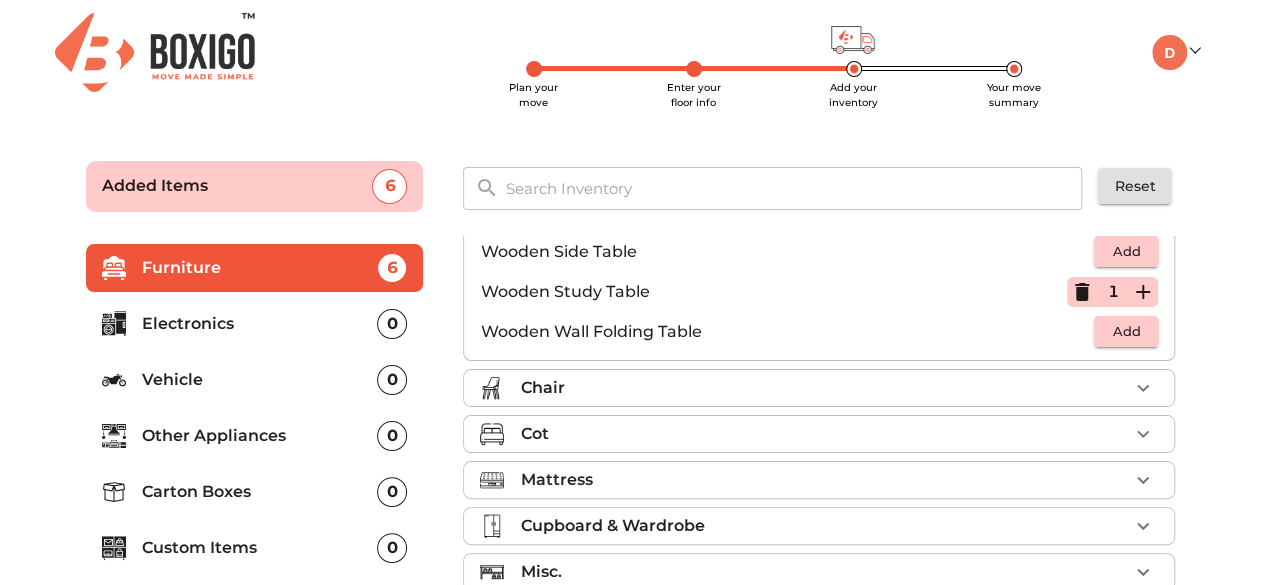 type 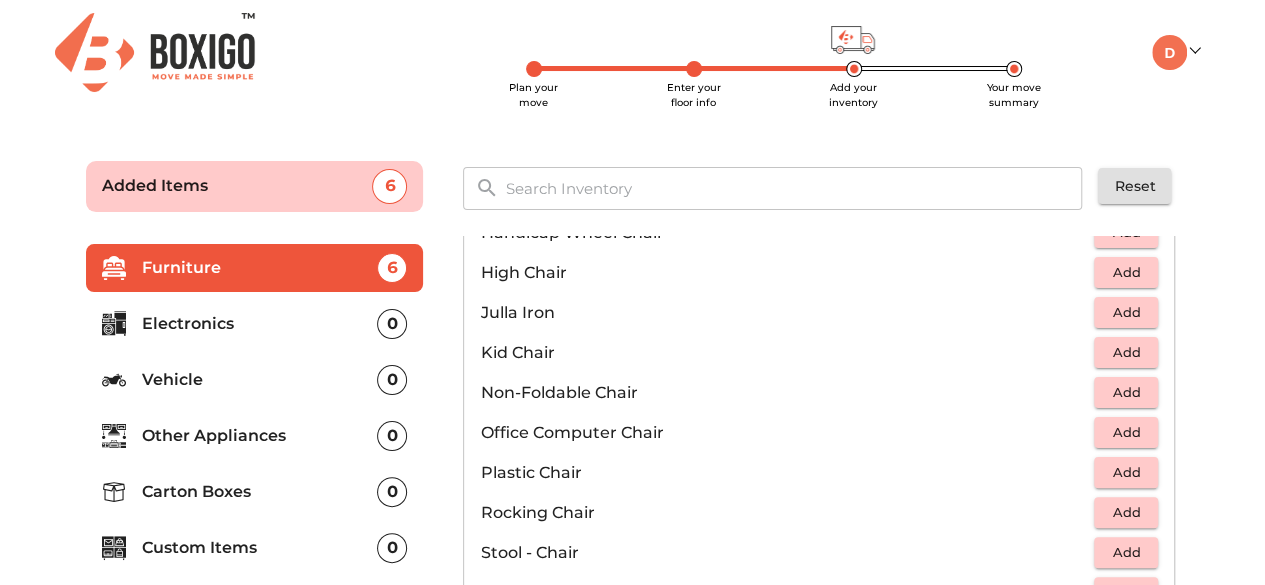 scroll, scrollTop: 329, scrollLeft: 0, axis: vertical 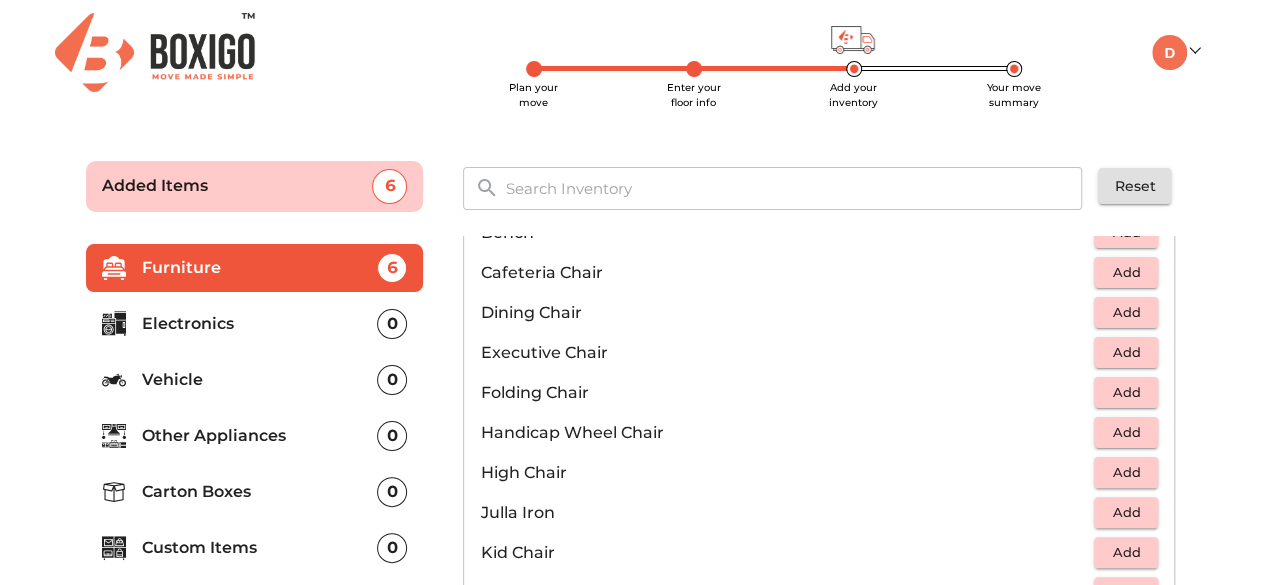 type 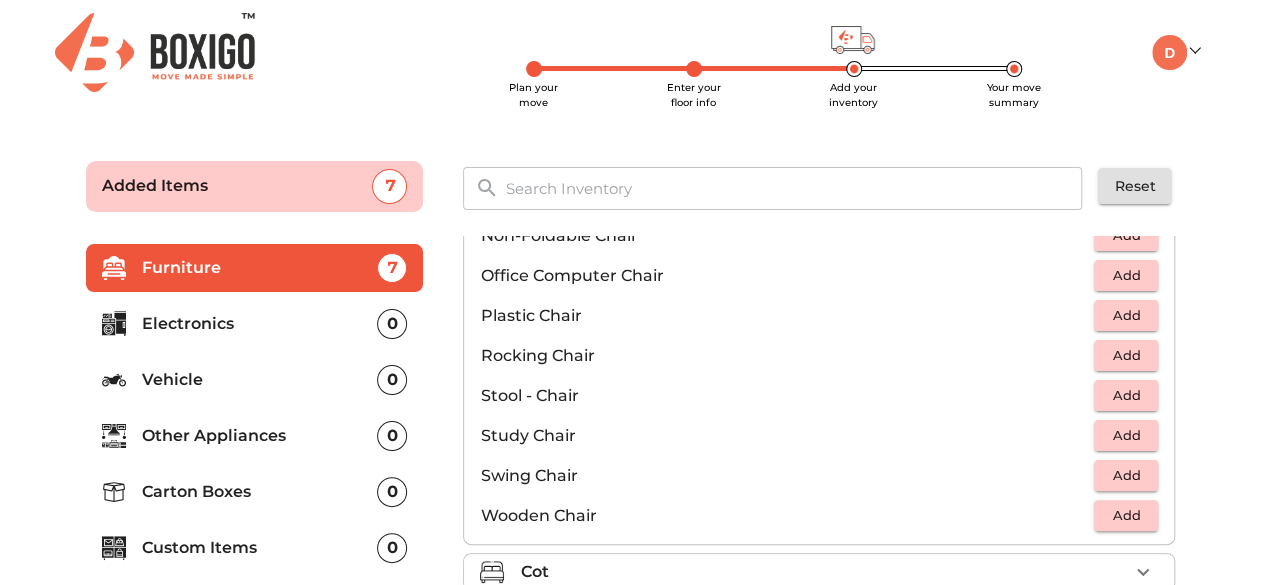 scroll, scrollTop: 630, scrollLeft: 0, axis: vertical 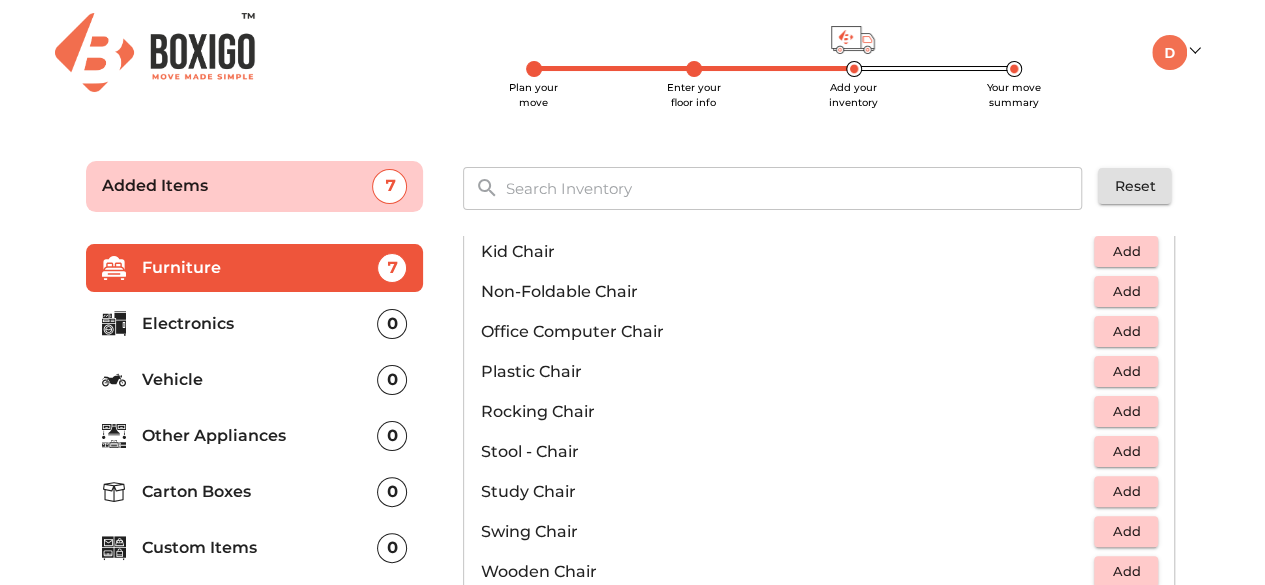 type 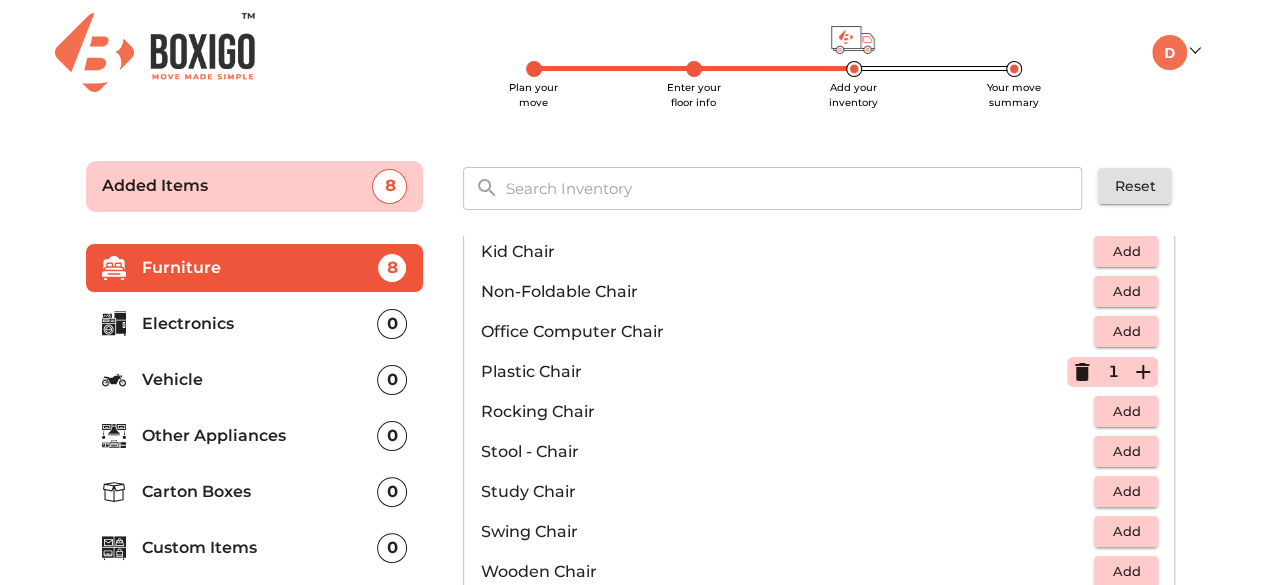 type 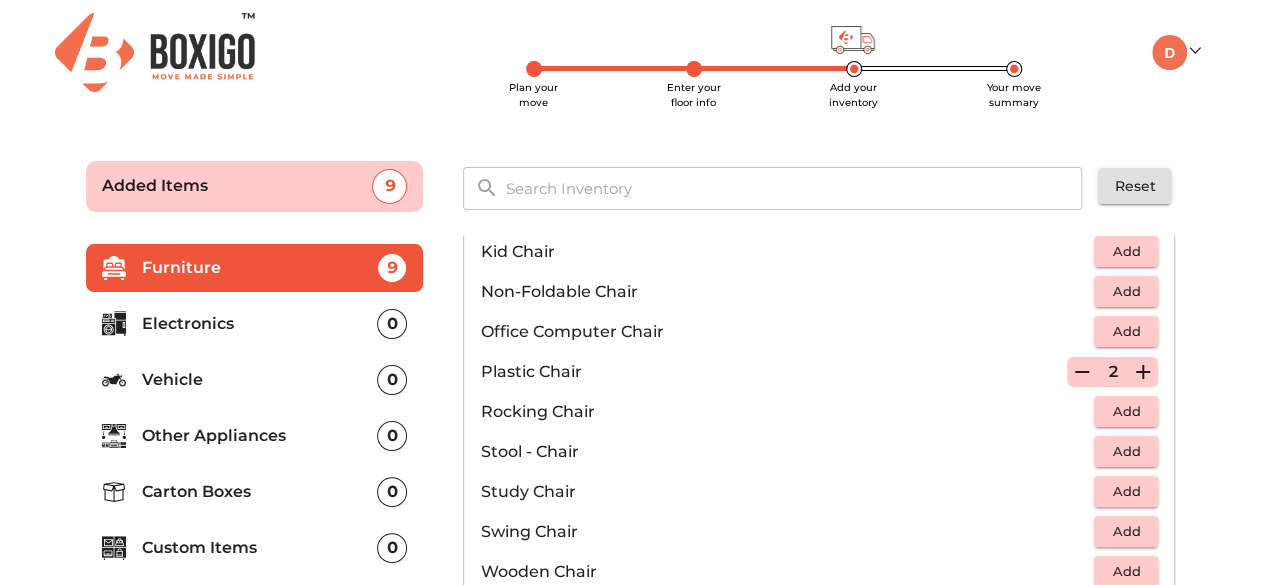 click 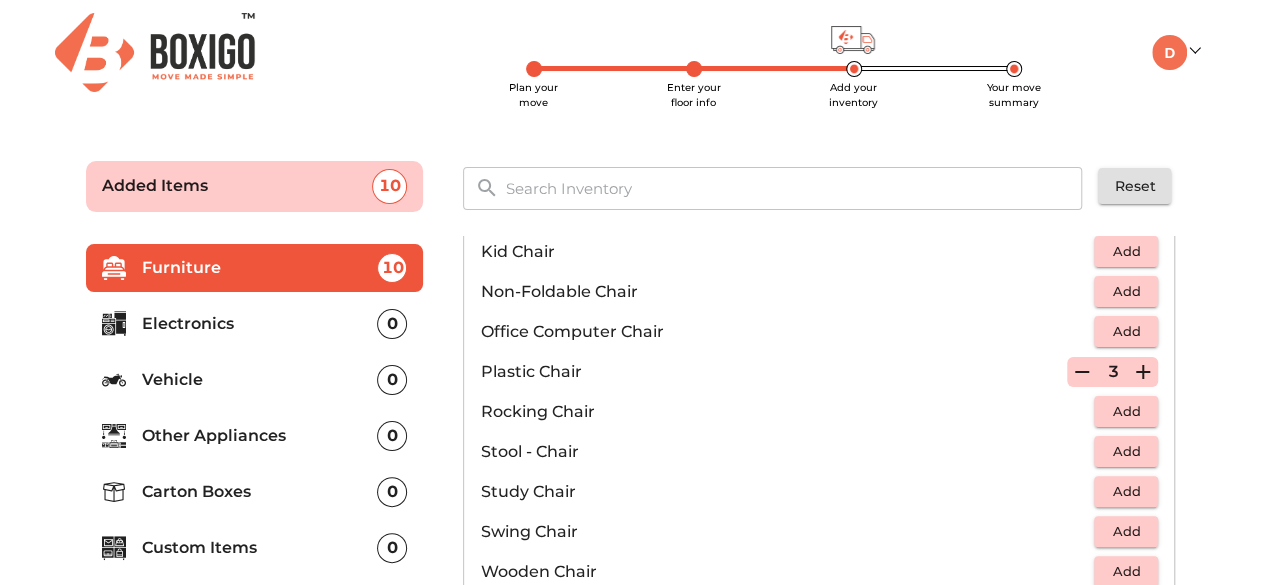 scroll, scrollTop: 830, scrollLeft: 0, axis: vertical 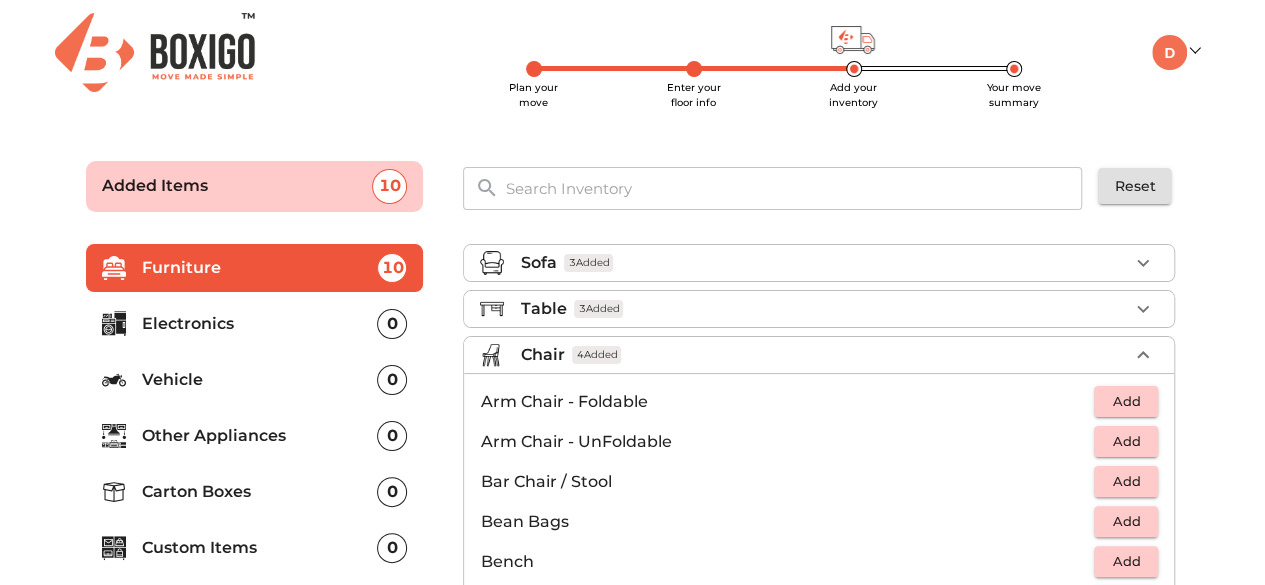 type 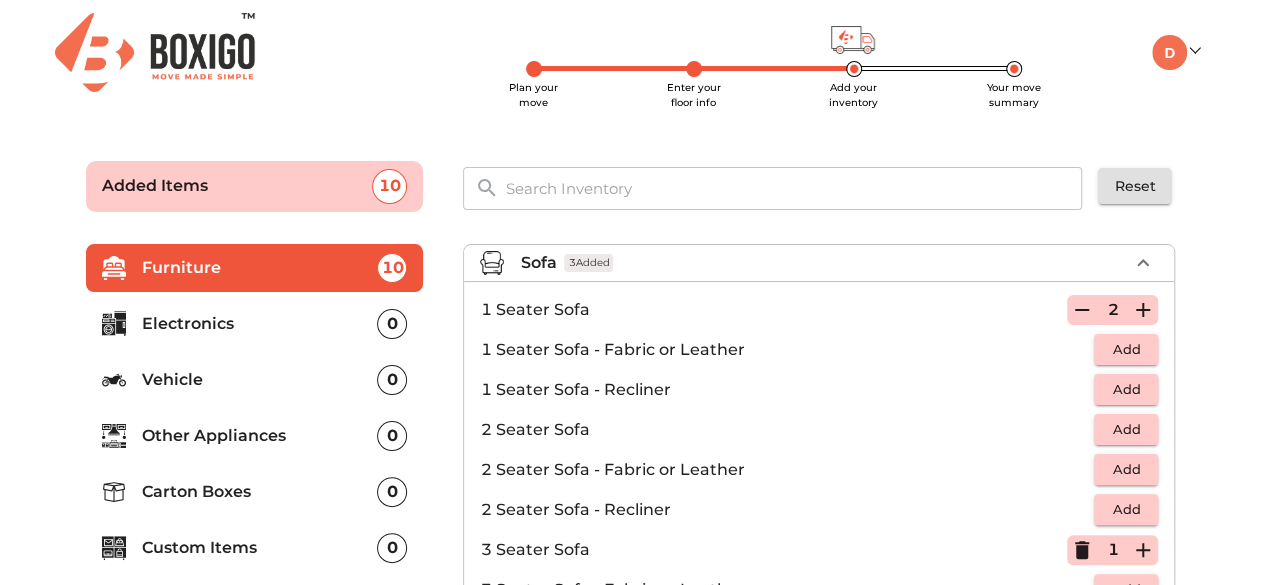 type 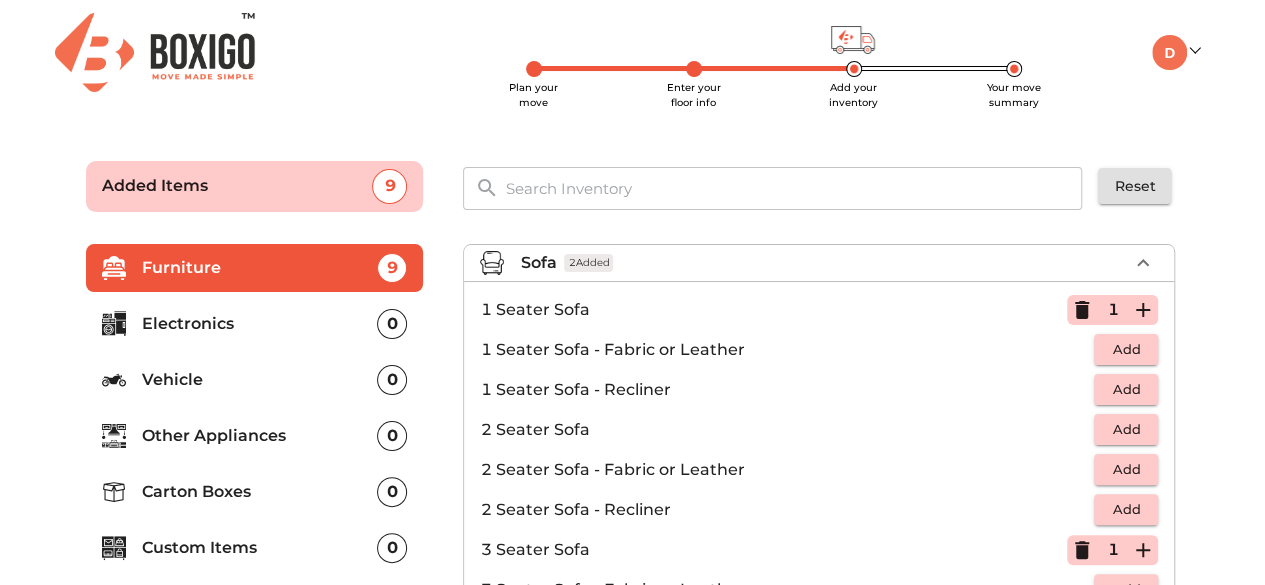 click 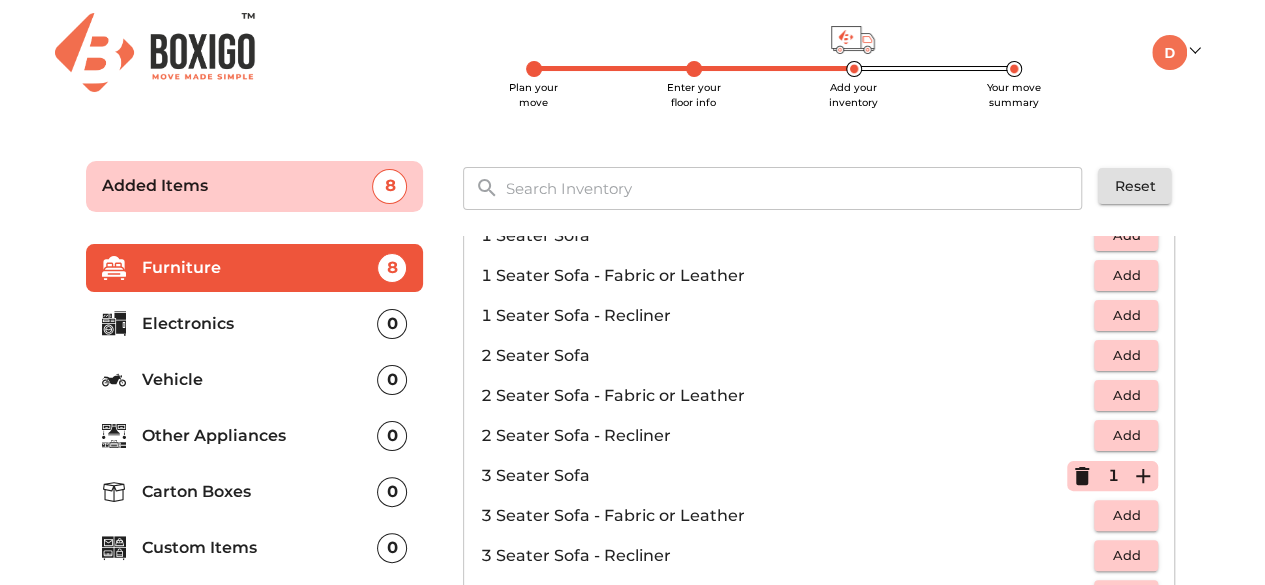 scroll, scrollTop: 100, scrollLeft: 0, axis: vertical 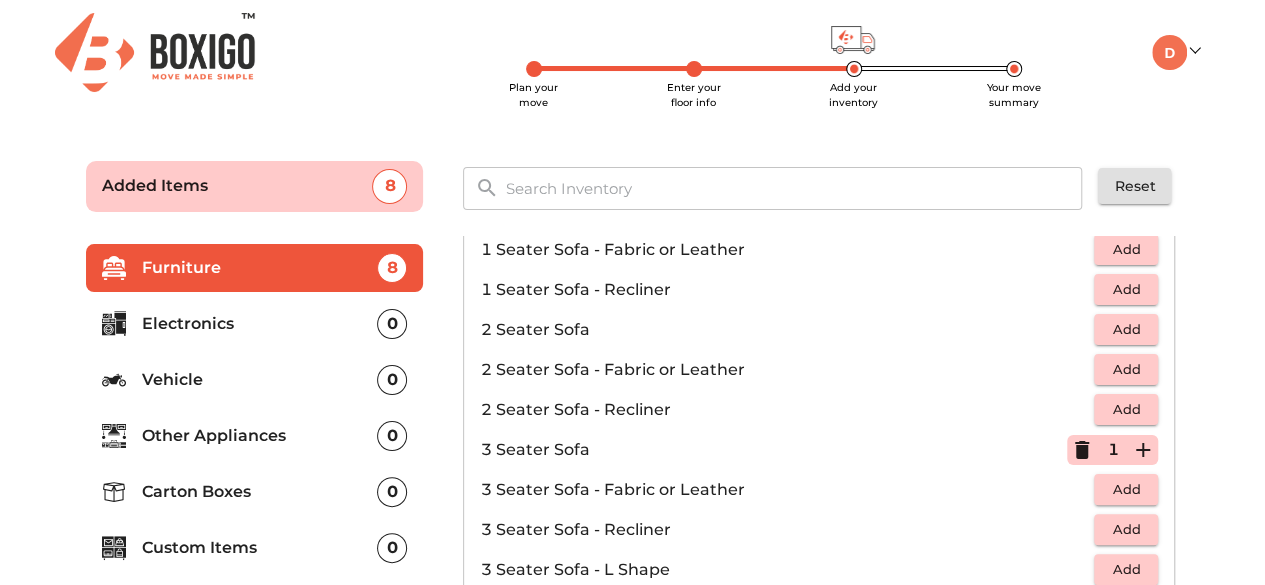 type 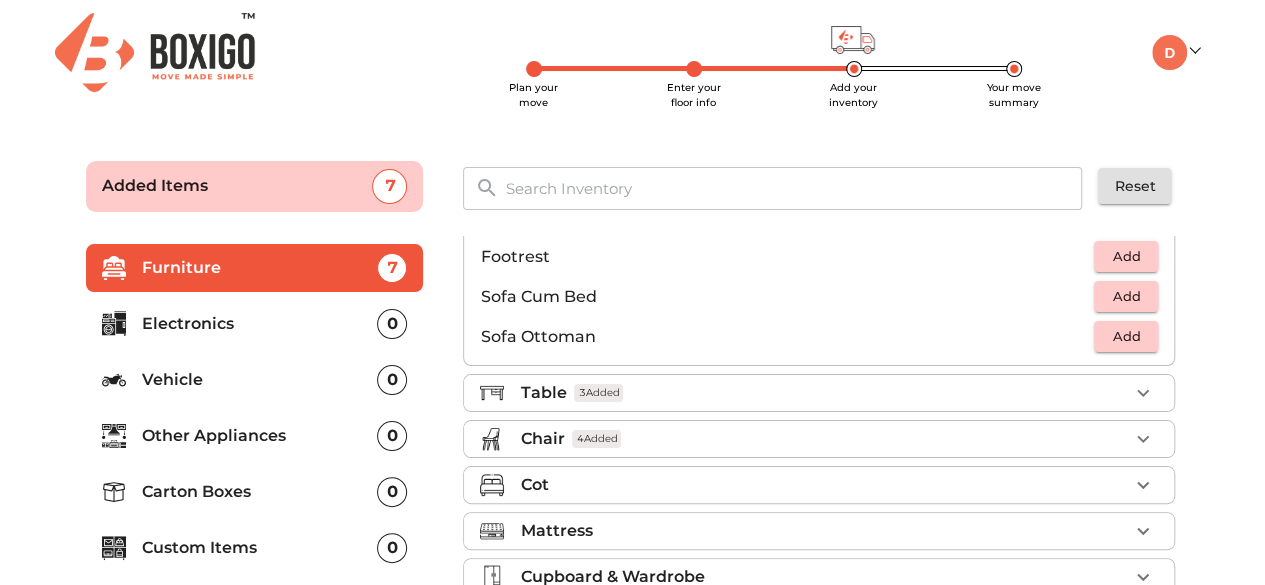 scroll, scrollTop: 590, scrollLeft: 0, axis: vertical 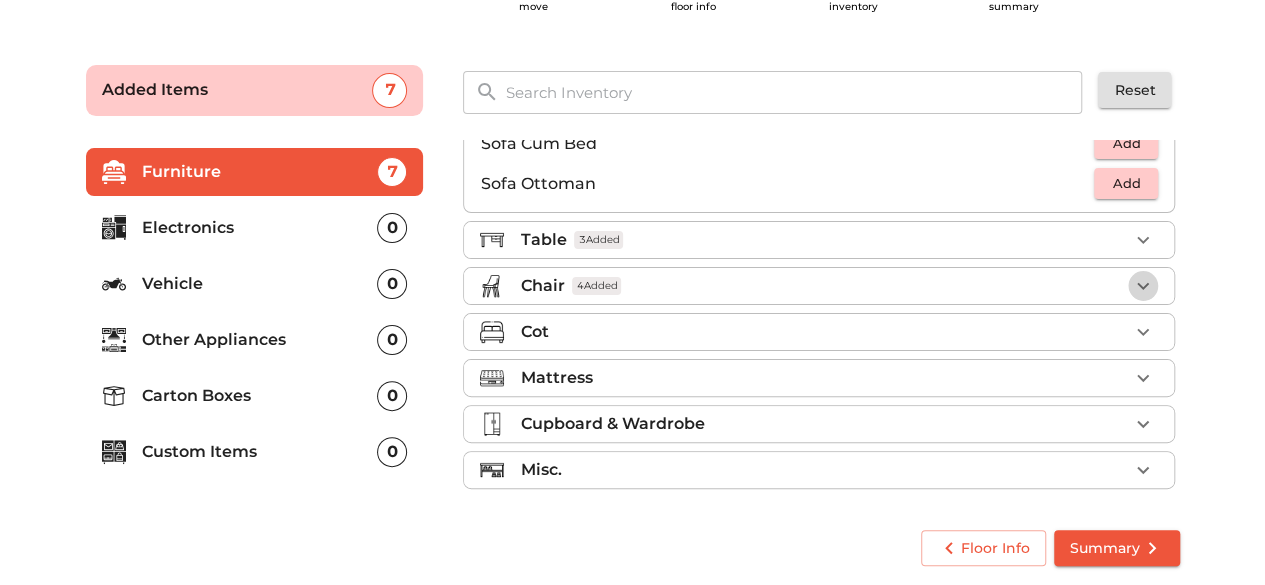 click 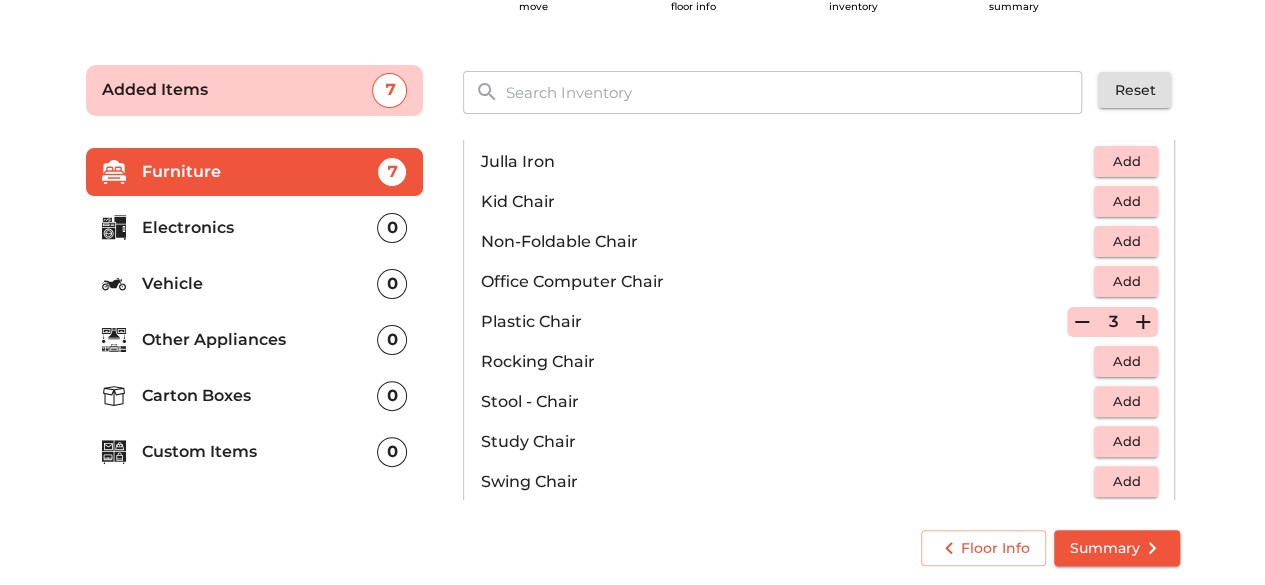 scroll, scrollTop: 684, scrollLeft: 0, axis: vertical 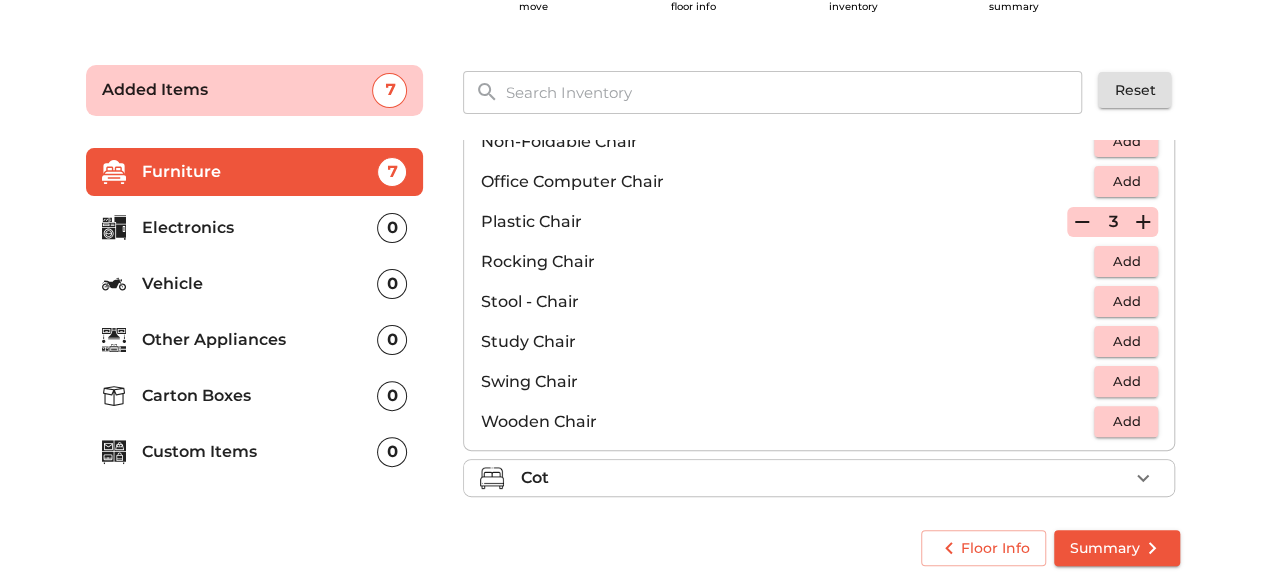 type 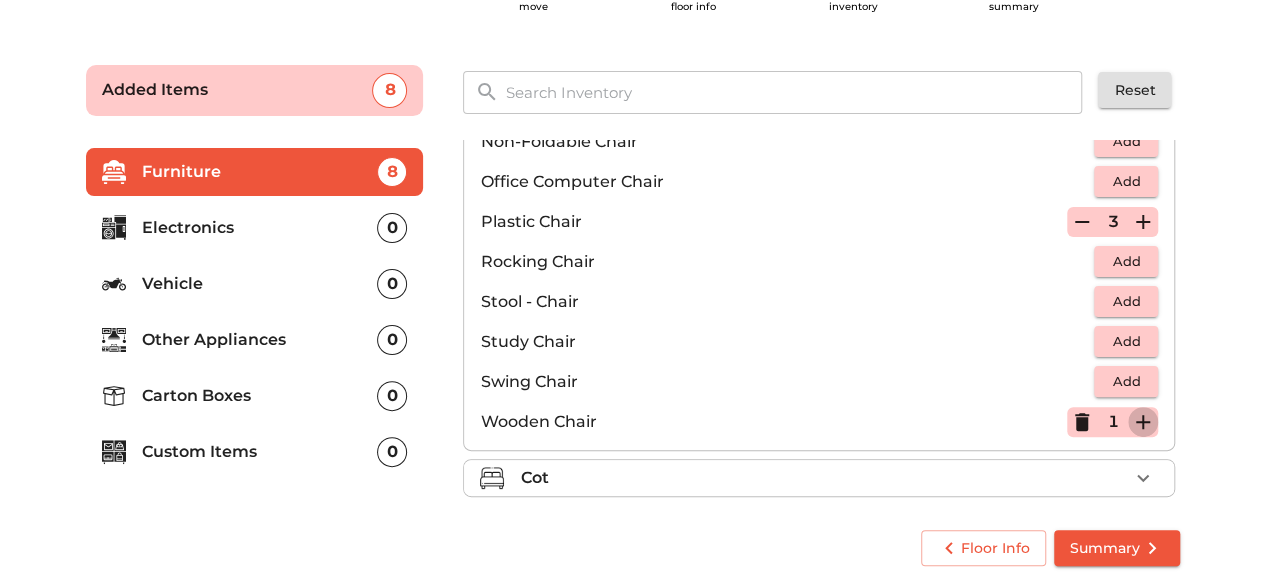type 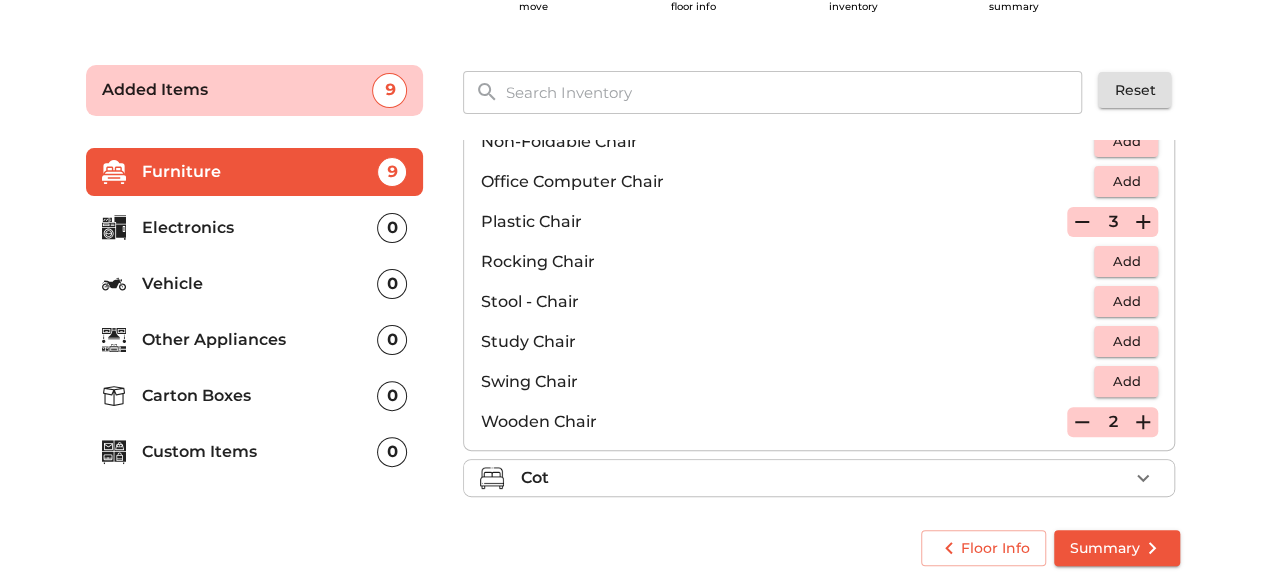 click 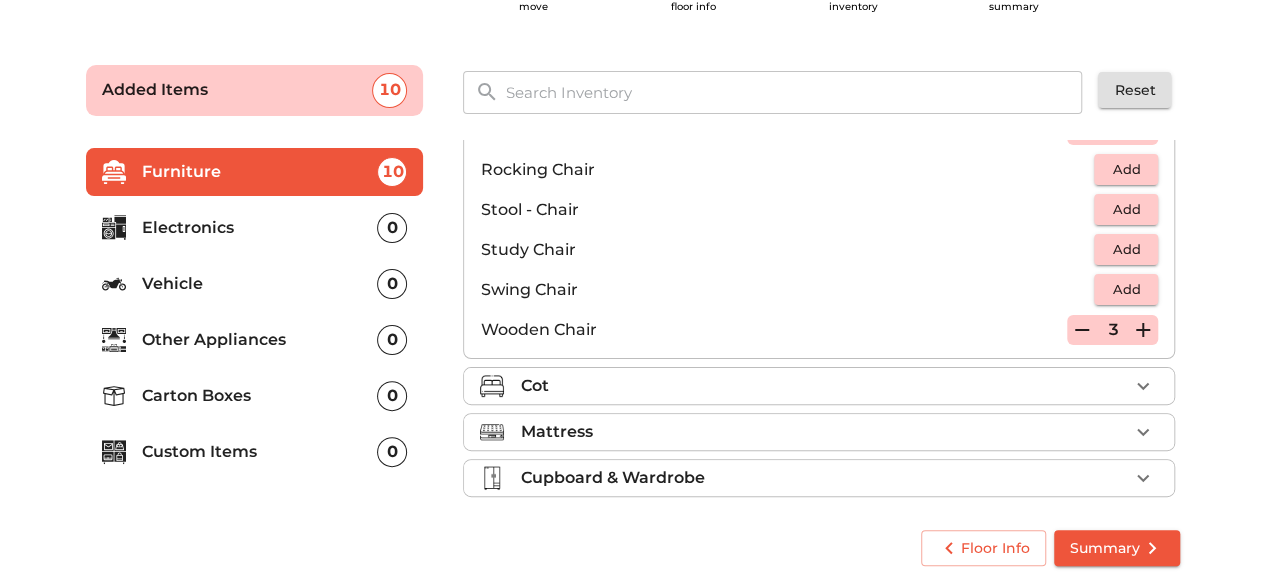 scroll, scrollTop: 830, scrollLeft: 0, axis: vertical 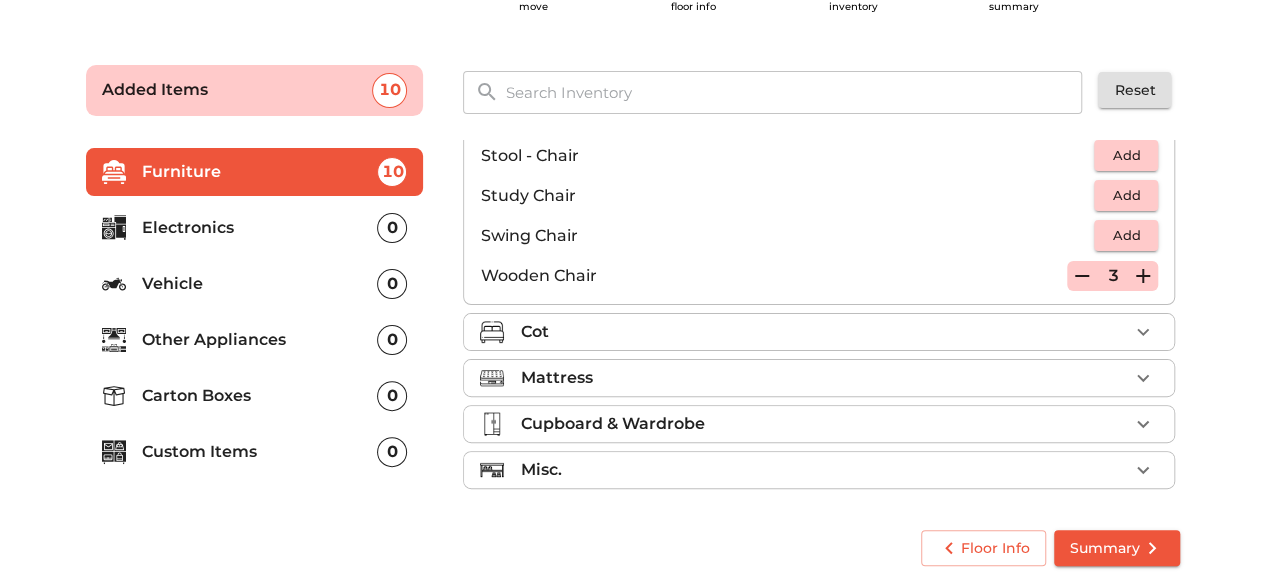 click on "Other Appliances" at bounding box center [260, 340] 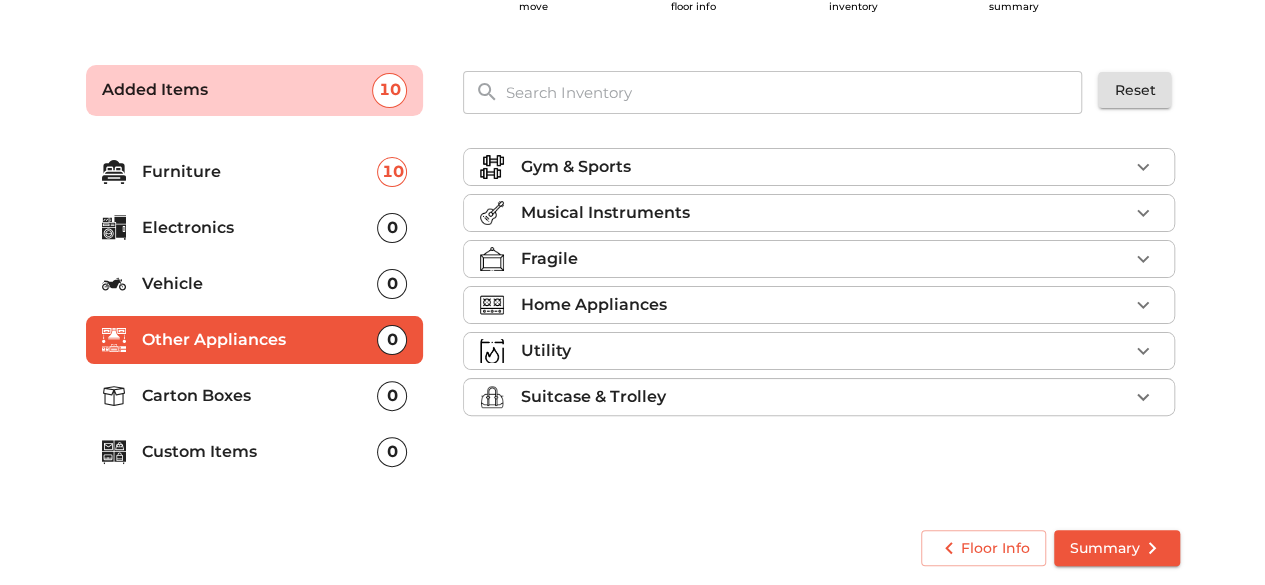 type 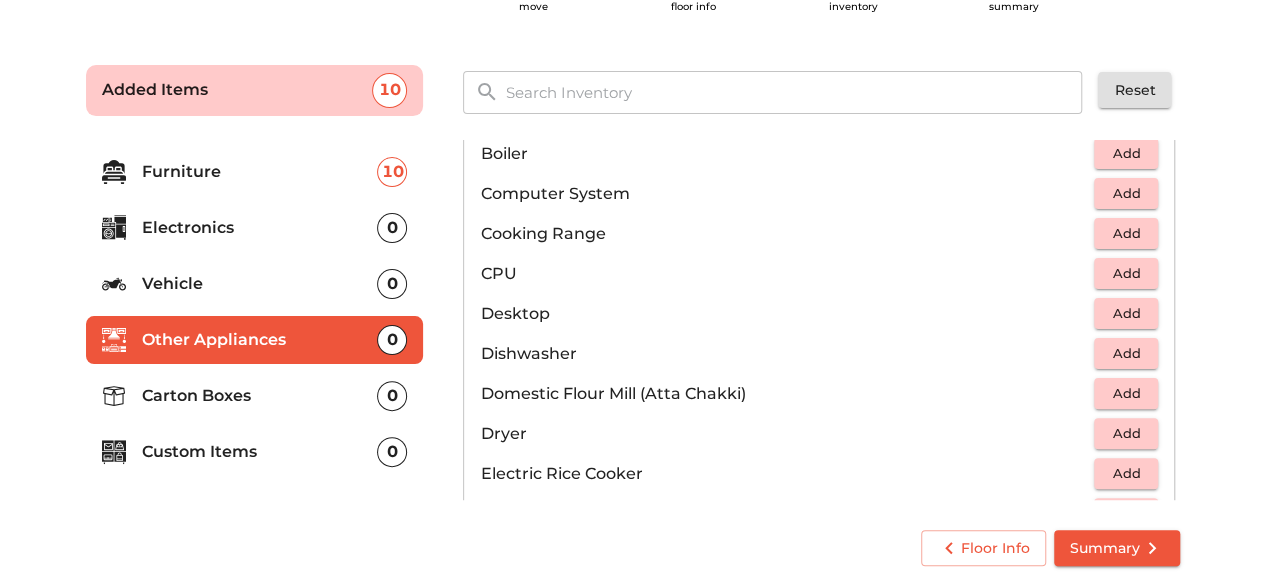scroll, scrollTop: 400, scrollLeft: 0, axis: vertical 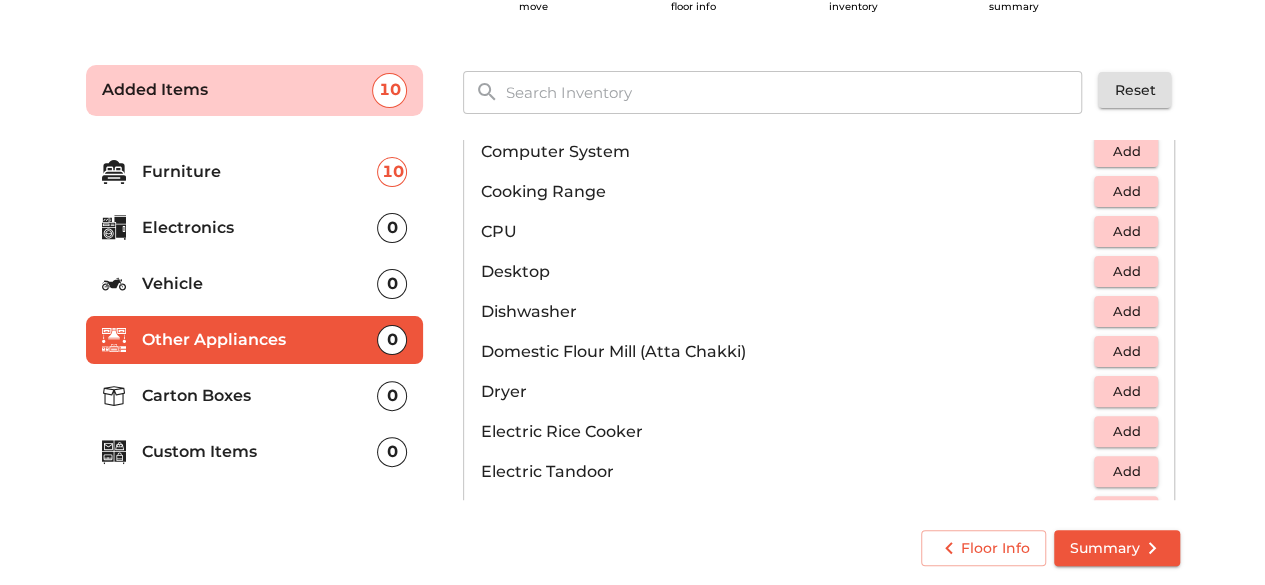 click on "Add" at bounding box center (1126, 231) 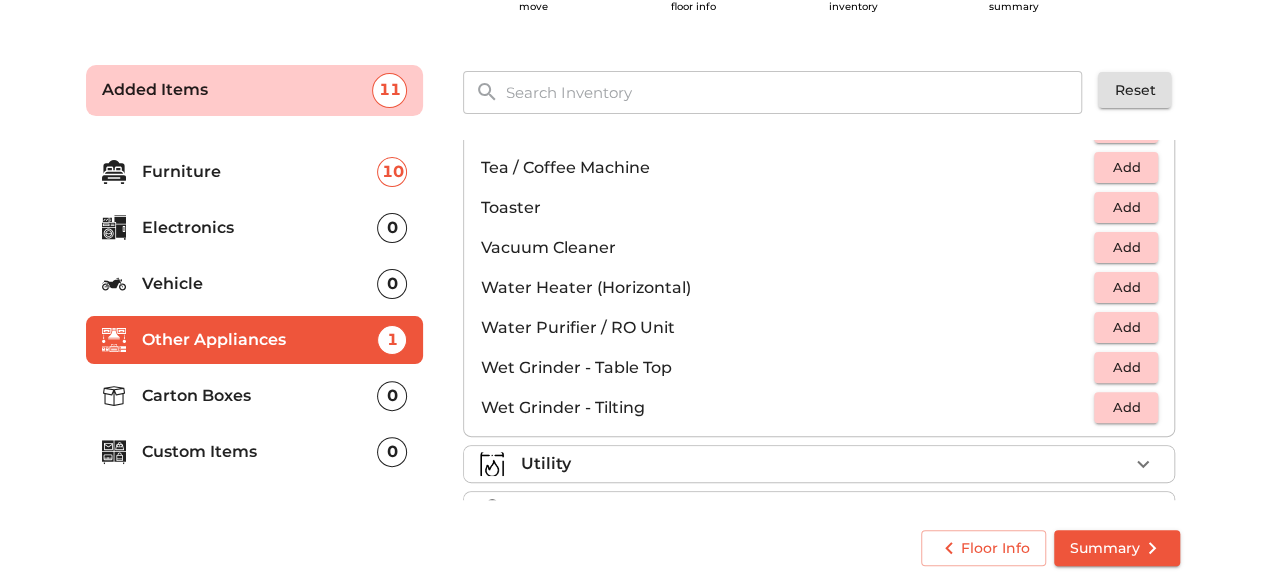 scroll, scrollTop: 1384, scrollLeft: 0, axis: vertical 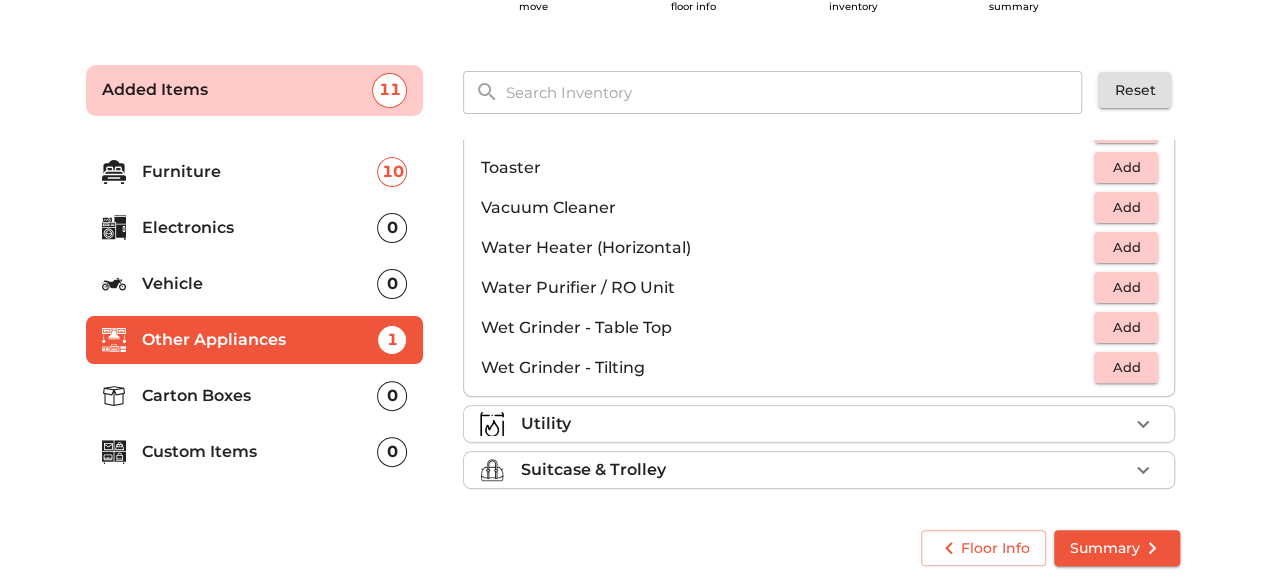 click on "Custom Items" at bounding box center (260, 452) 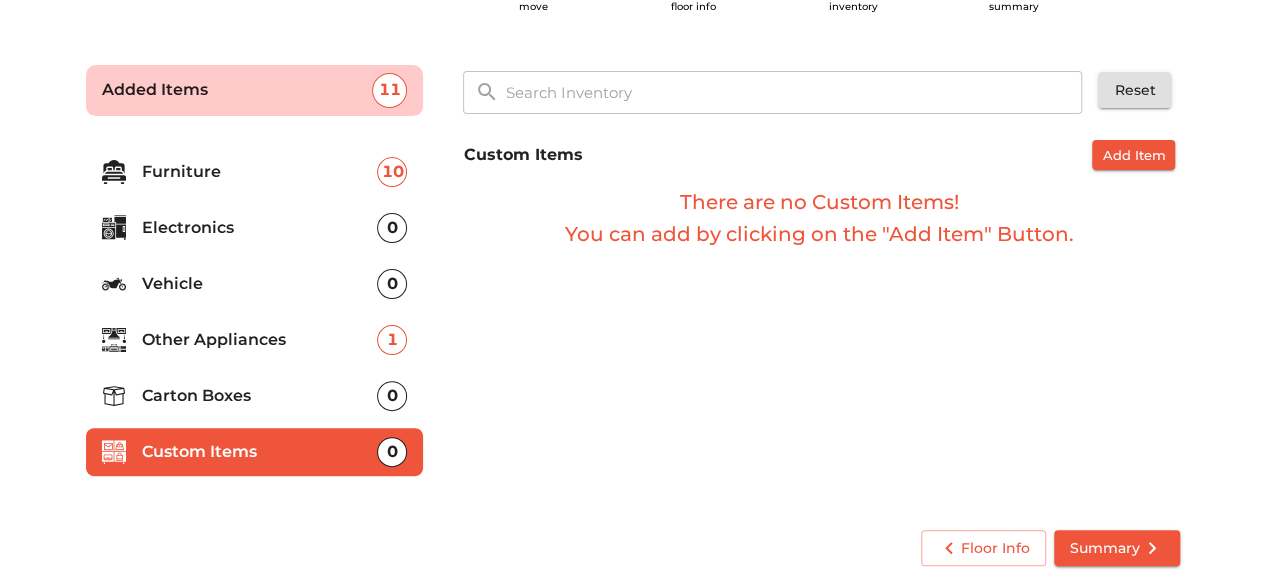 scroll, scrollTop: 0, scrollLeft: 0, axis: both 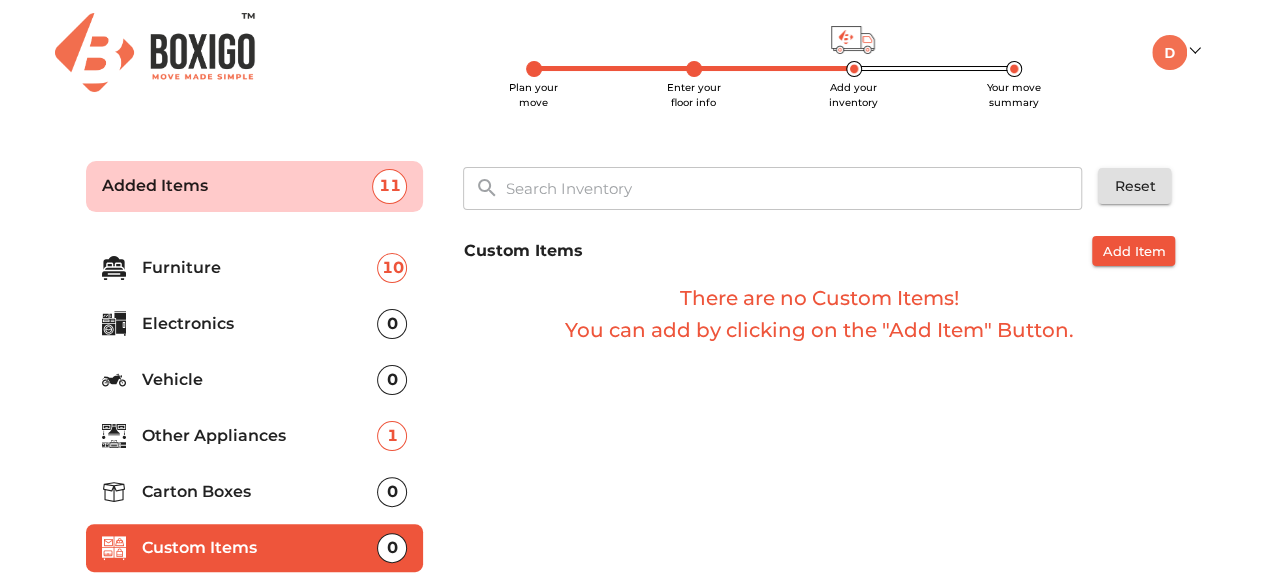 click on "Electronics" at bounding box center (260, 324) 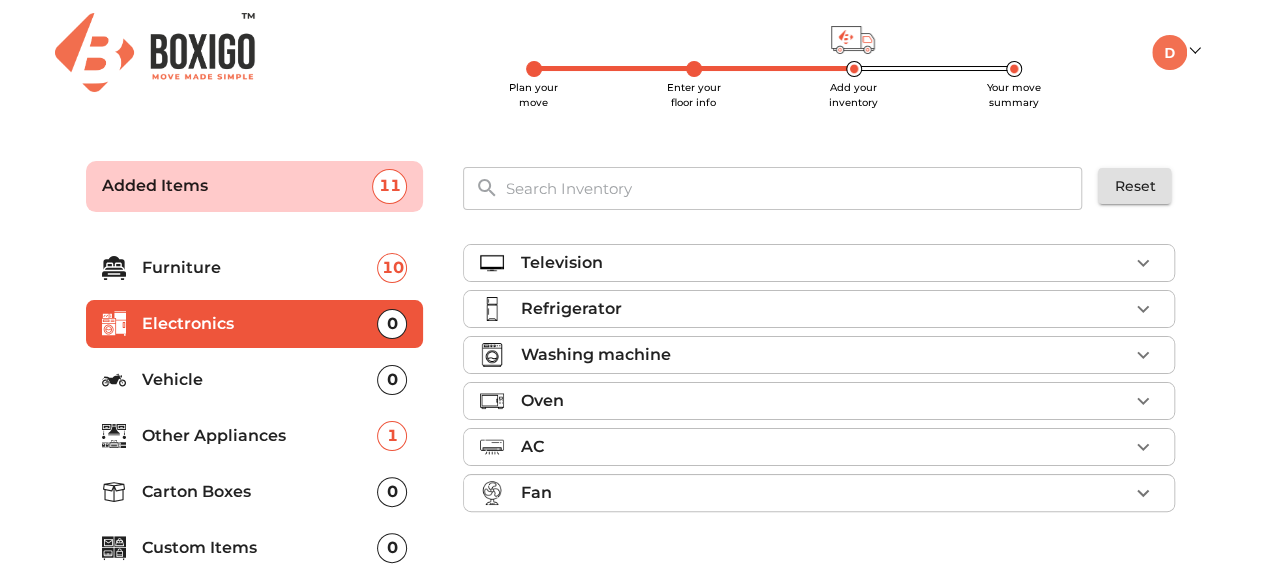type 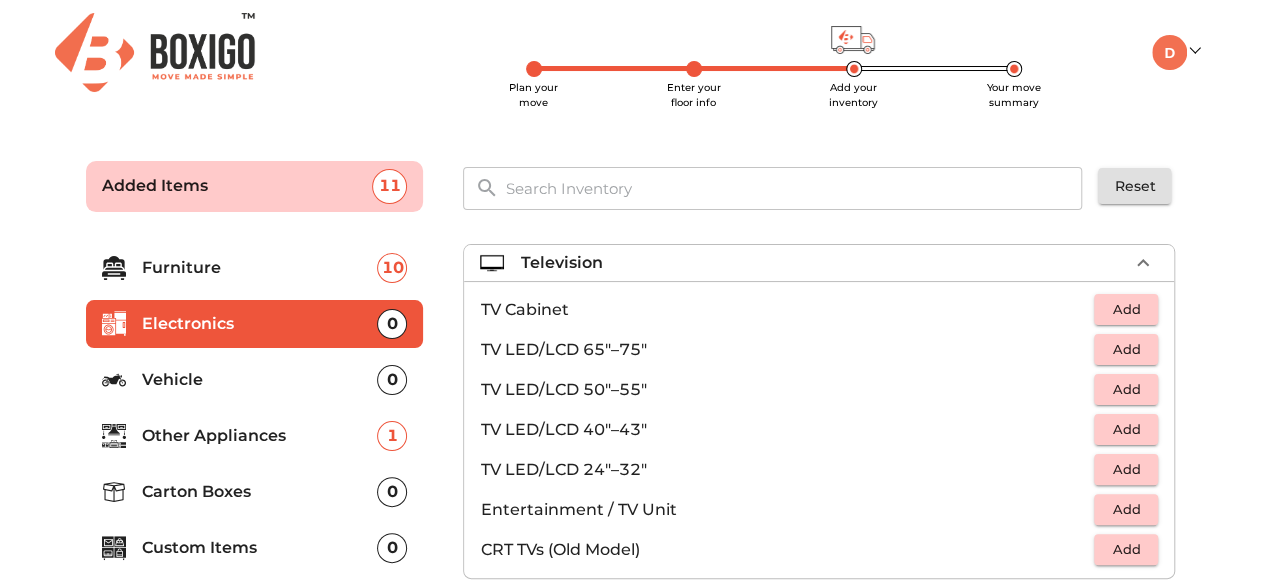 type 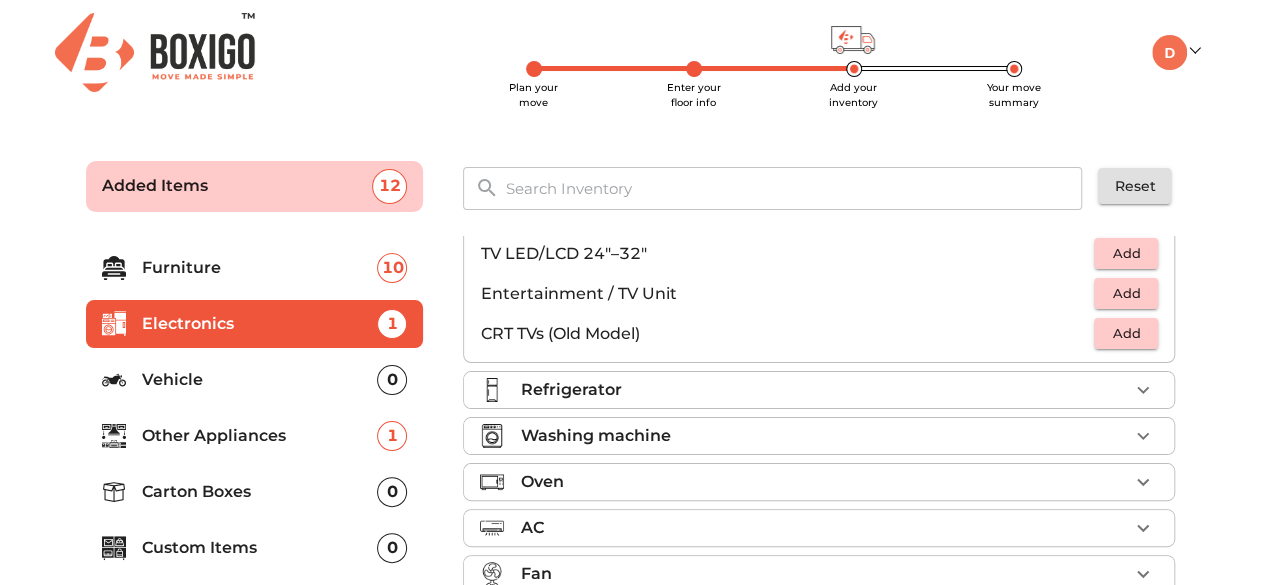 scroll, scrollTop: 224, scrollLeft: 0, axis: vertical 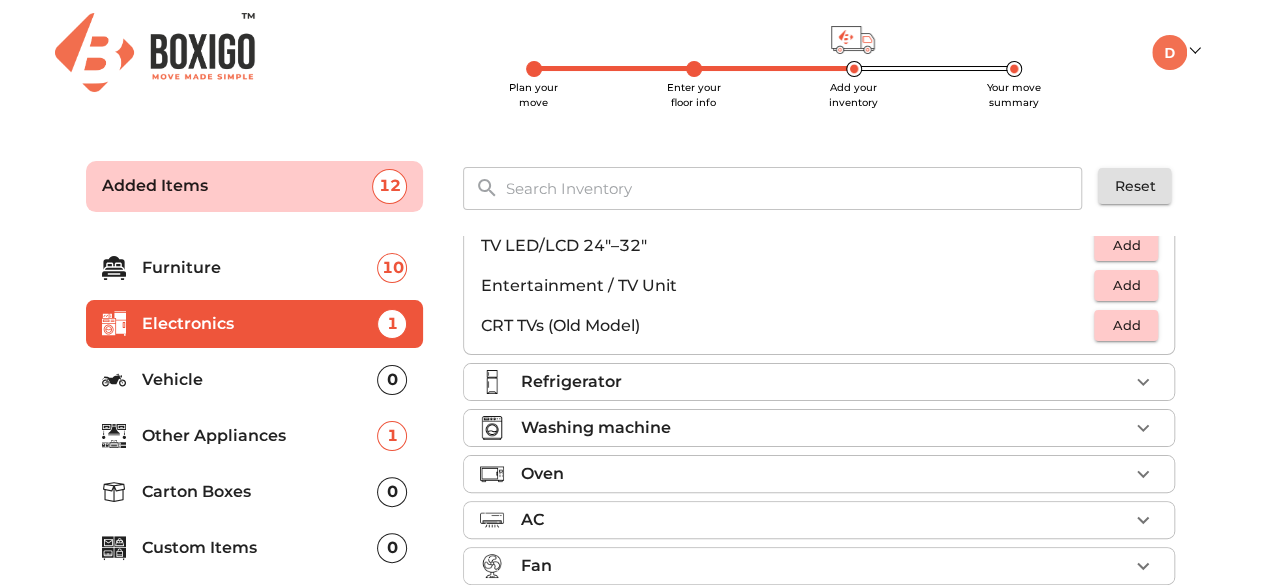 type 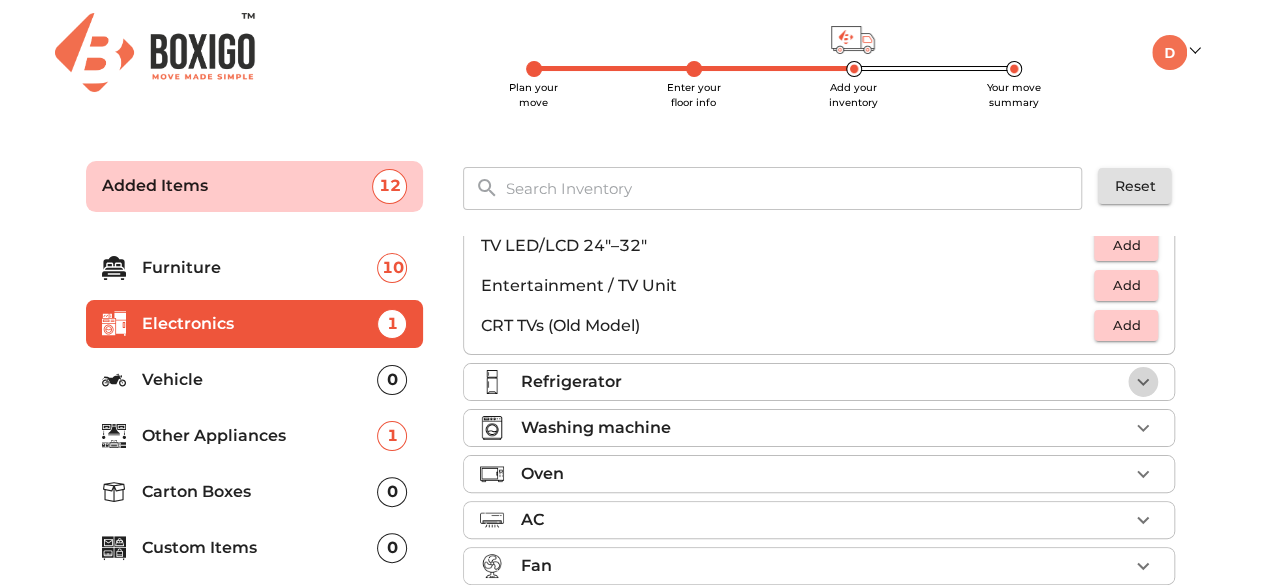 click 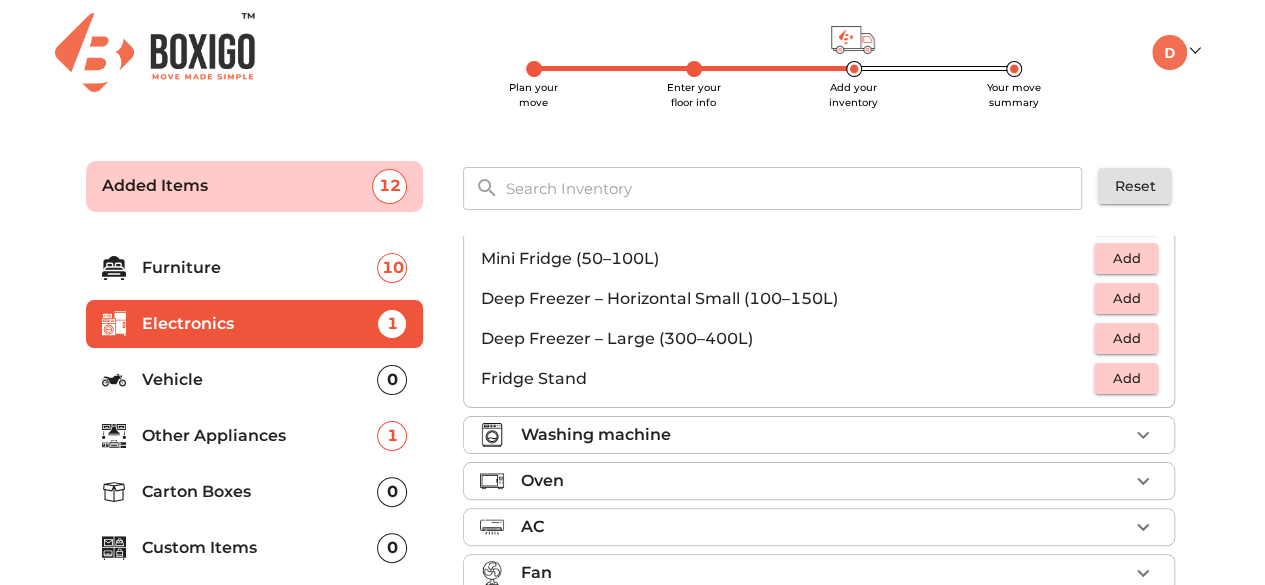 scroll, scrollTop: 264, scrollLeft: 0, axis: vertical 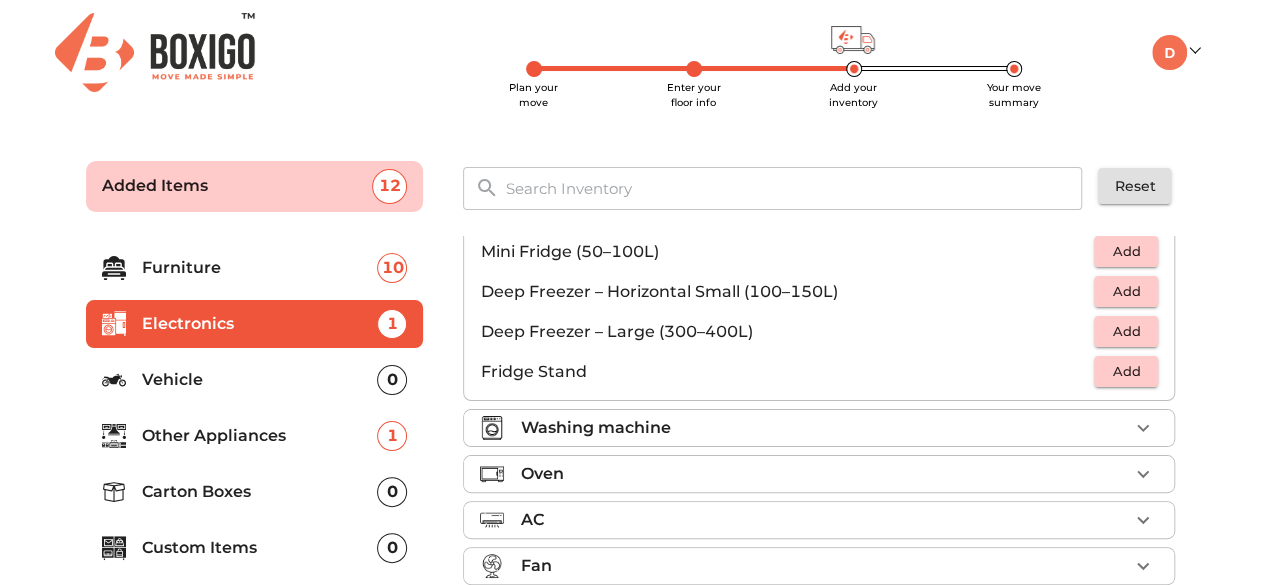 type 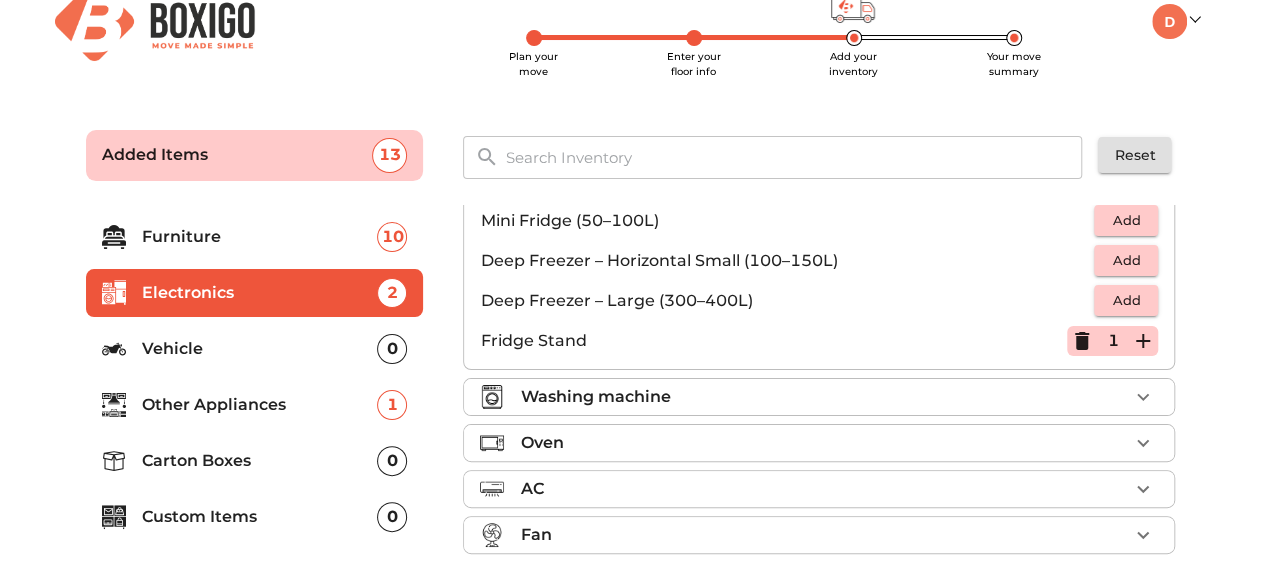 scroll, scrollTop: 0, scrollLeft: 0, axis: both 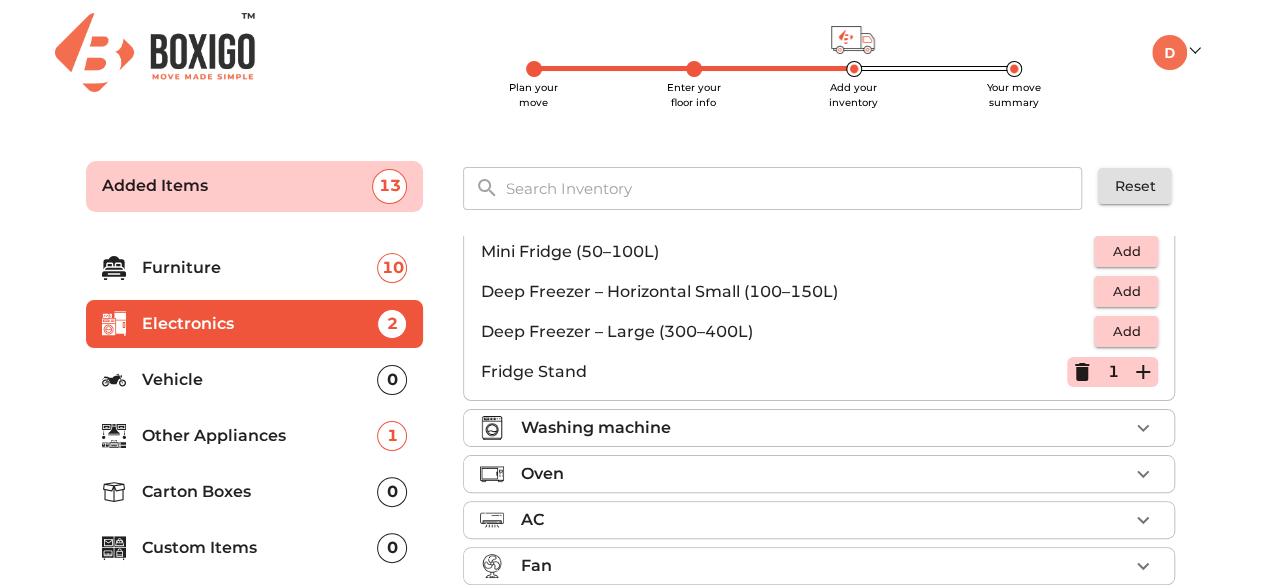 click on "Furniture" at bounding box center (260, 268) 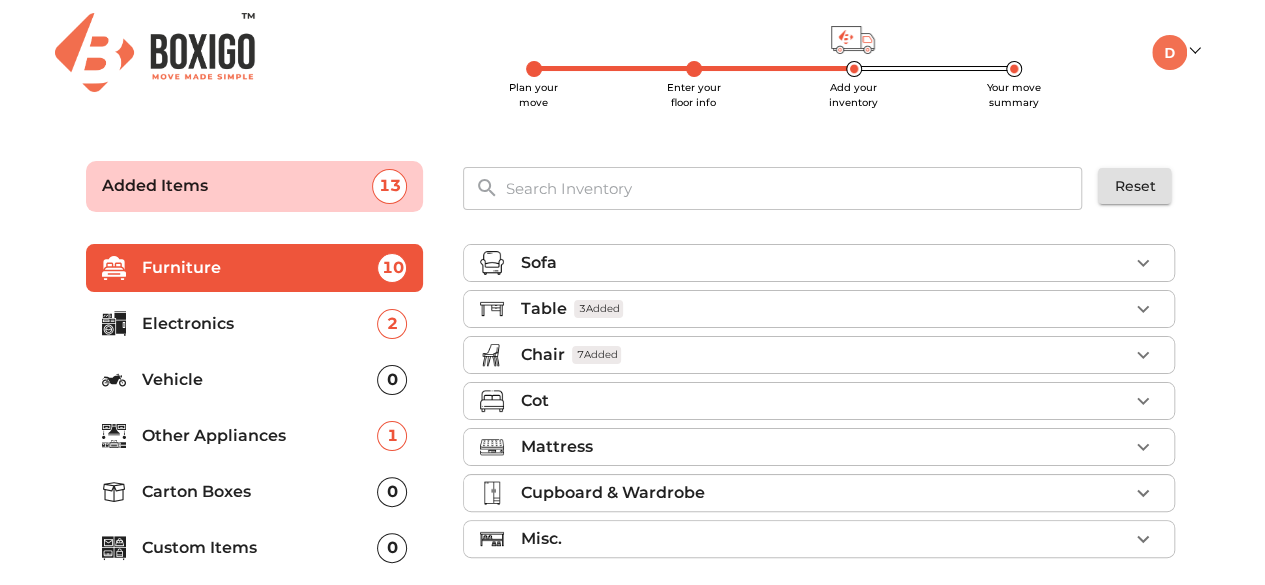scroll, scrollTop: 0, scrollLeft: 0, axis: both 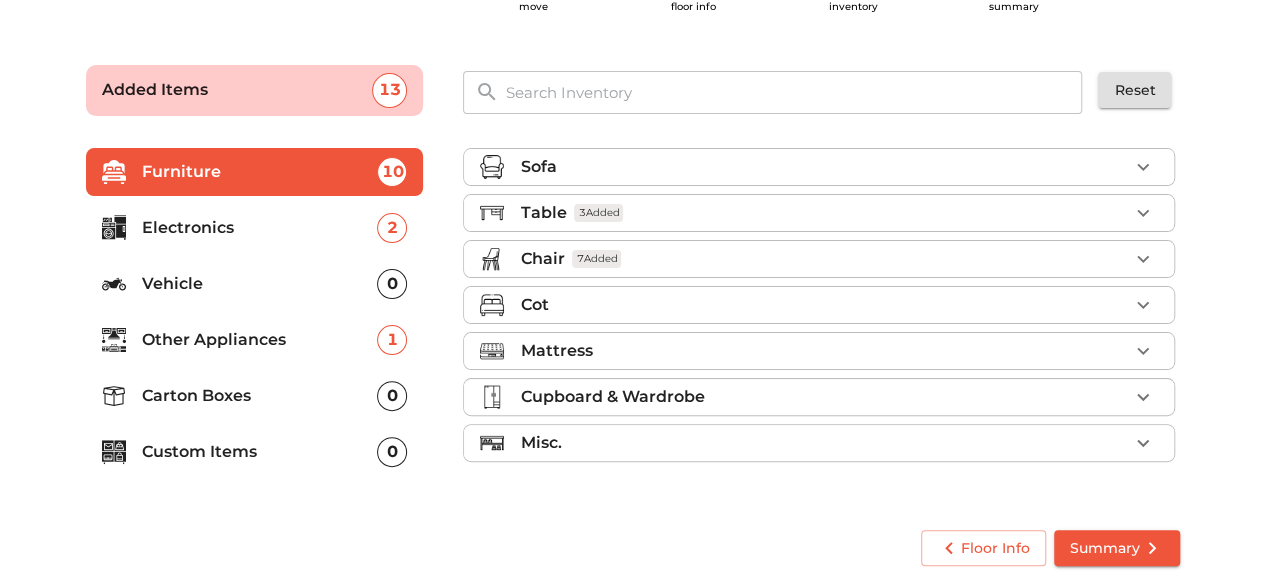 type 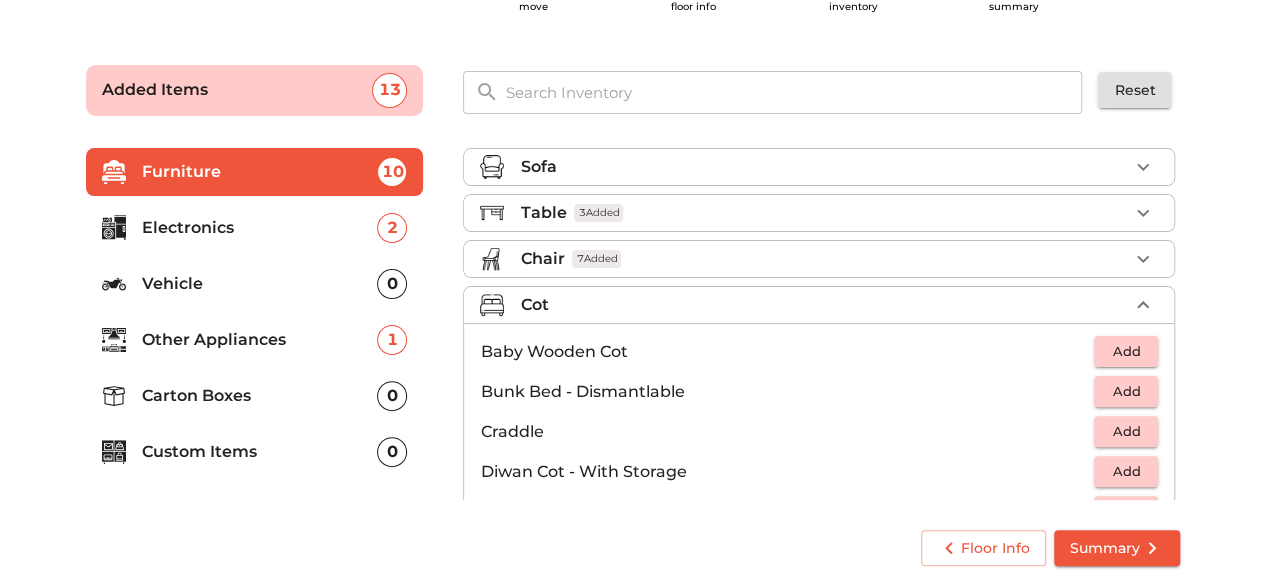 type 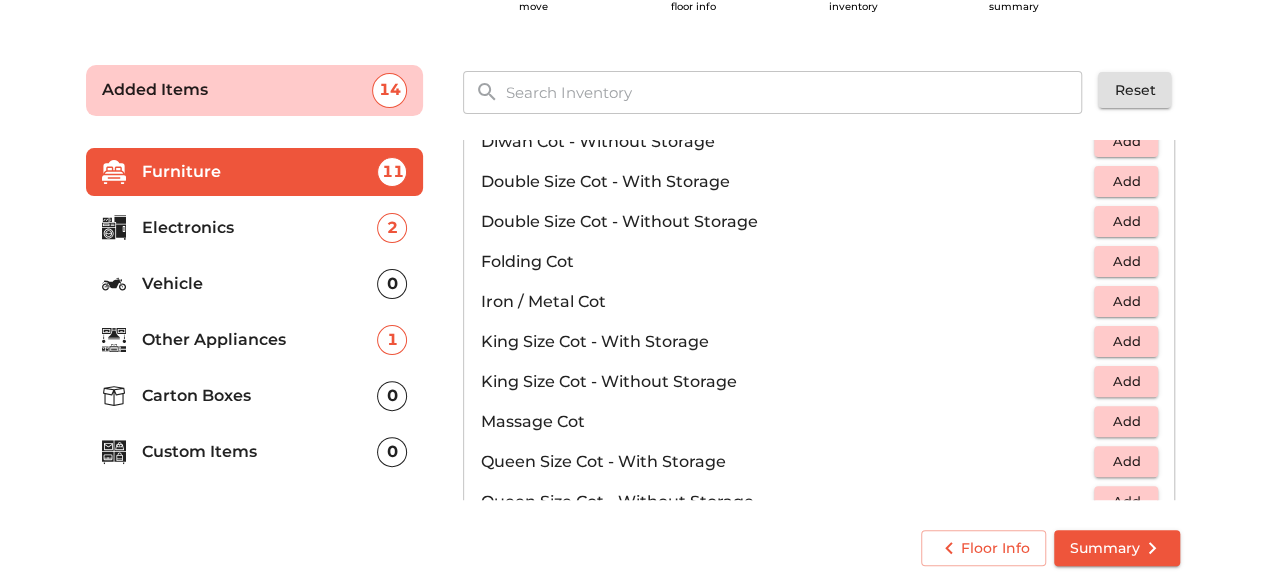 scroll, scrollTop: 400, scrollLeft: 0, axis: vertical 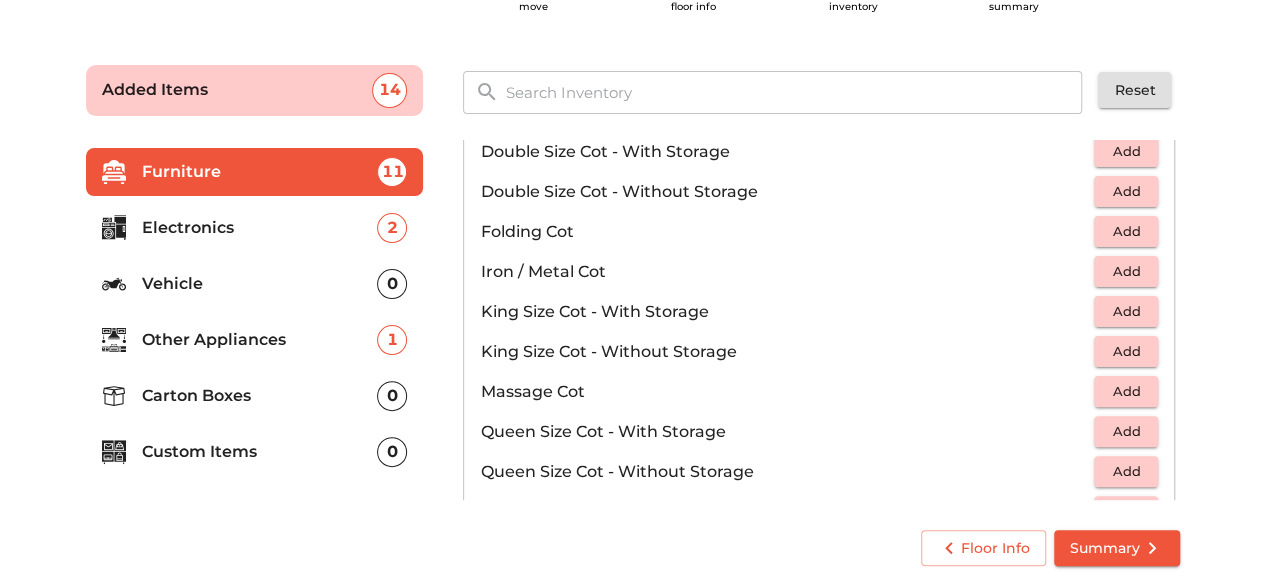 type 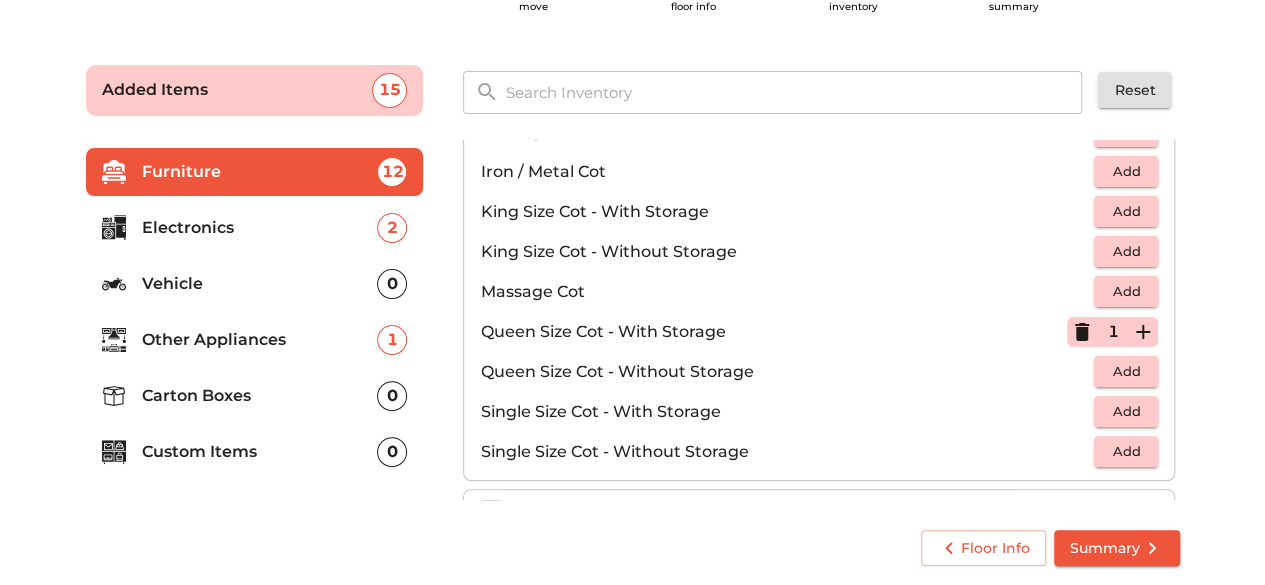 scroll, scrollTop: 600, scrollLeft: 0, axis: vertical 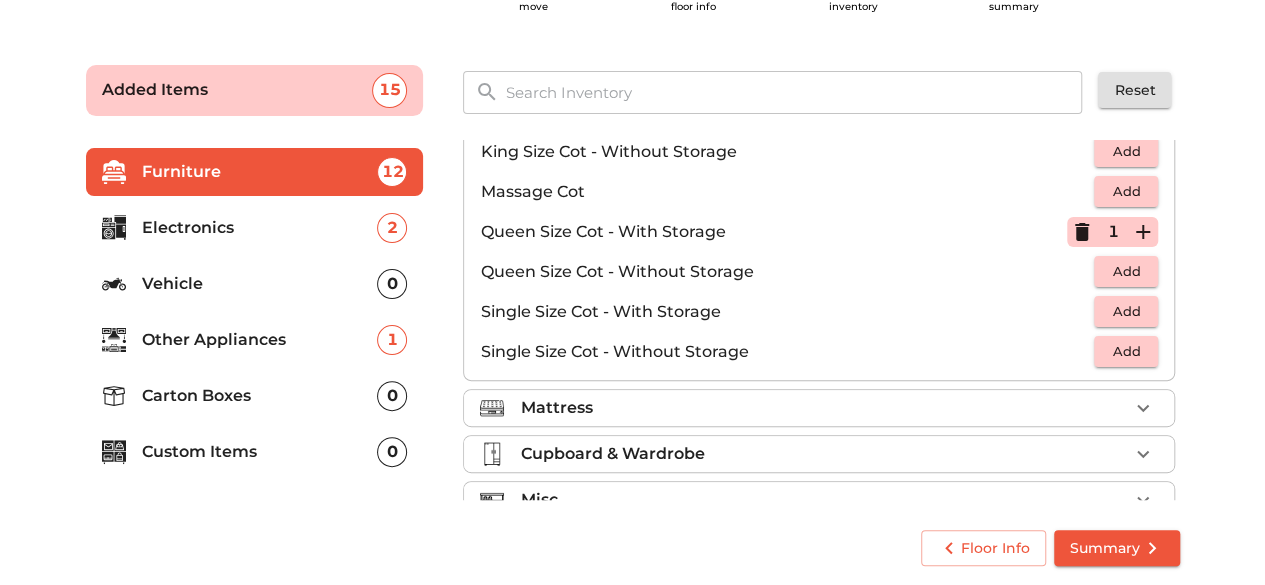 type 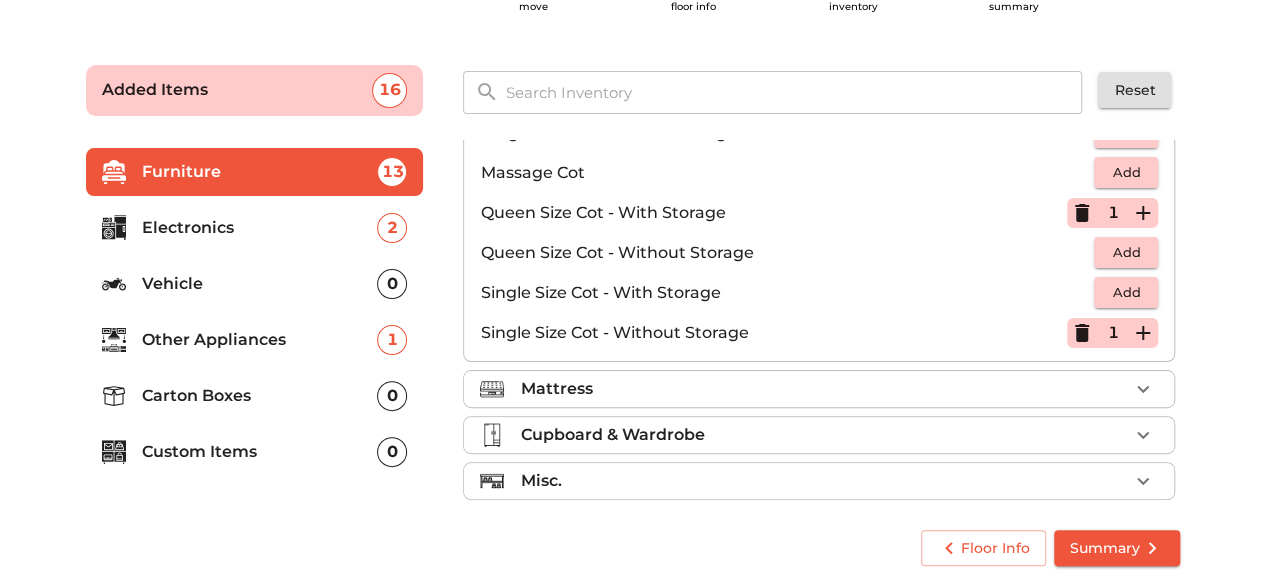scroll, scrollTop: 630, scrollLeft: 0, axis: vertical 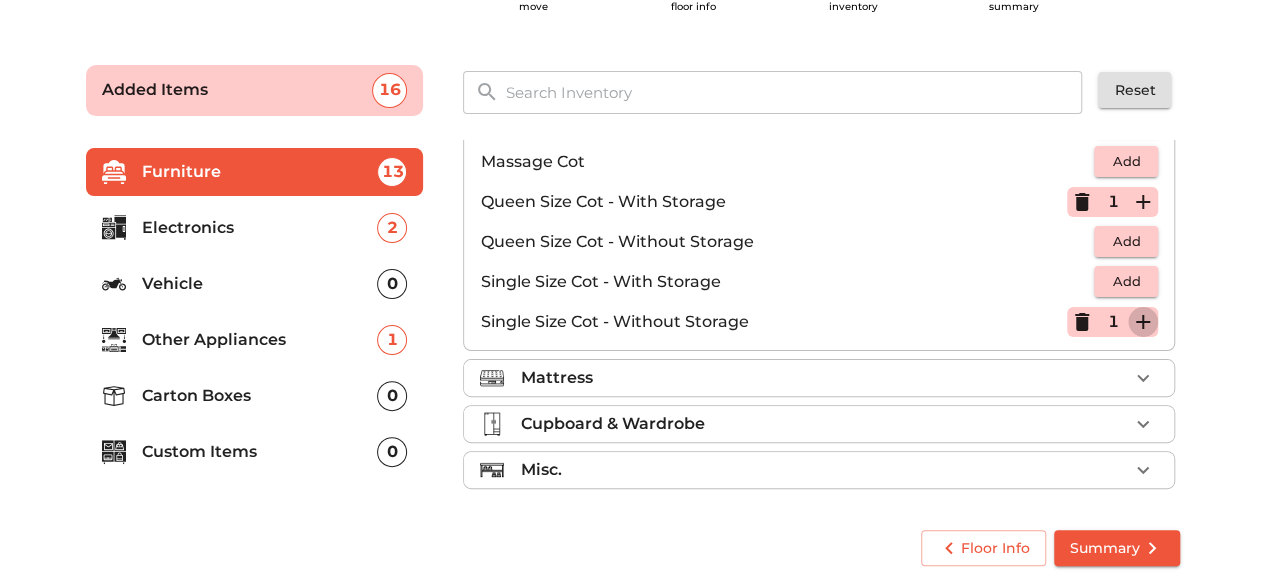 type 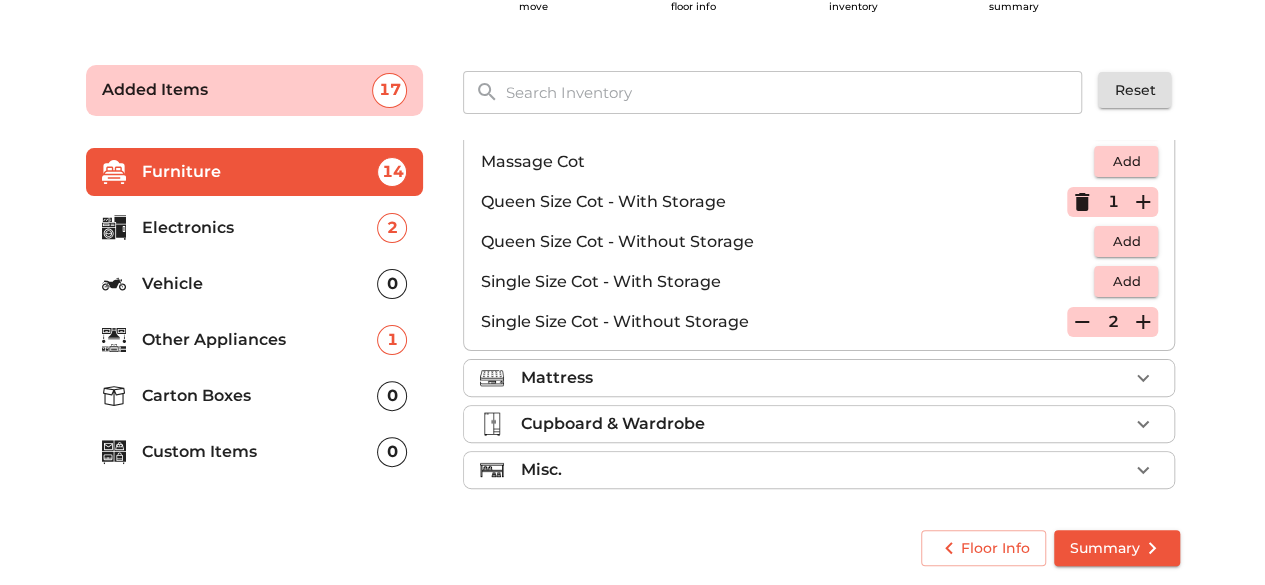 click on "Mattress" at bounding box center [556, 378] 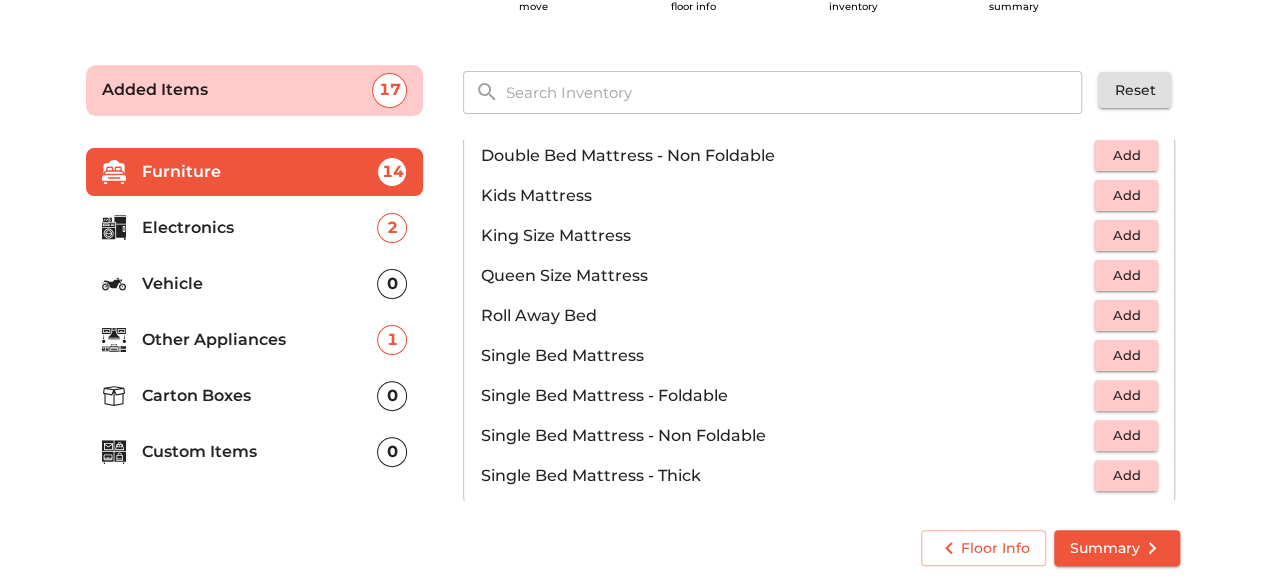 scroll, scrollTop: 222, scrollLeft: 0, axis: vertical 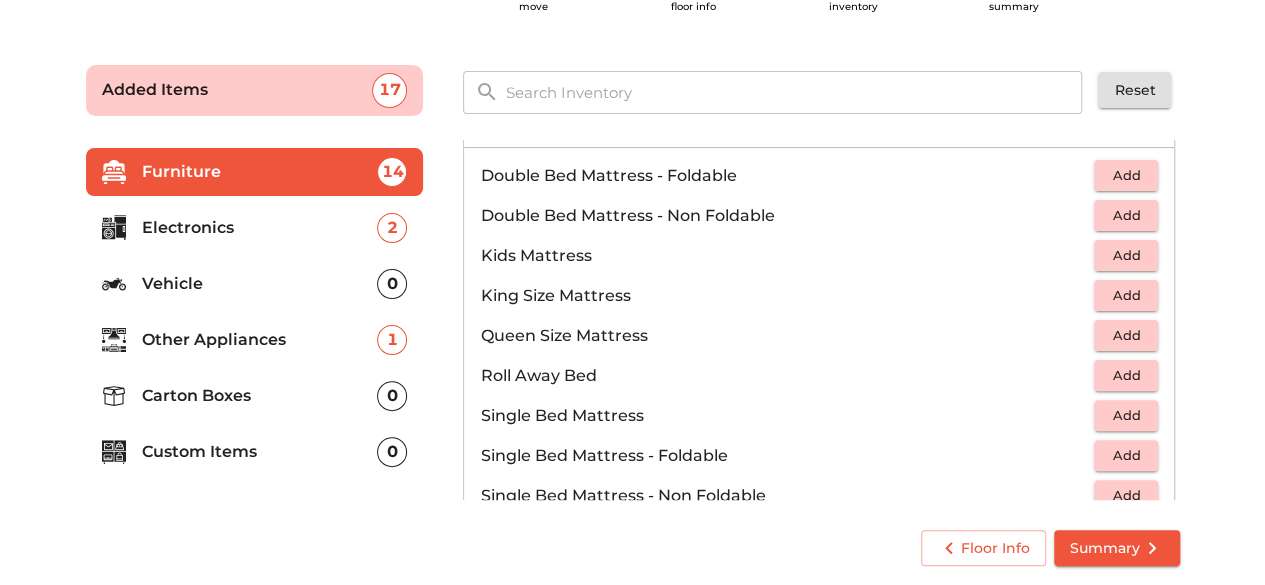 click on "Plan your   move Enter your   floor info Add your   inventory Your move   summary Added Items 17 ​ Reset Furniture 14 Electronics 2 Vehicle 0 Other Appliances 1 Carton Boxes 0 Custom Items 0 Sofa Table 3  Added Chair 7  Added Cot 4  Added Mattress Double Bed Mattress - Foldable Add Double Bed Mattress - Non Foldable Add Kids Mattress Add King Size Mattress Add Queen Size Mattress Add Roll Away Bed Add Single Bed Mattress Add Single Bed Mattress - Foldable Add Single Bed Mattress - Non Foldable Add Single Bed Mattress - Thick Add Cupboard & Wardrobe Misc.  Floor Info Summary" at bounding box center (632, 312) 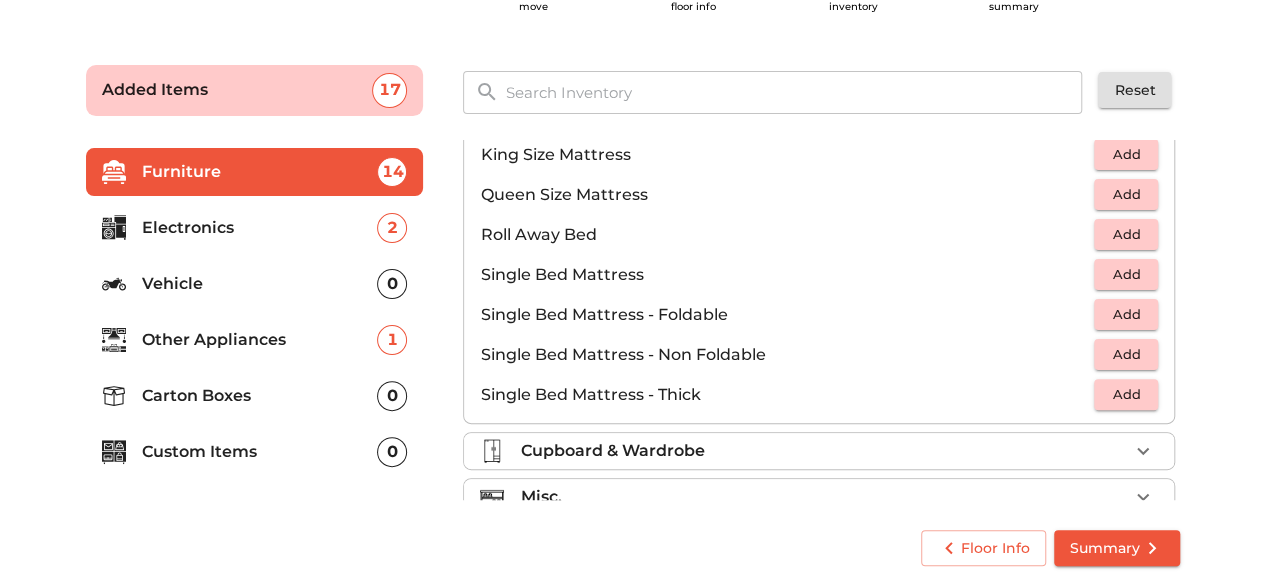 scroll, scrollTop: 390, scrollLeft: 0, axis: vertical 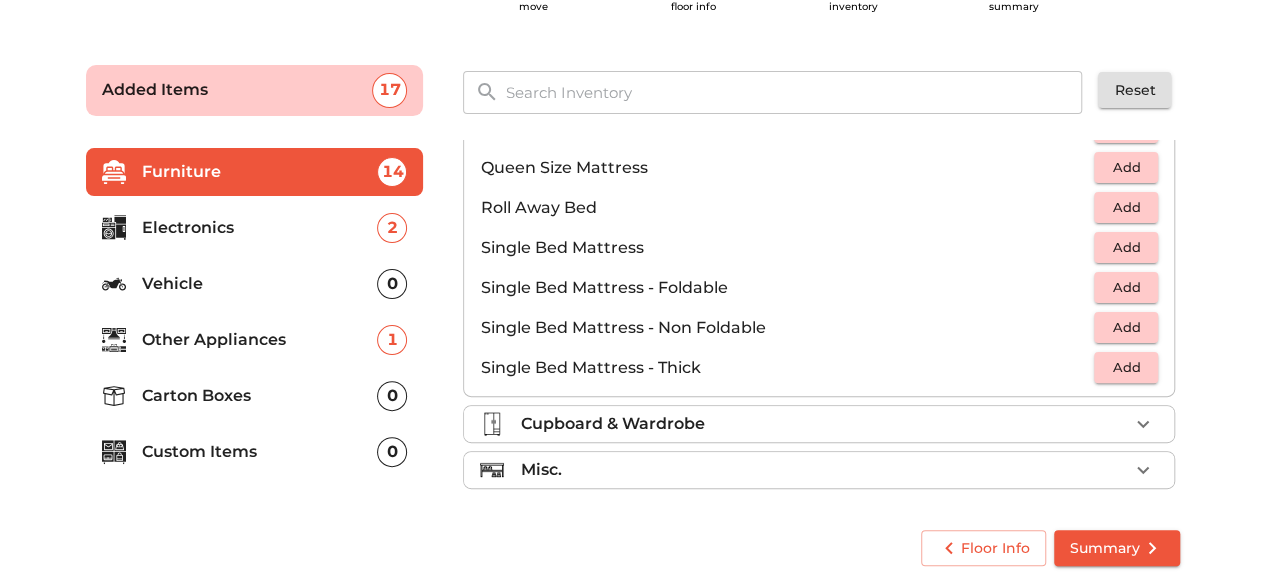 click on "Cupboard & Wardrobe" at bounding box center (612, 424) 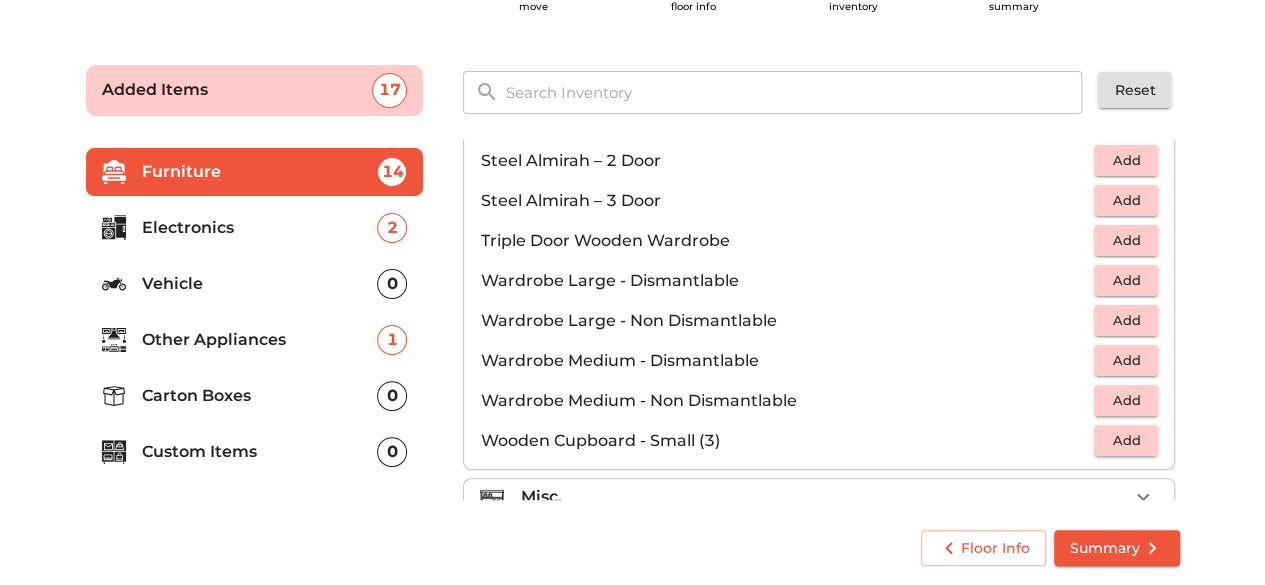 scroll, scrollTop: 670, scrollLeft: 0, axis: vertical 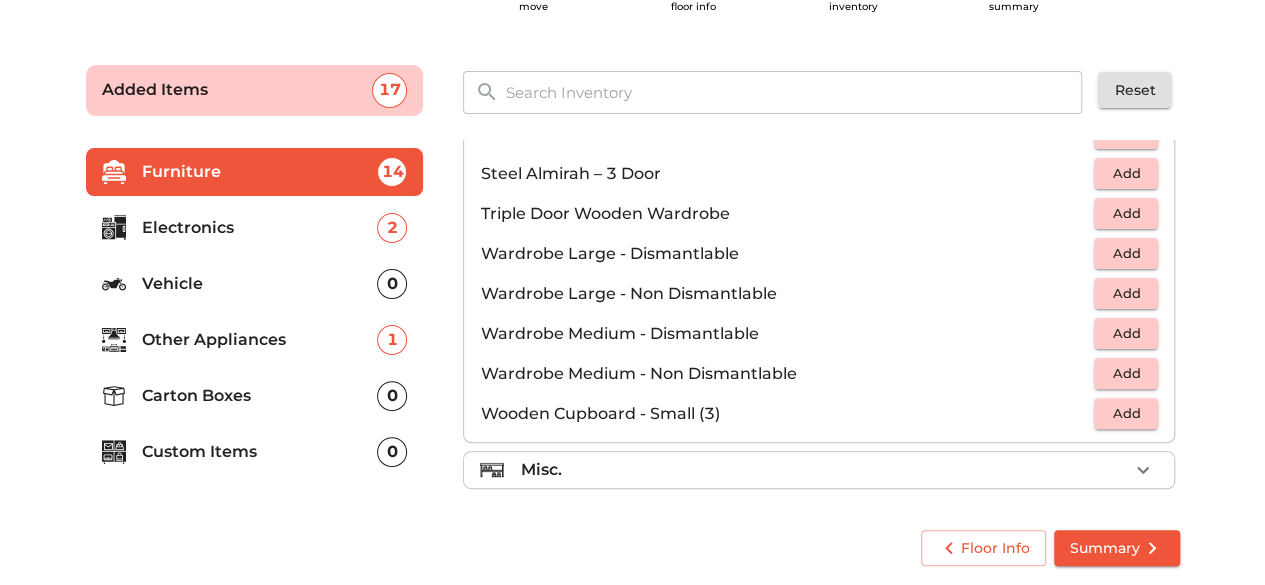 type 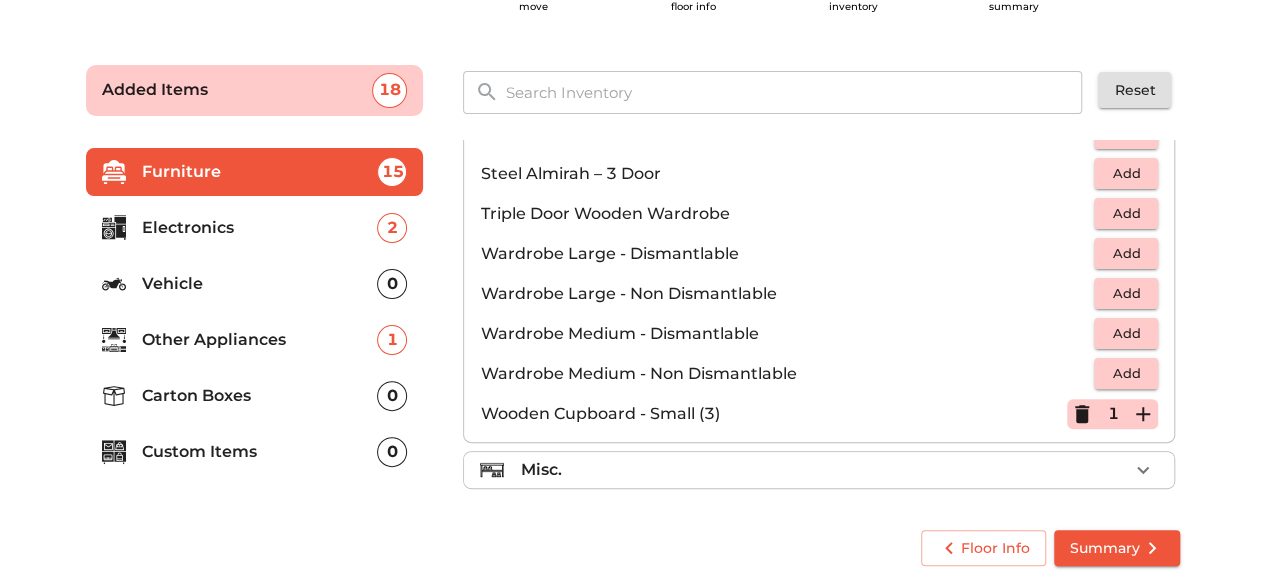 type 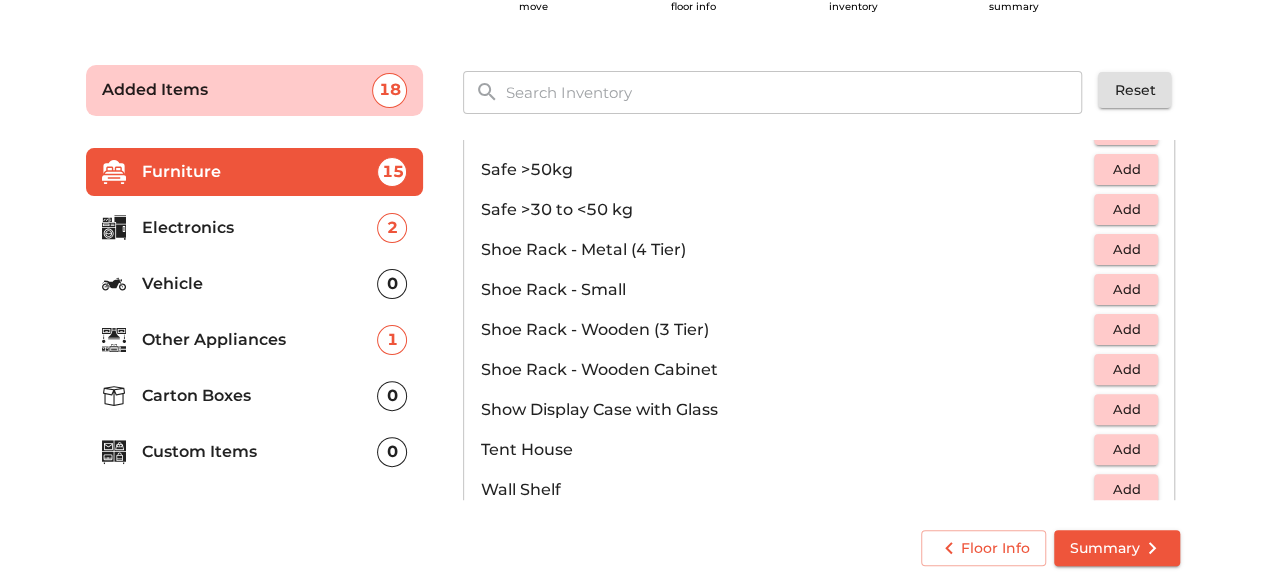 scroll, scrollTop: 970, scrollLeft: 0, axis: vertical 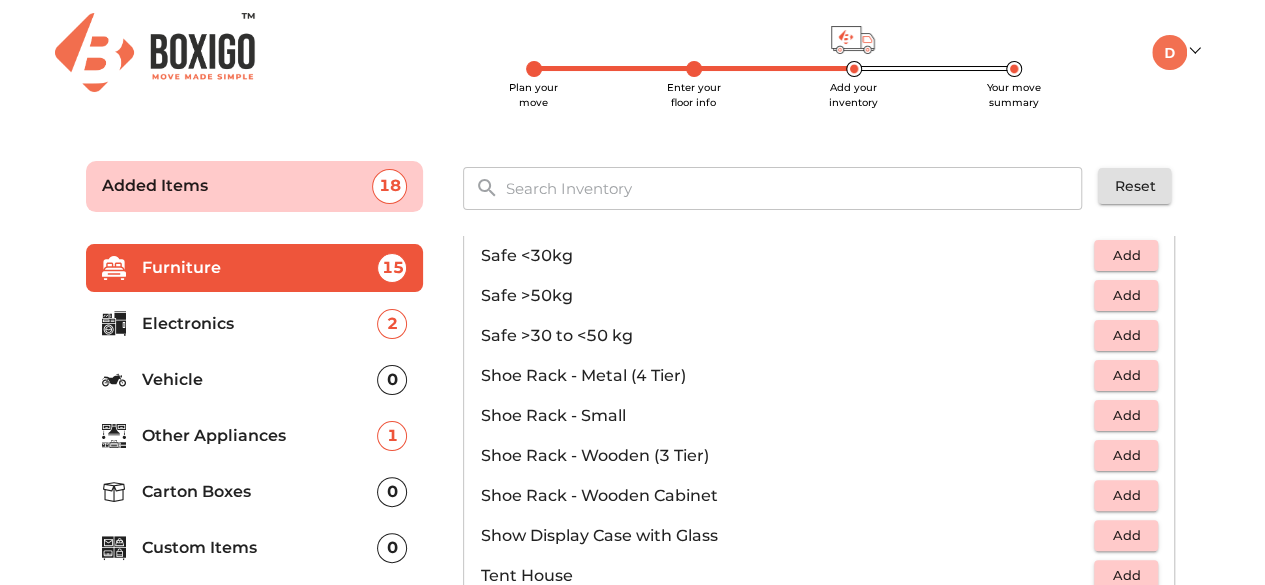 click on "Added Items" at bounding box center (237, 186) 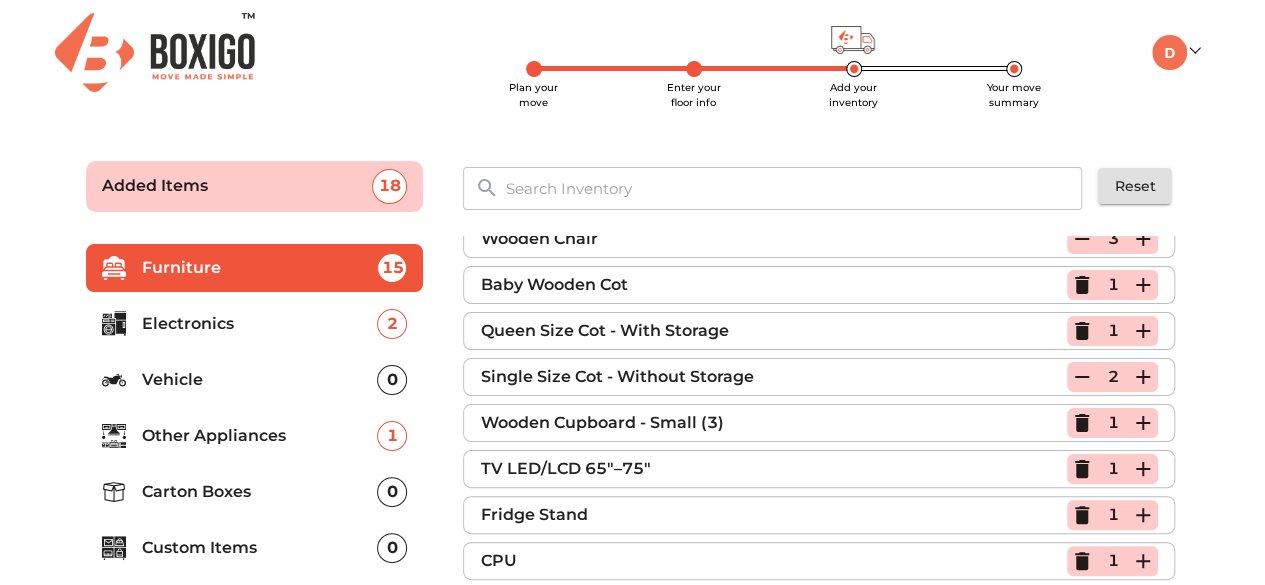 scroll, scrollTop: 245, scrollLeft: 0, axis: vertical 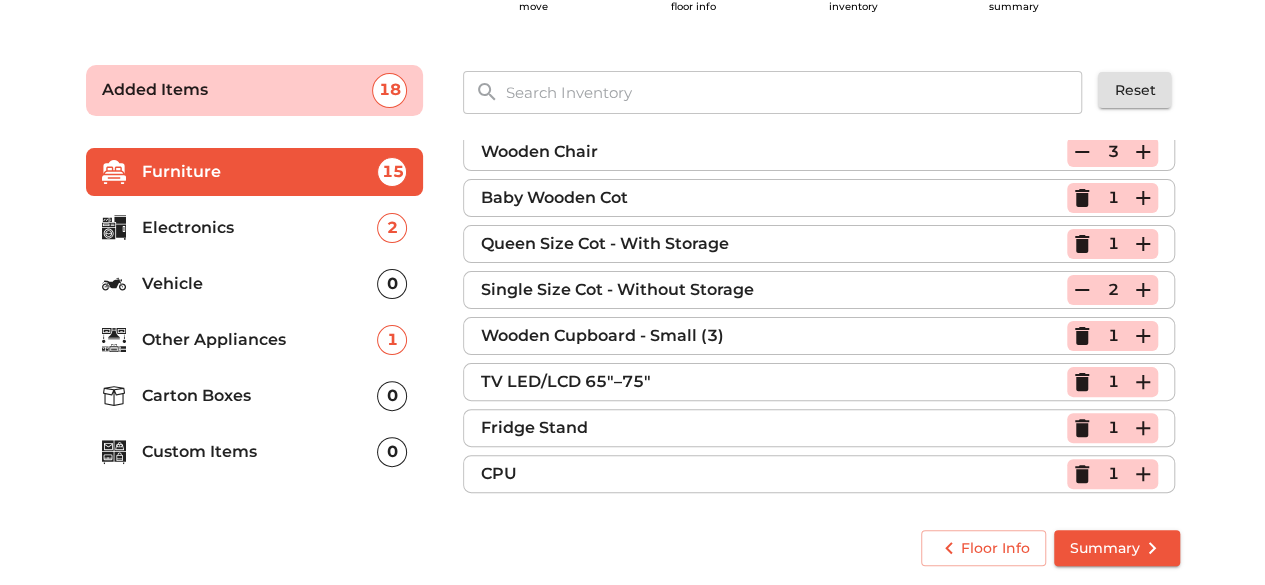click on "Other Appliances" at bounding box center [260, 340] 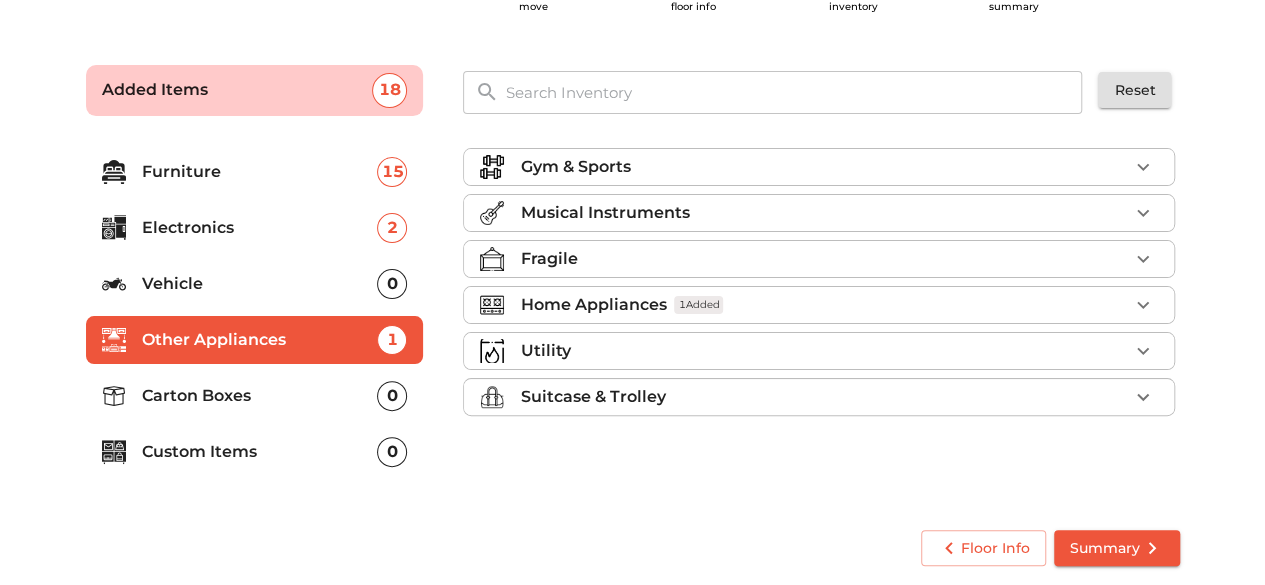 type 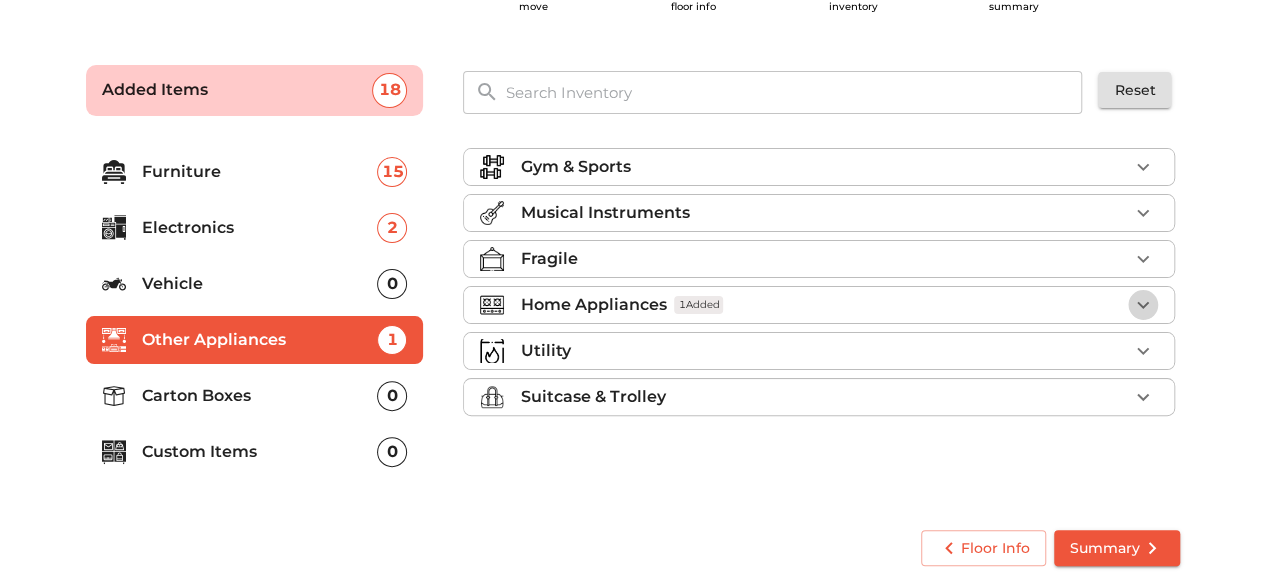 click 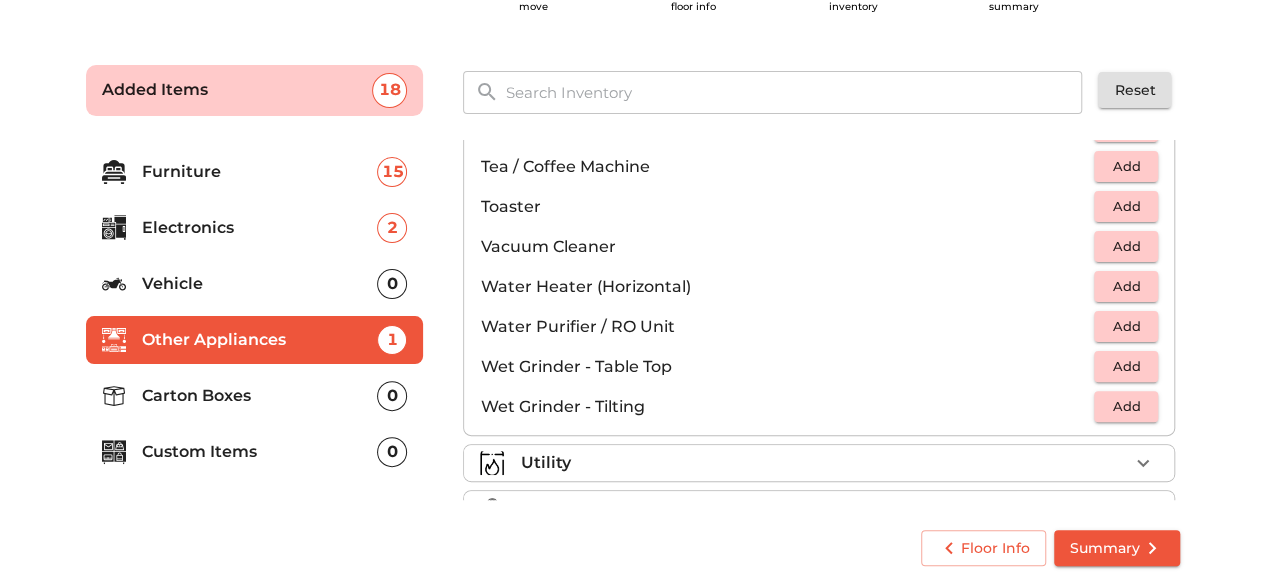 scroll, scrollTop: 1384, scrollLeft: 0, axis: vertical 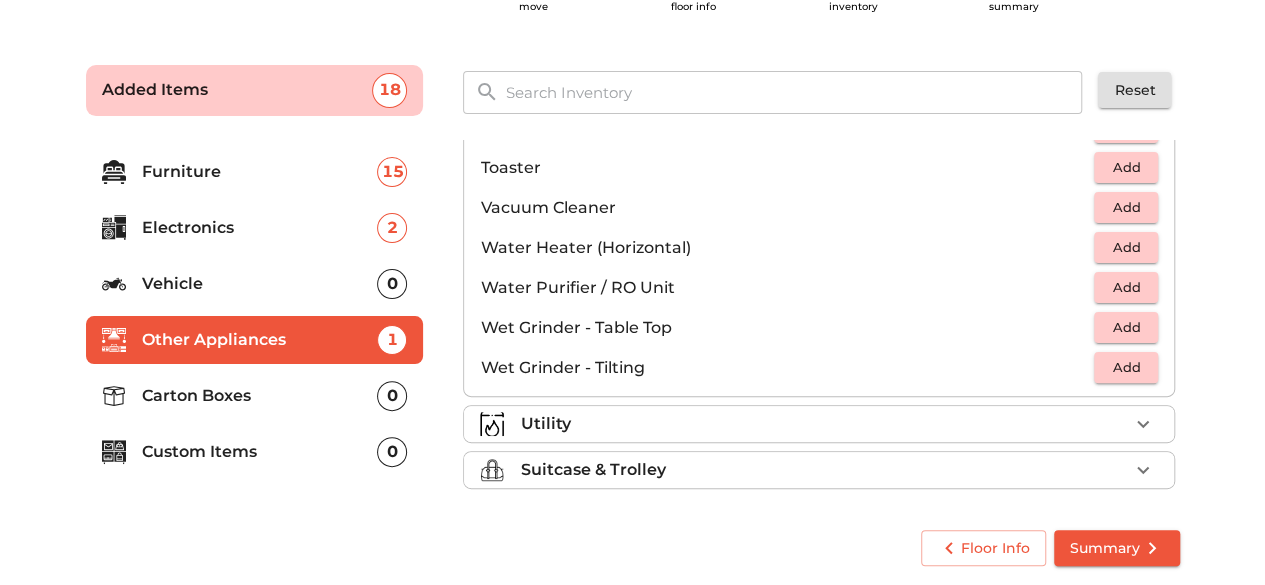 type 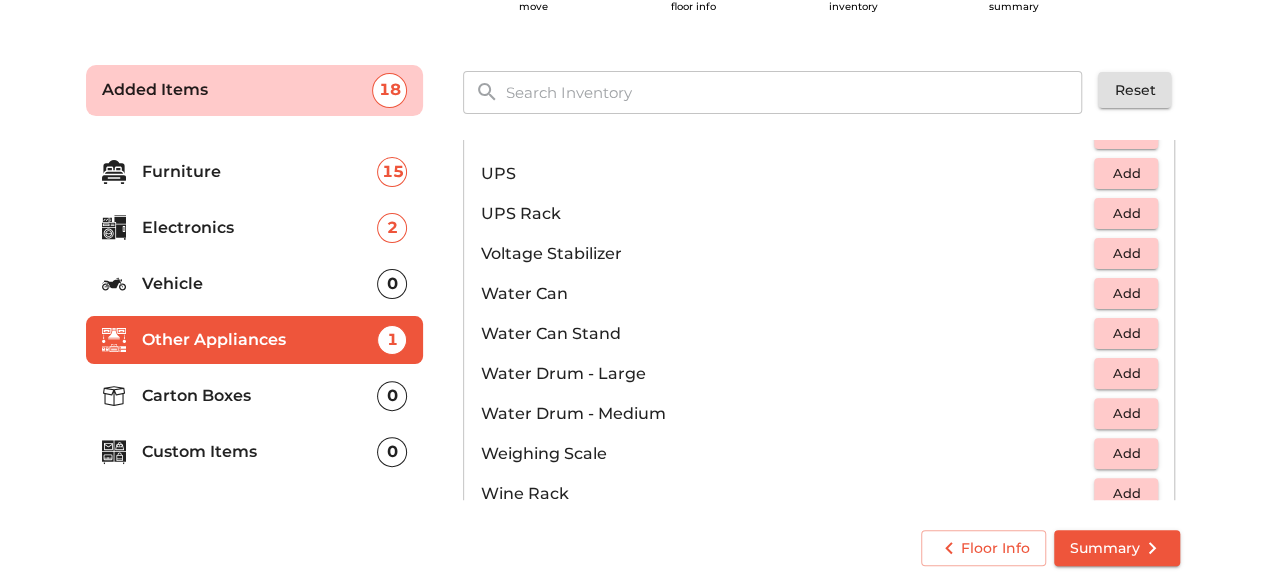 scroll, scrollTop: 1376, scrollLeft: 0, axis: vertical 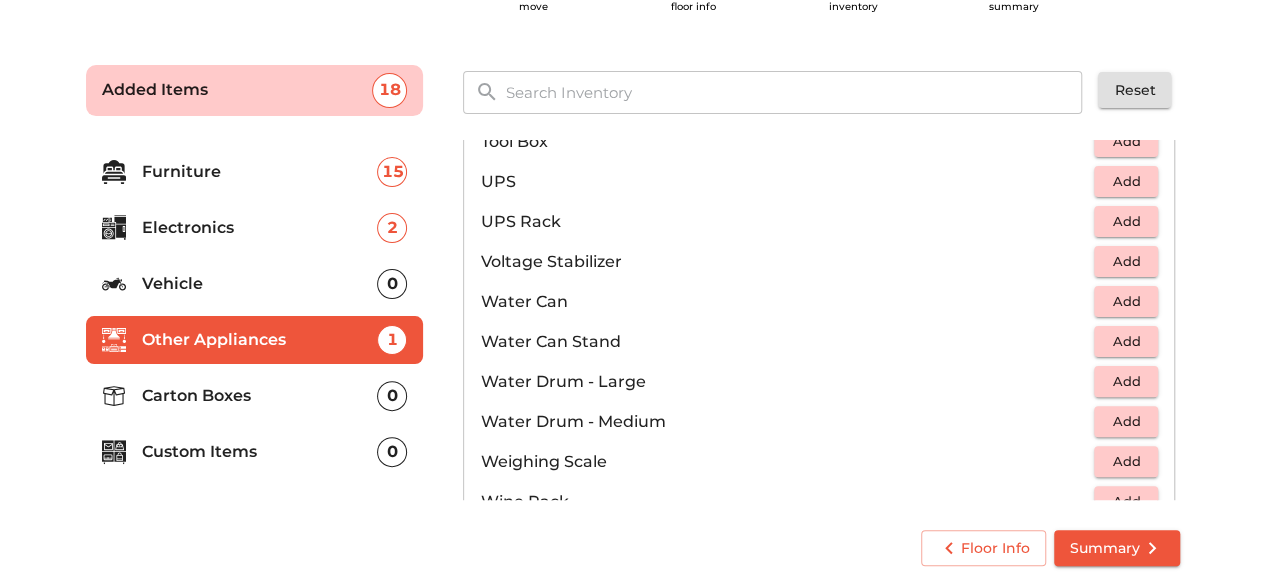 click on "Add" at bounding box center (1126, 181) 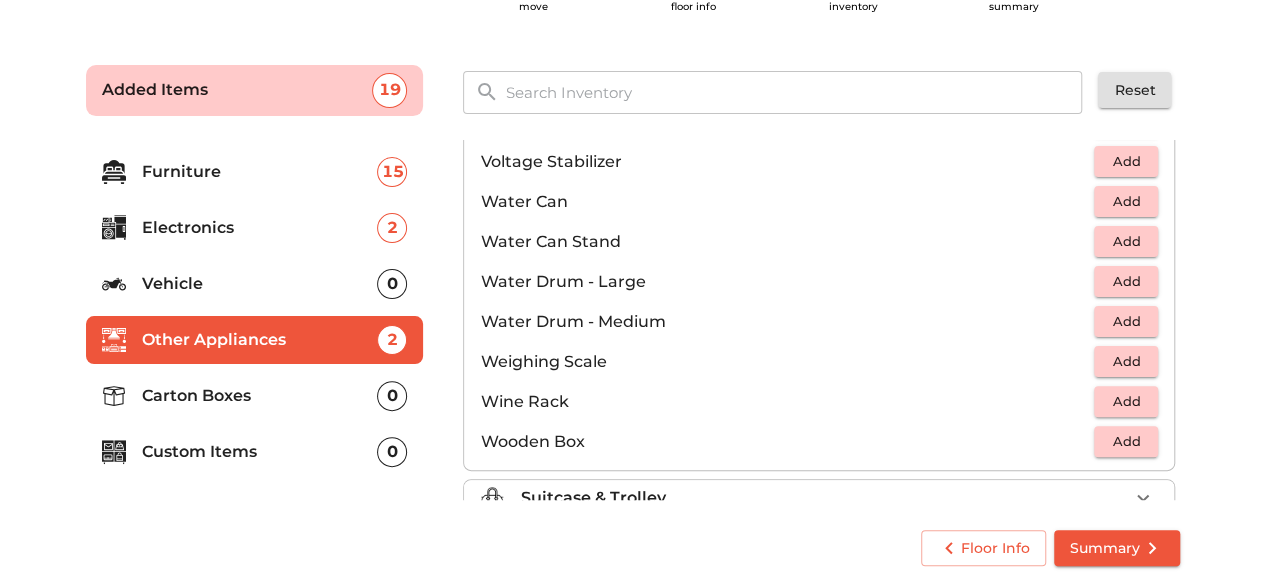 scroll, scrollTop: 1504, scrollLeft: 0, axis: vertical 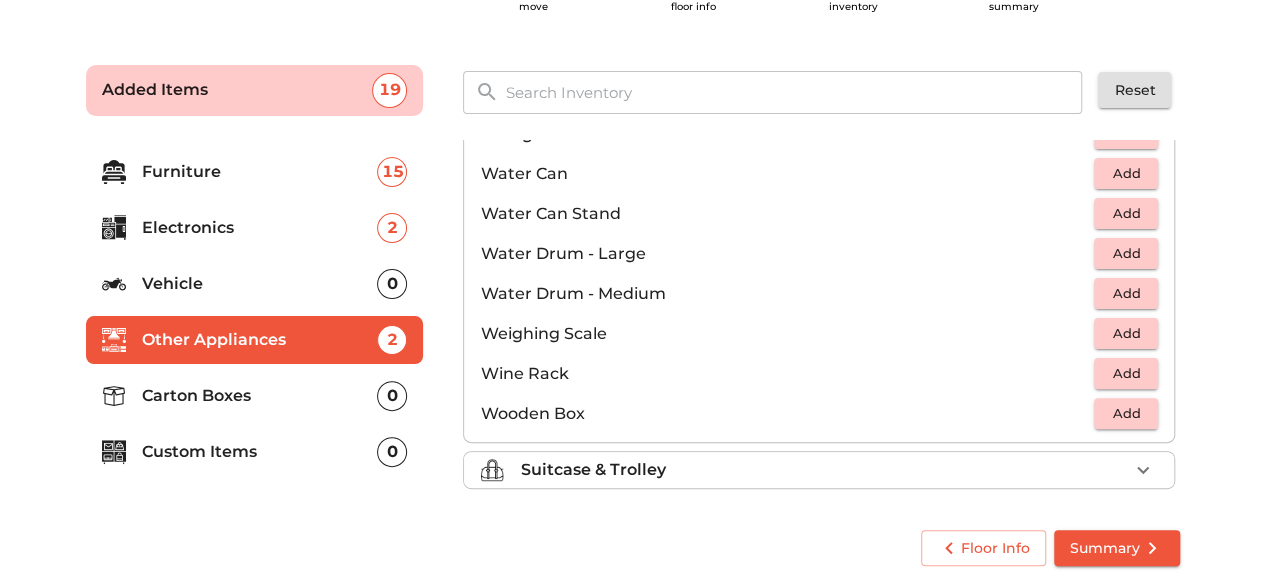 click on "Carton Boxes" at bounding box center (260, 396) 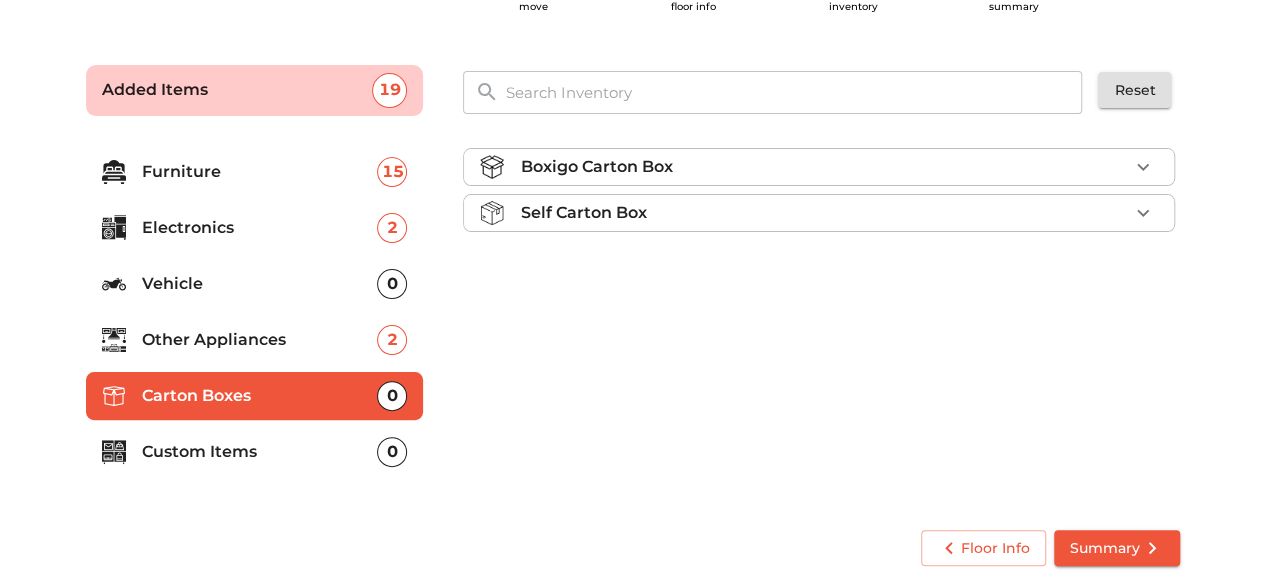 type 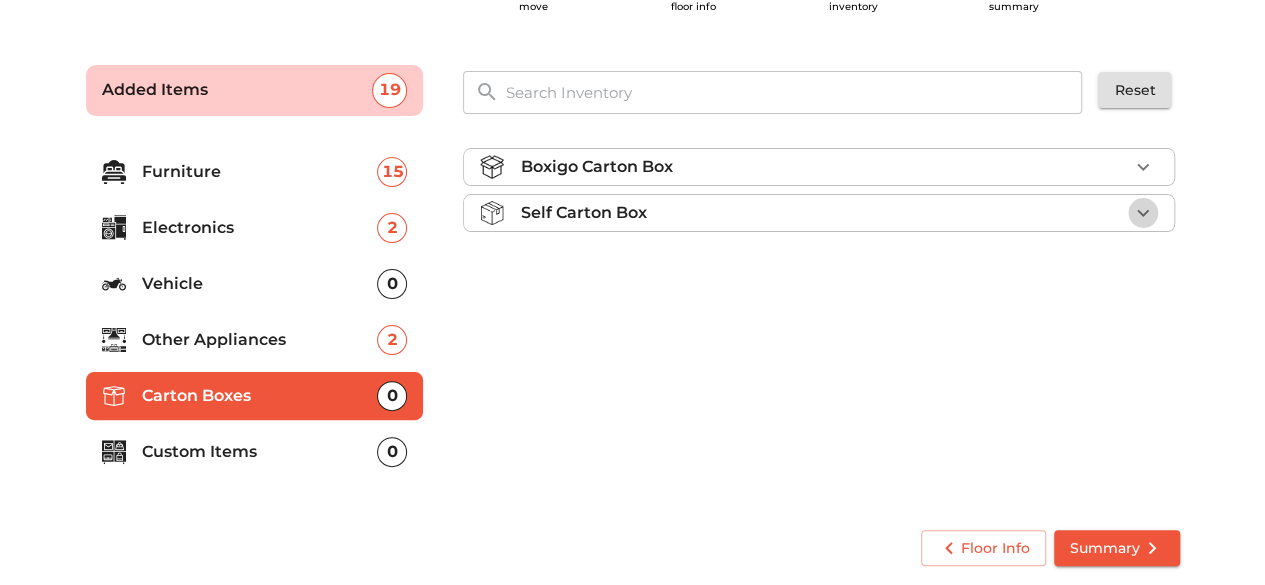 click 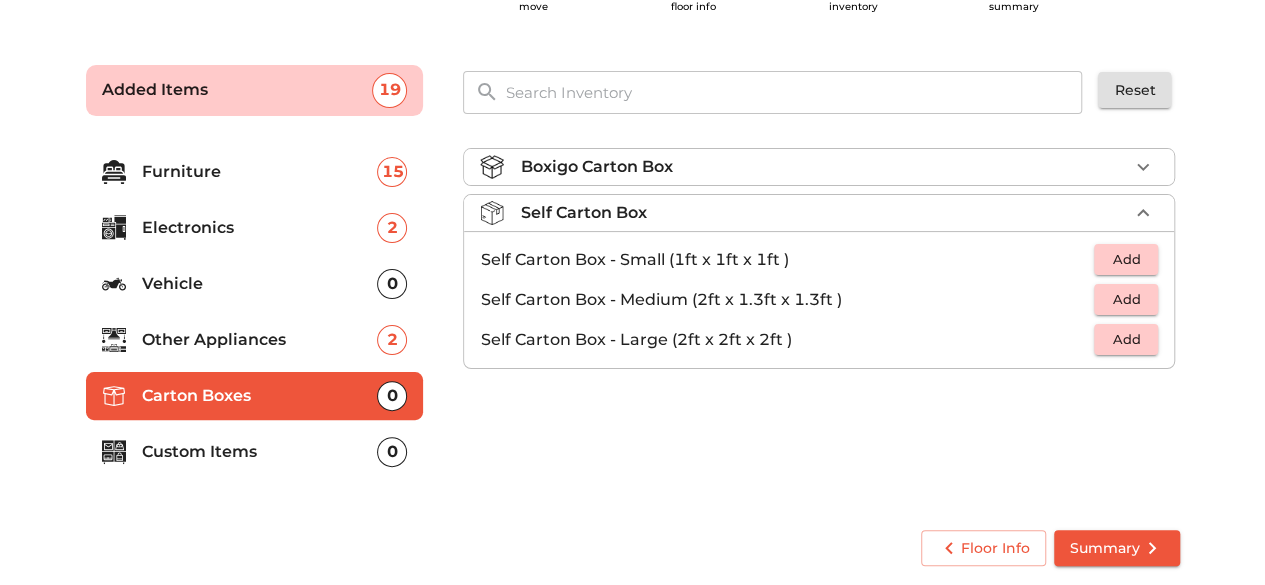 click on "Plan your   move Enter your   floor info Add your   inventory Your move   summary Added Items 19 ​ Reset Furniture 15 Electronics 2 Vehicle 0 Other Appliances 2 Carton Boxes 0 Custom Items 0 Boxigo Carton Box Self Carton Box Self Carton Box - Small (1ft x 1ft x 1ft ) Add Self Carton Box - Medium (2ft x 1.3ft x 1.3ft ) Add Self Carton Box - Large (2ft x 2ft x 2ft ) Add  Floor Info Summary" at bounding box center (632, 312) 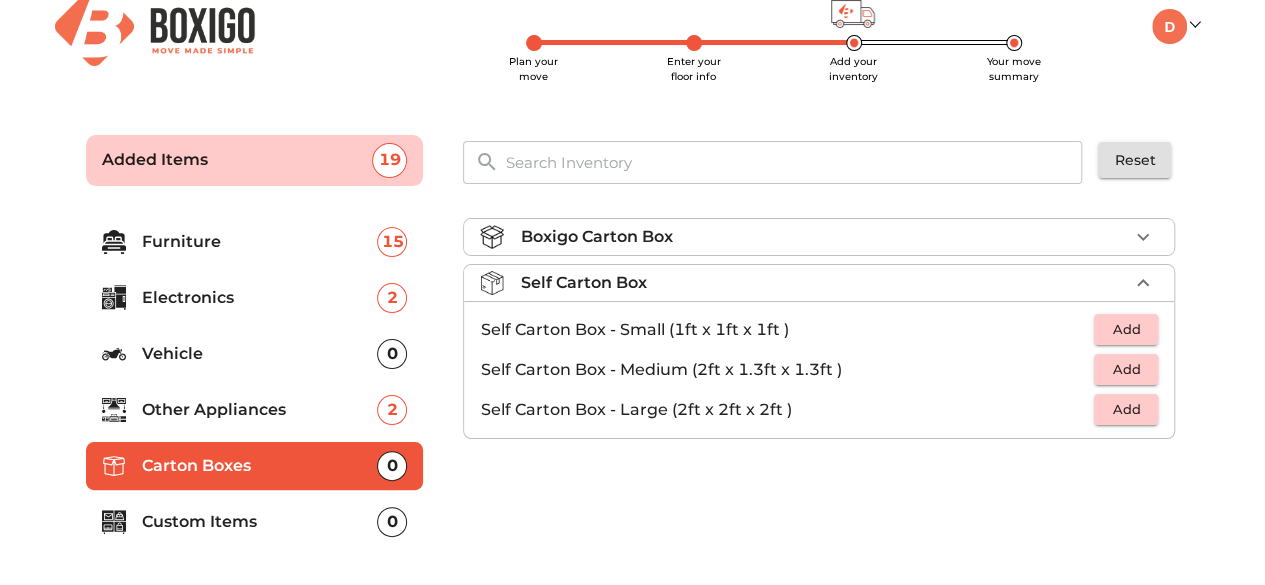 scroll, scrollTop: 0, scrollLeft: 0, axis: both 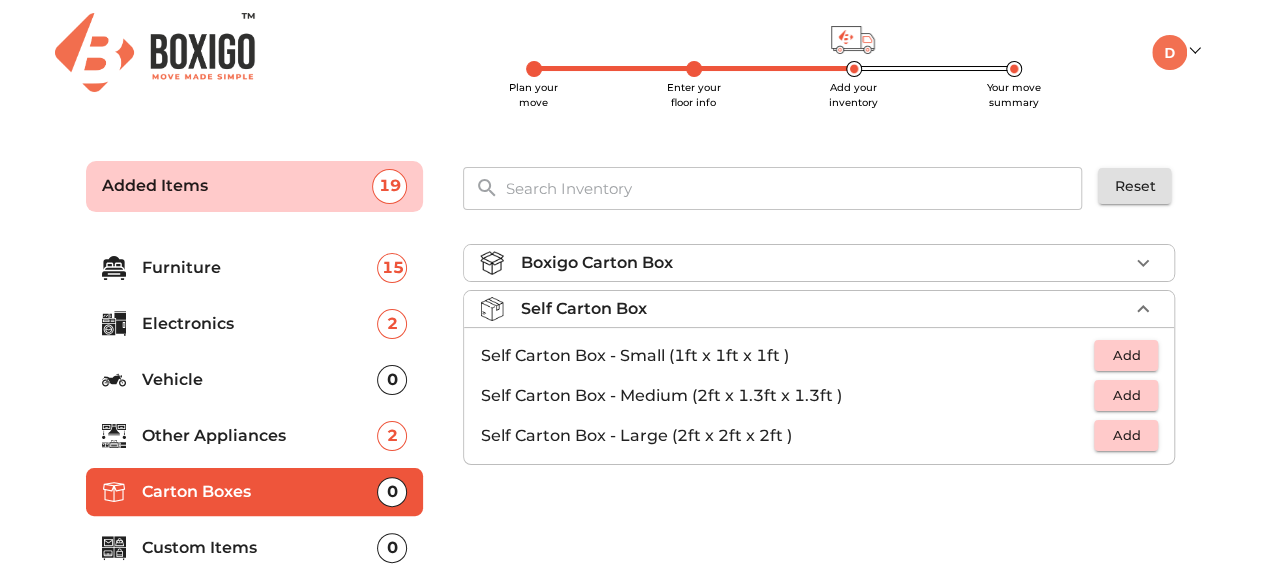 click on "Furniture" at bounding box center [260, 268] 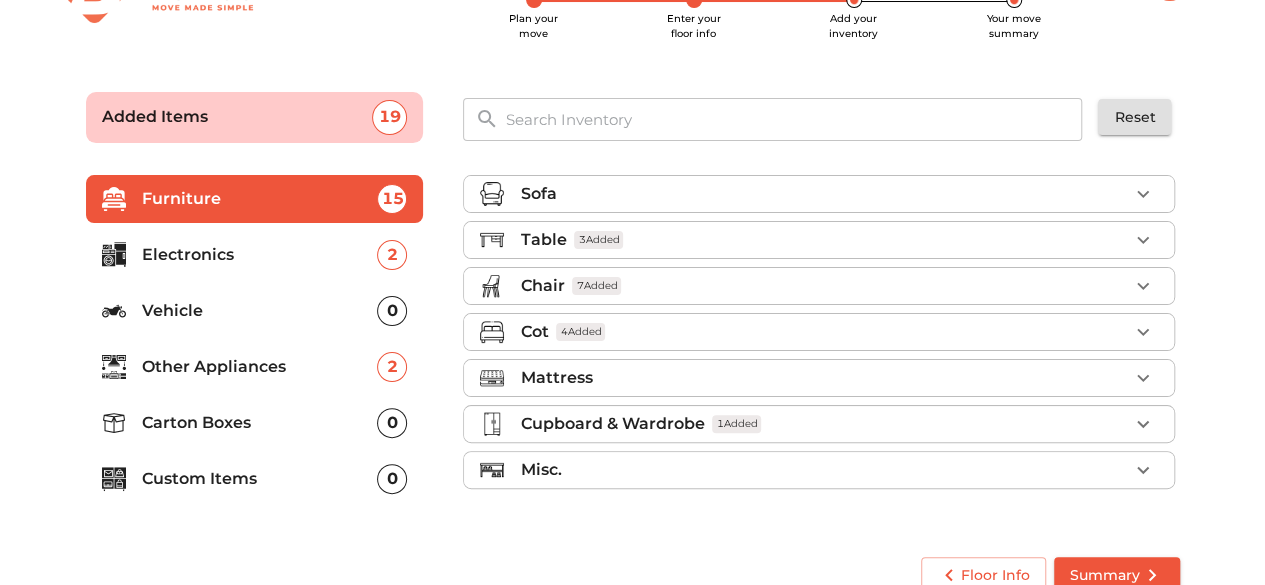 scroll, scrollTop: 96, scrollLeft: 0, axis: vertical 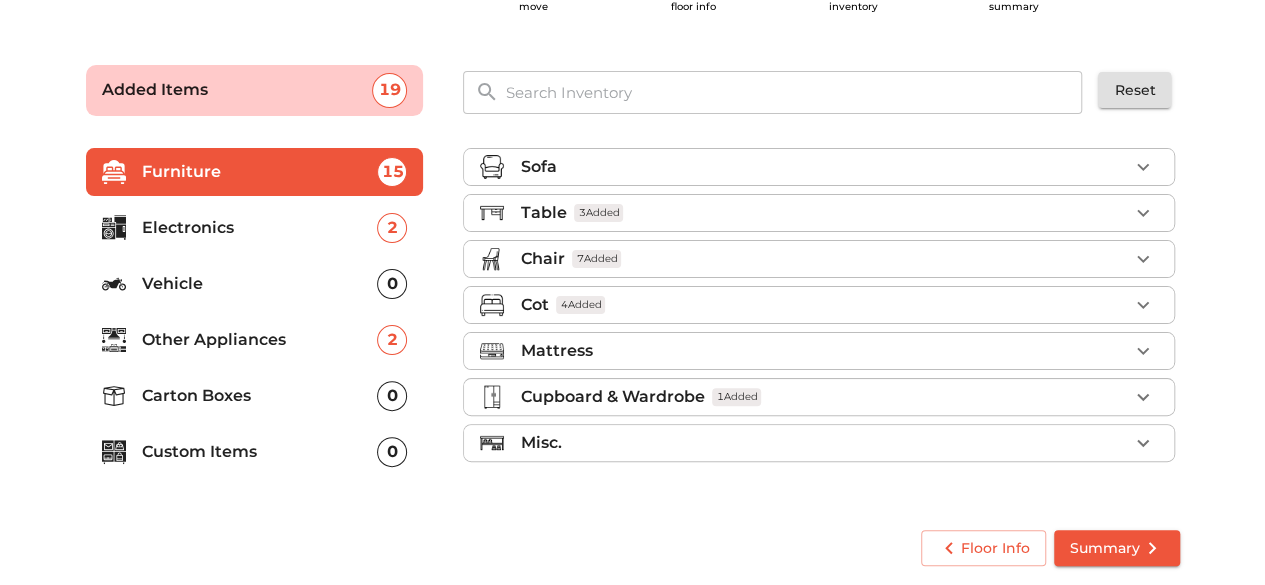 type 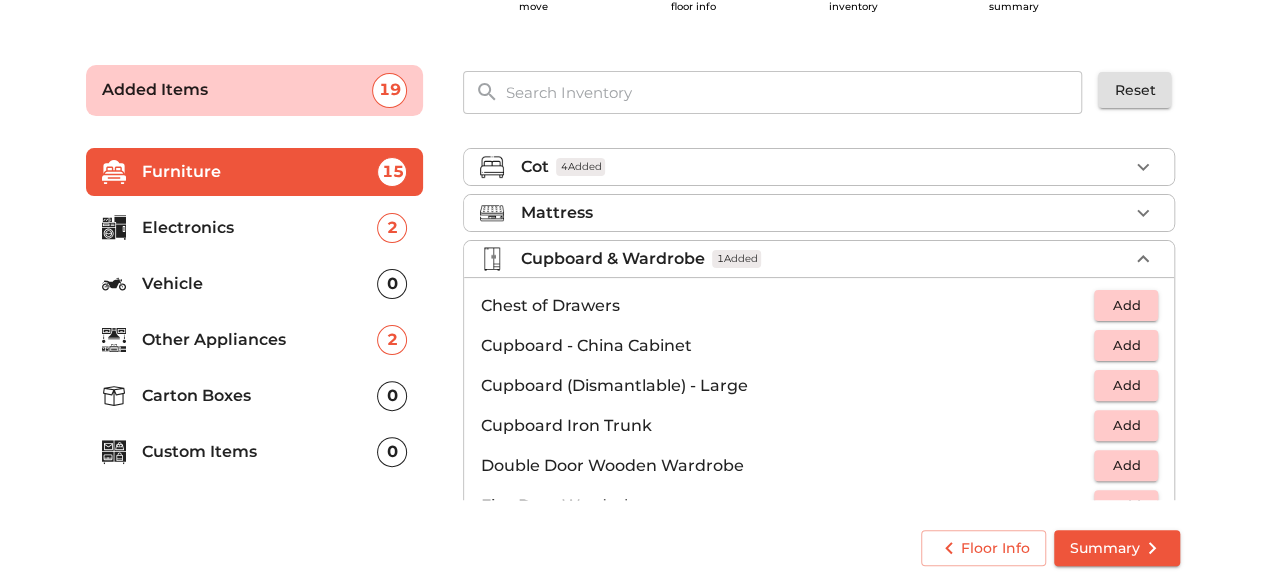 scroll, scrollTop: 170, scrollLeft: 0, axis: vertical 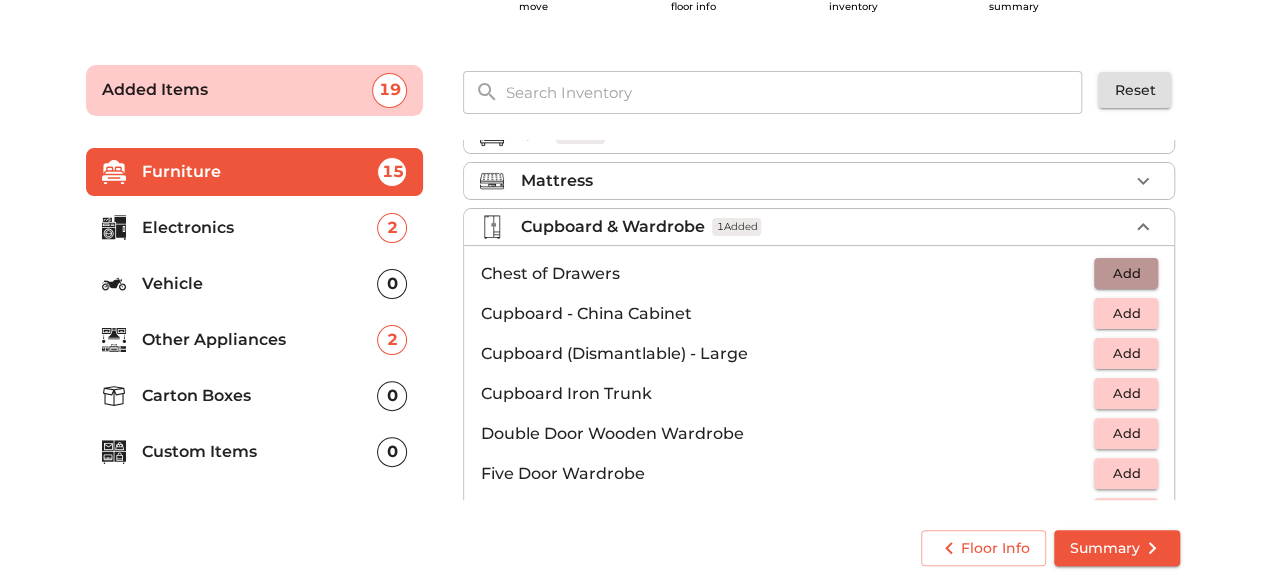 type 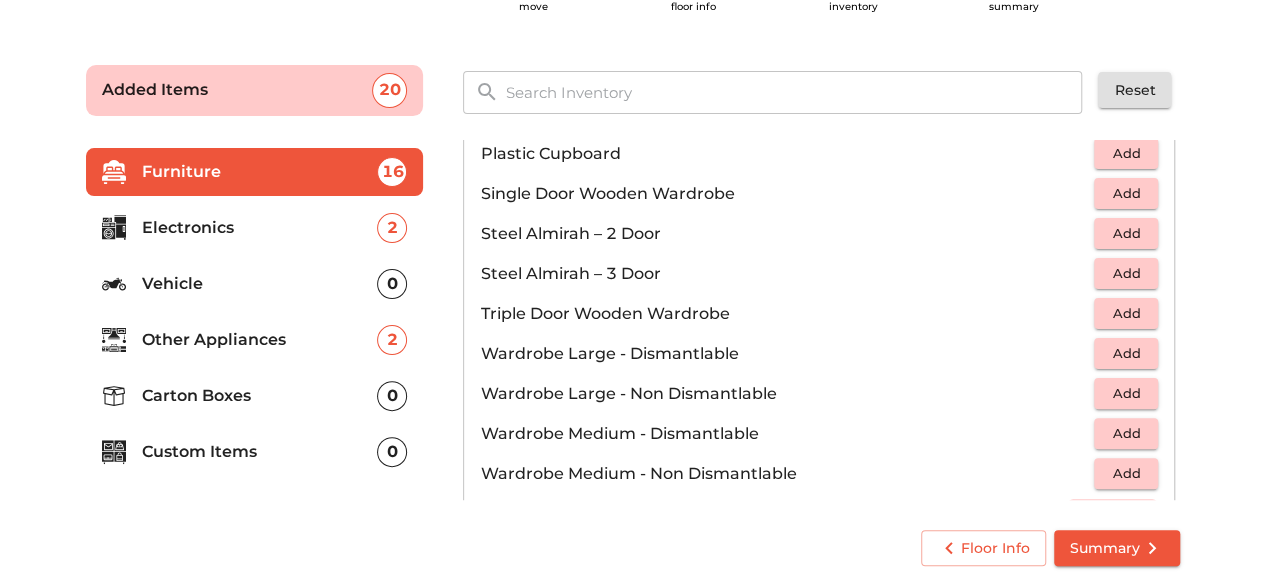 scroll, scrollTop: 670, scrollLeft: 0, axis: vertical 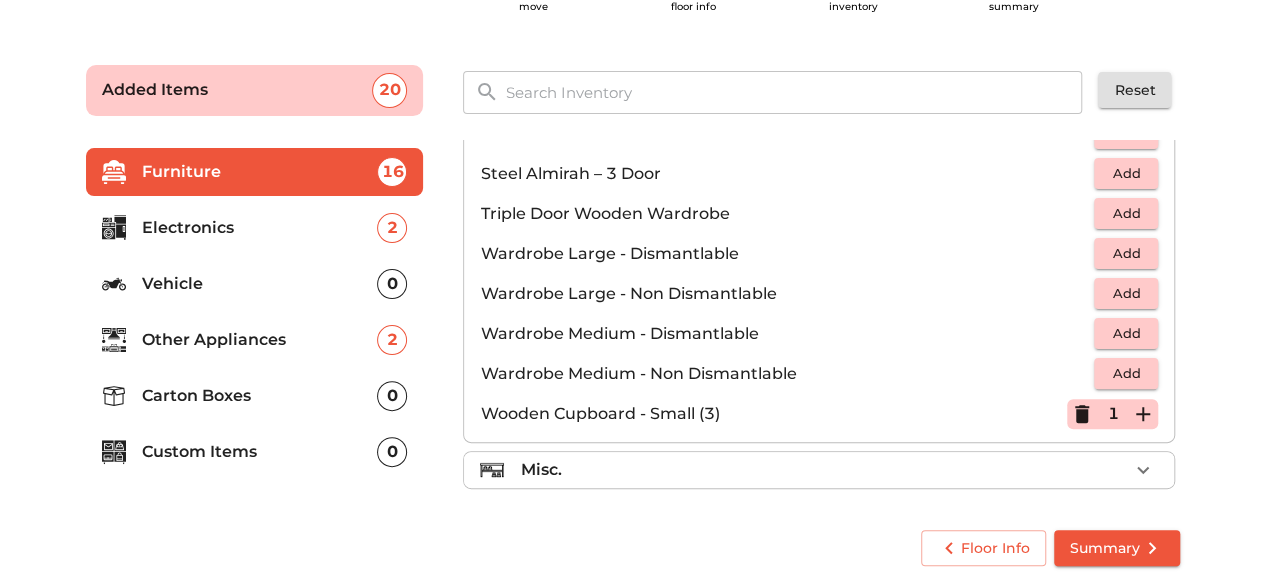click on "Custom Items" at bounding box center [260, 452] 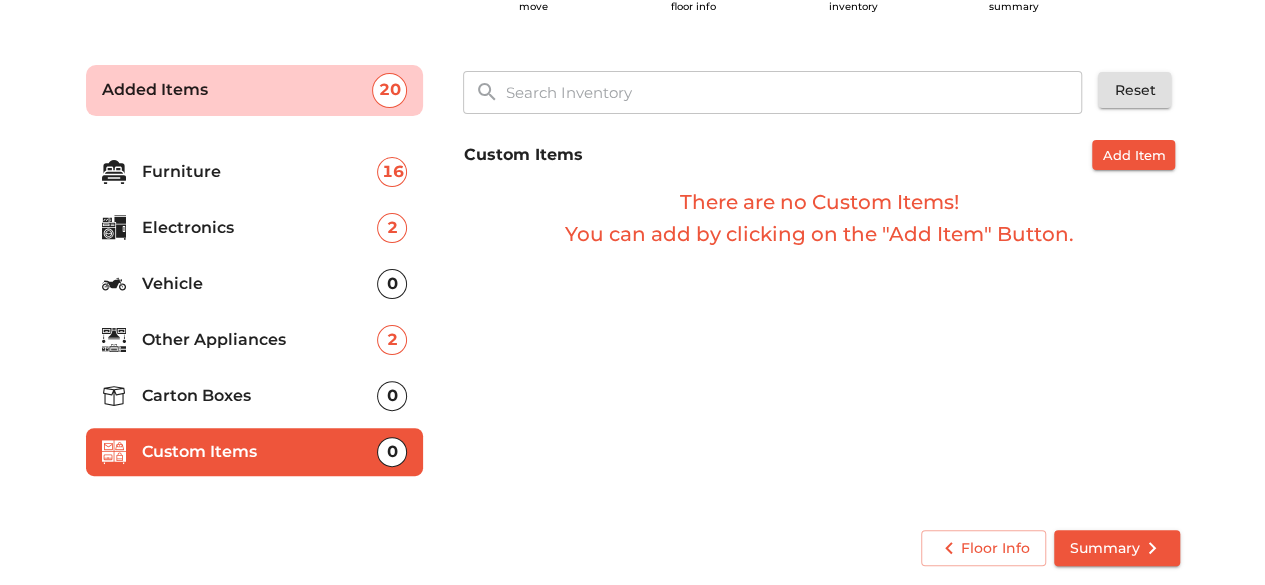 scroll, scrollTop: 0, scrollLeft: 0, axis: both 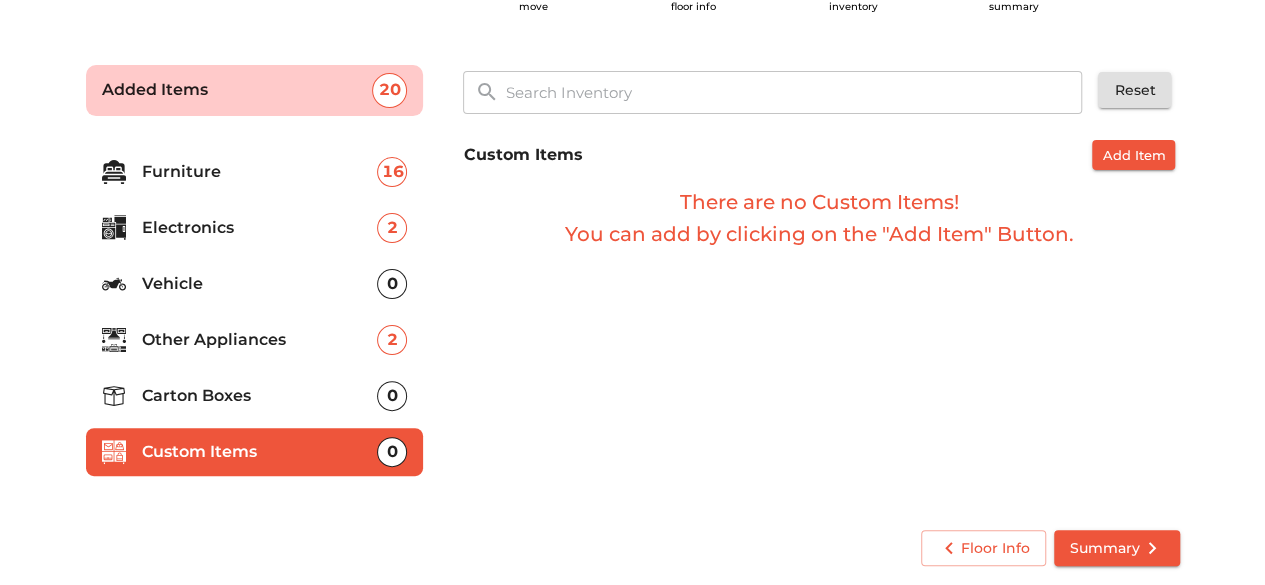 type 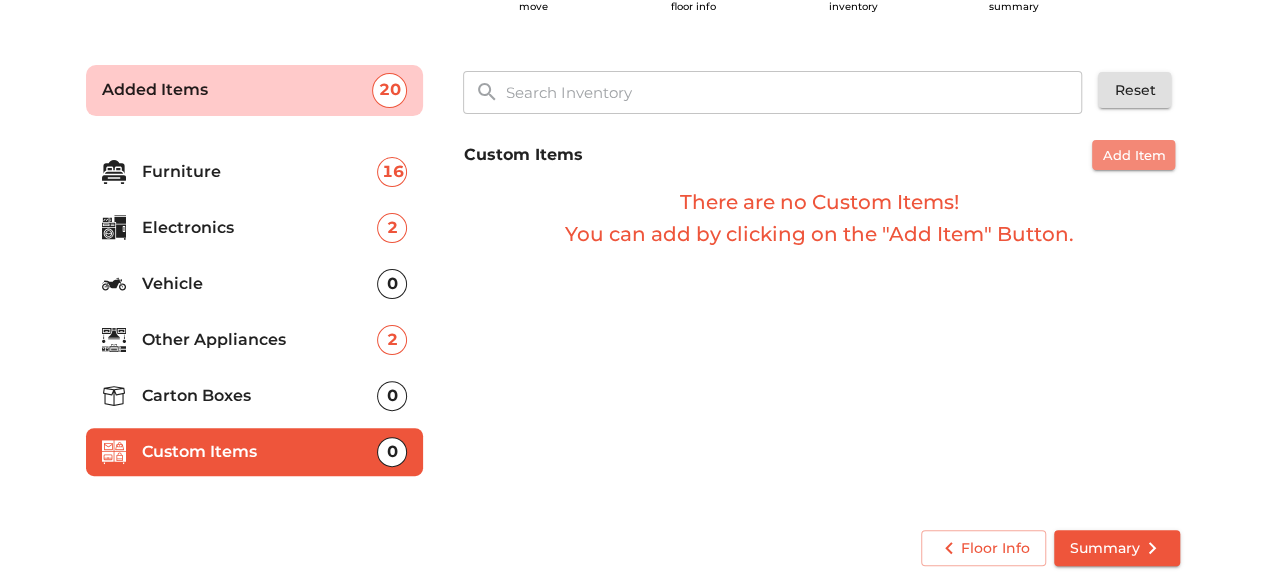 click on "Add Item" at bounding box center (1133, 155) 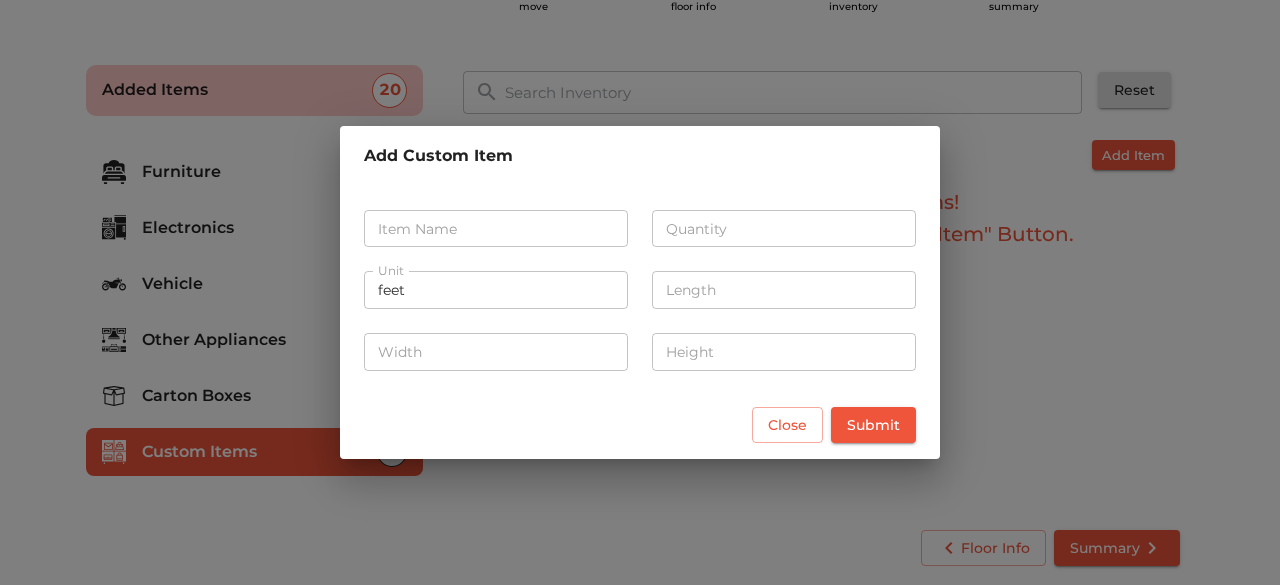 click at bounding box center (496, 229) 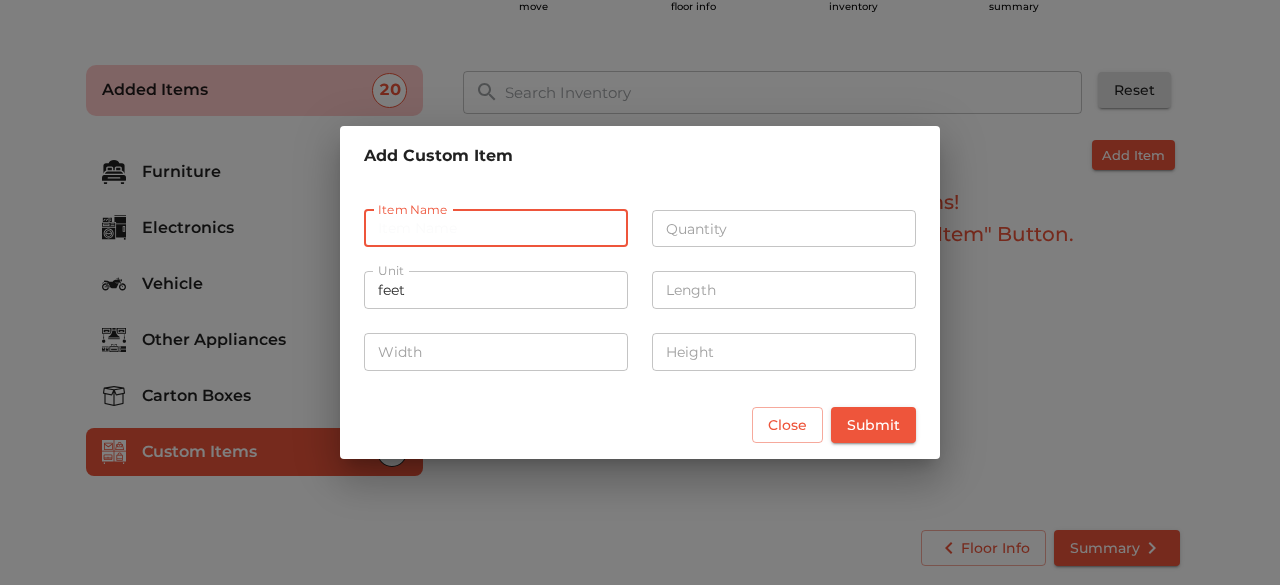paste on "iron bureau" 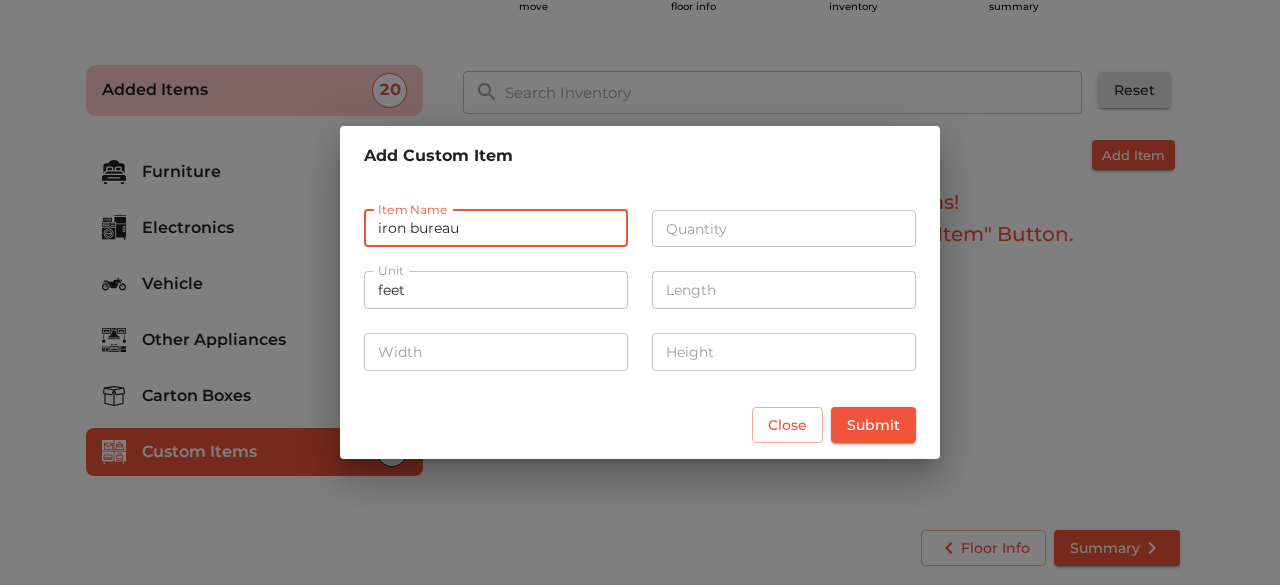 type on "iron bureau" 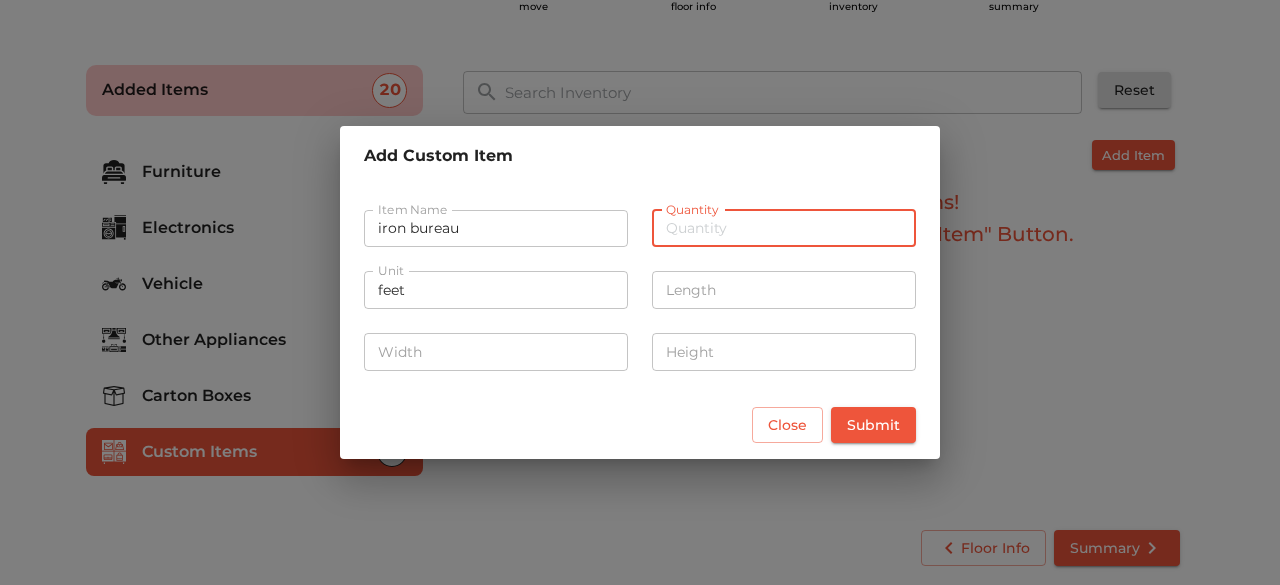 click at bounding box center (784, 229) 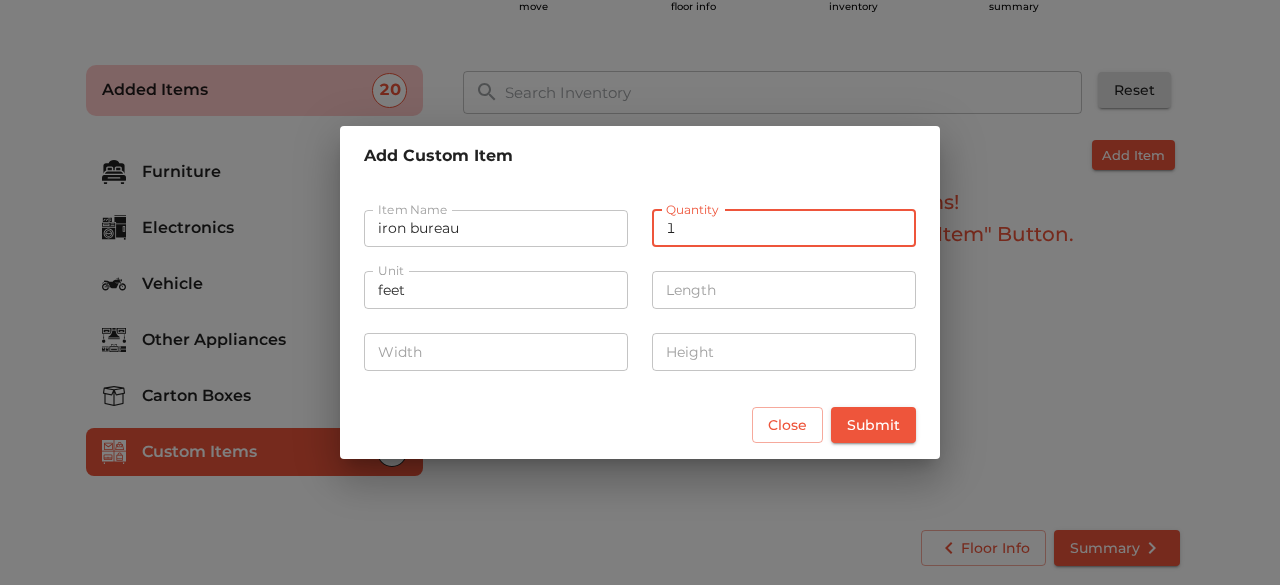 type on "1" 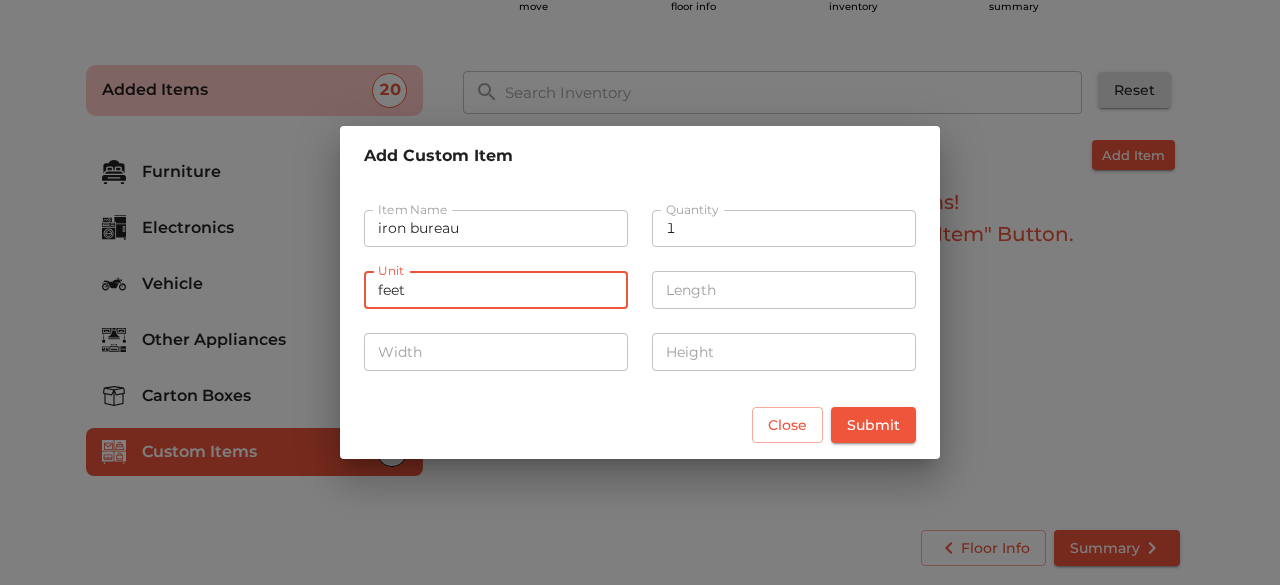 click on "feet" at bounding box center (496, 290) 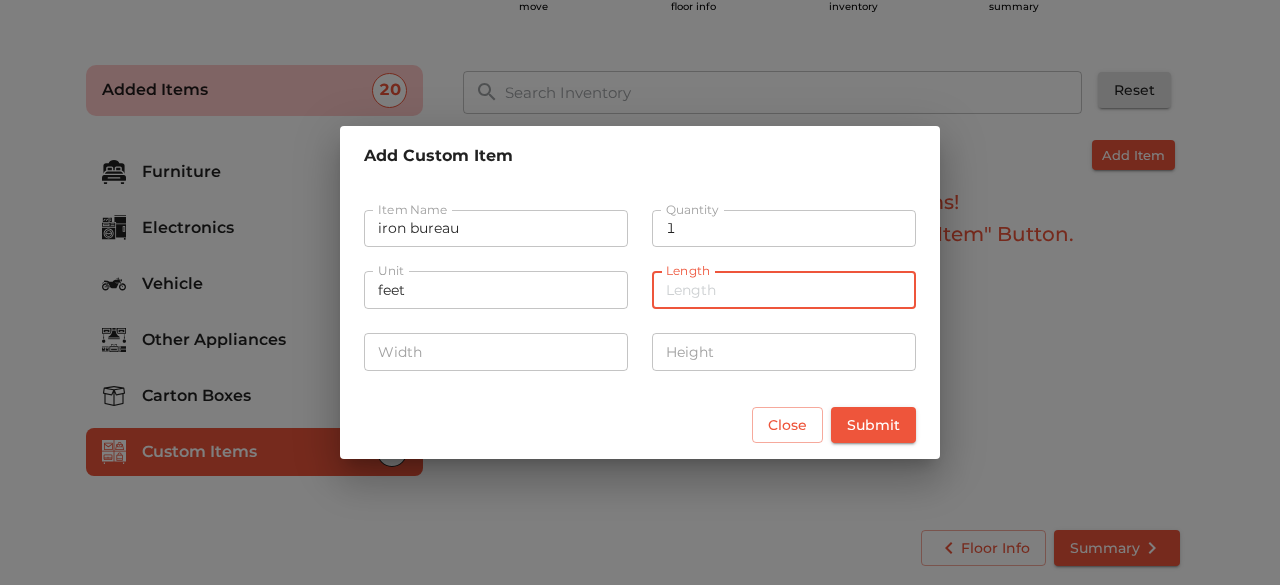 click on "feet" at bounding box center [496, 290] 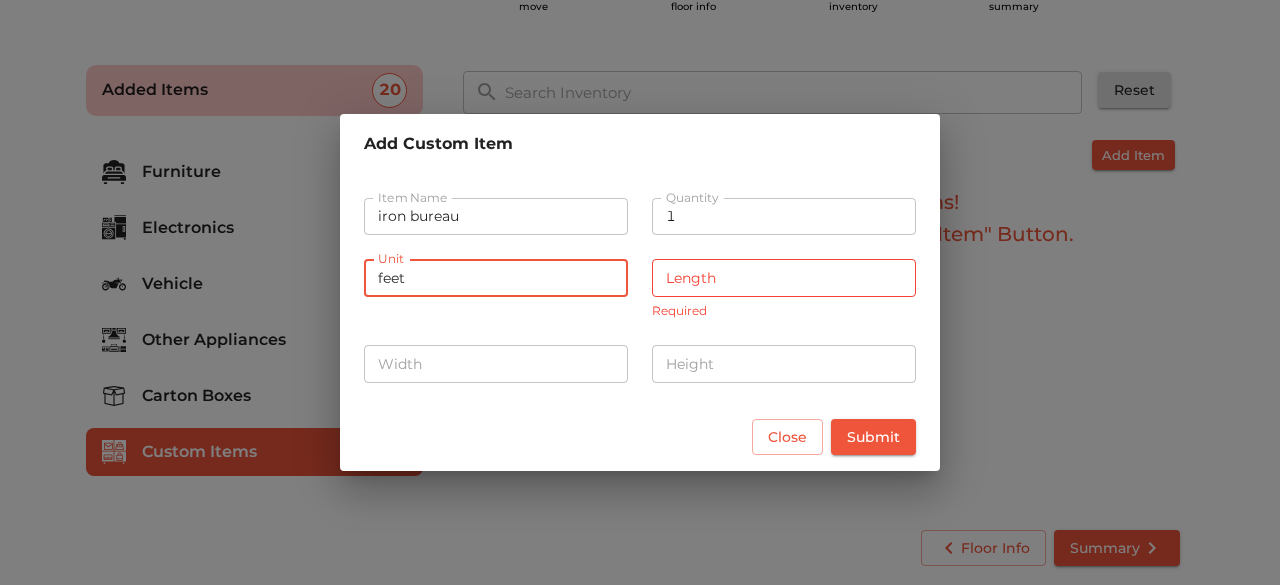 click on "feet" at bounding box center (496, 278) 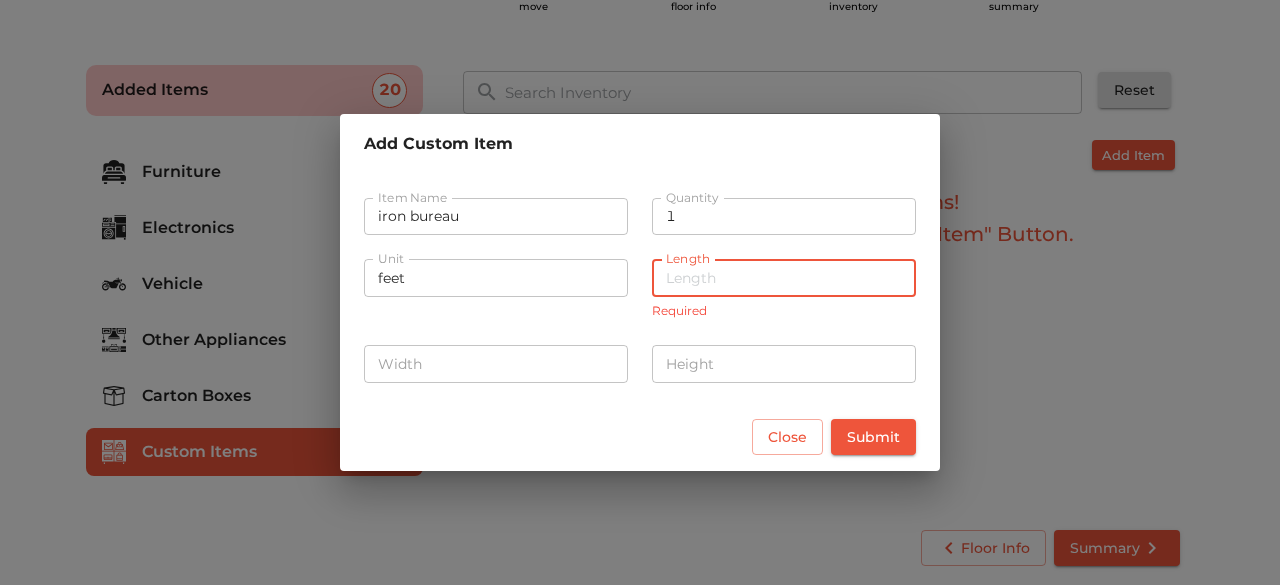 click on "feet" at bounding box center (496, 278) 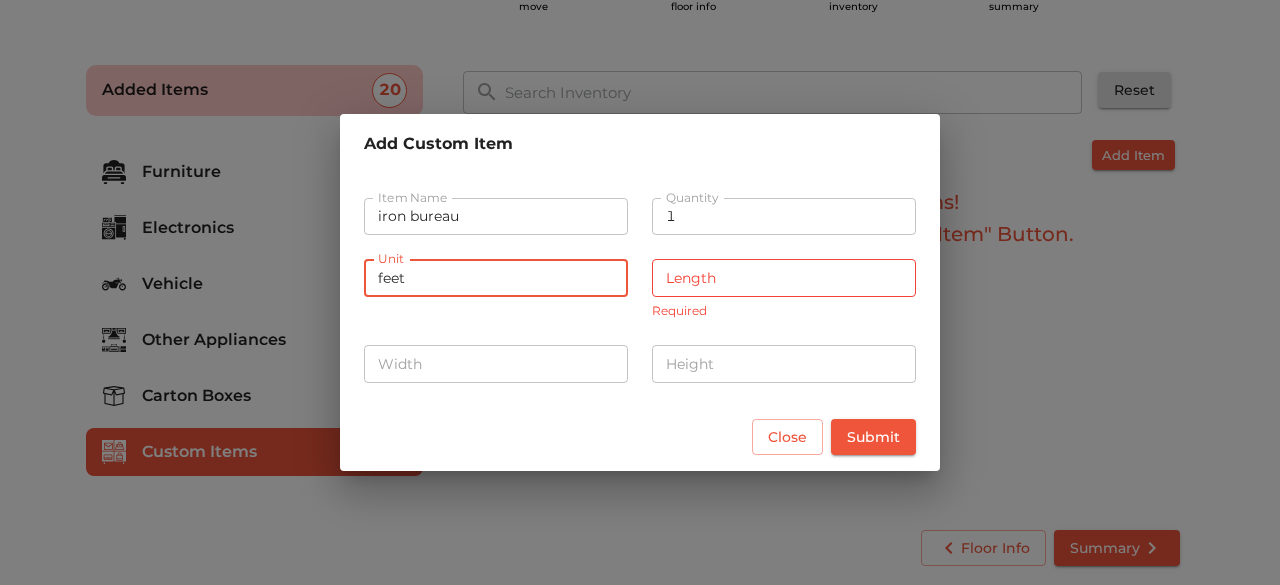 click at bounding box center (784, 278) 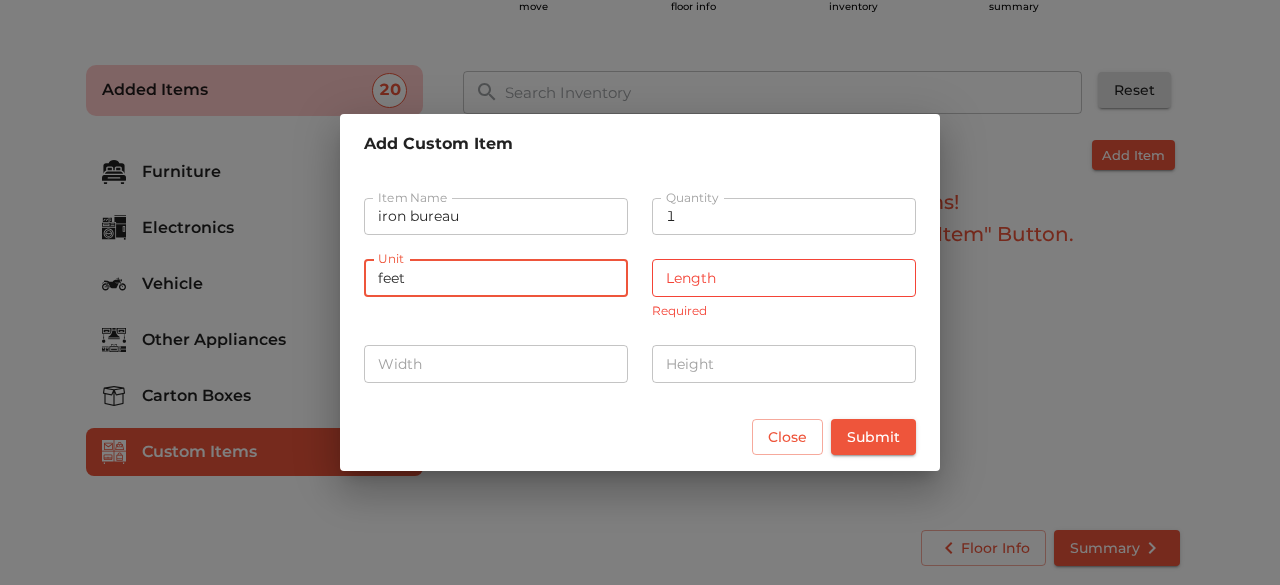 click on "feet" at bounding box center [496, 278] 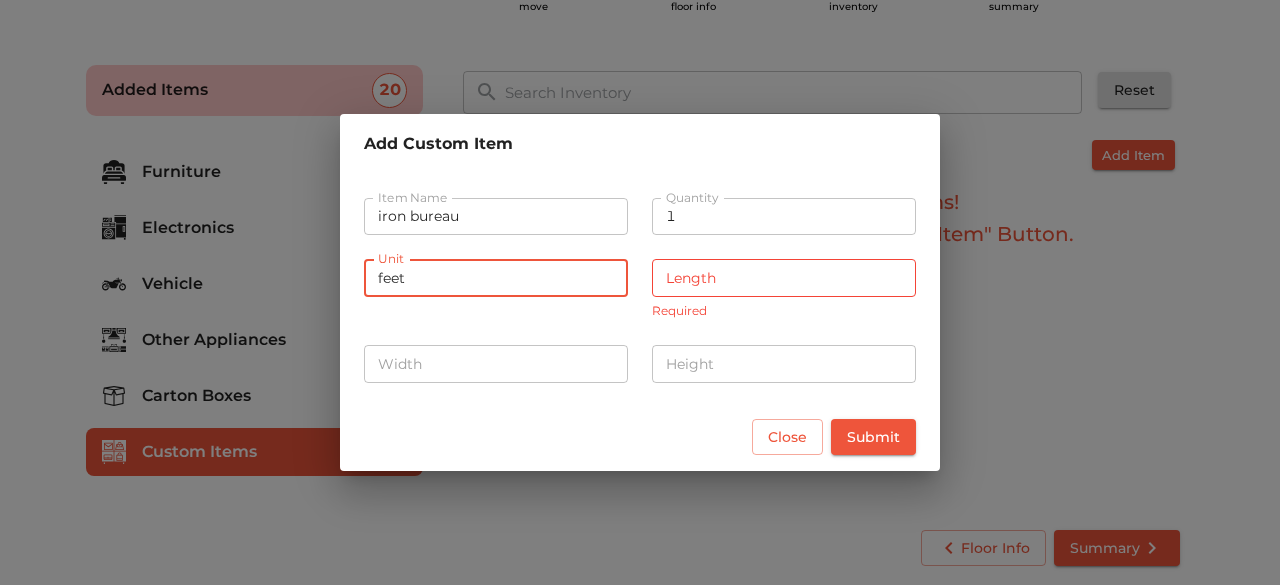 click at bounding box center [784, 278] 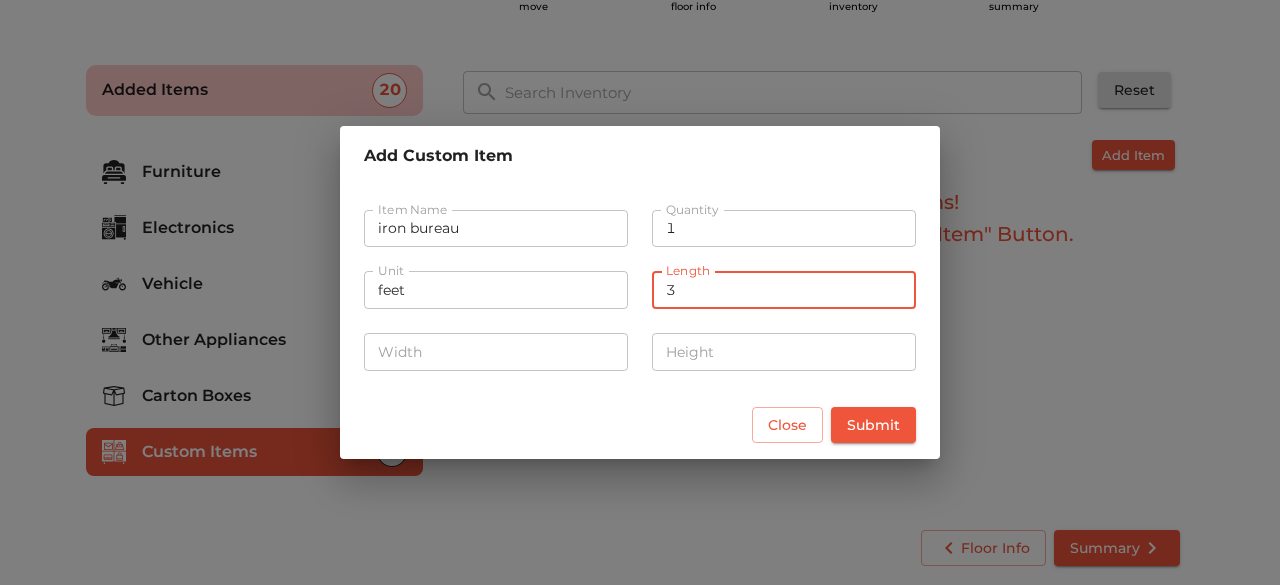 click on "feet" at bounding box center [496, 290] 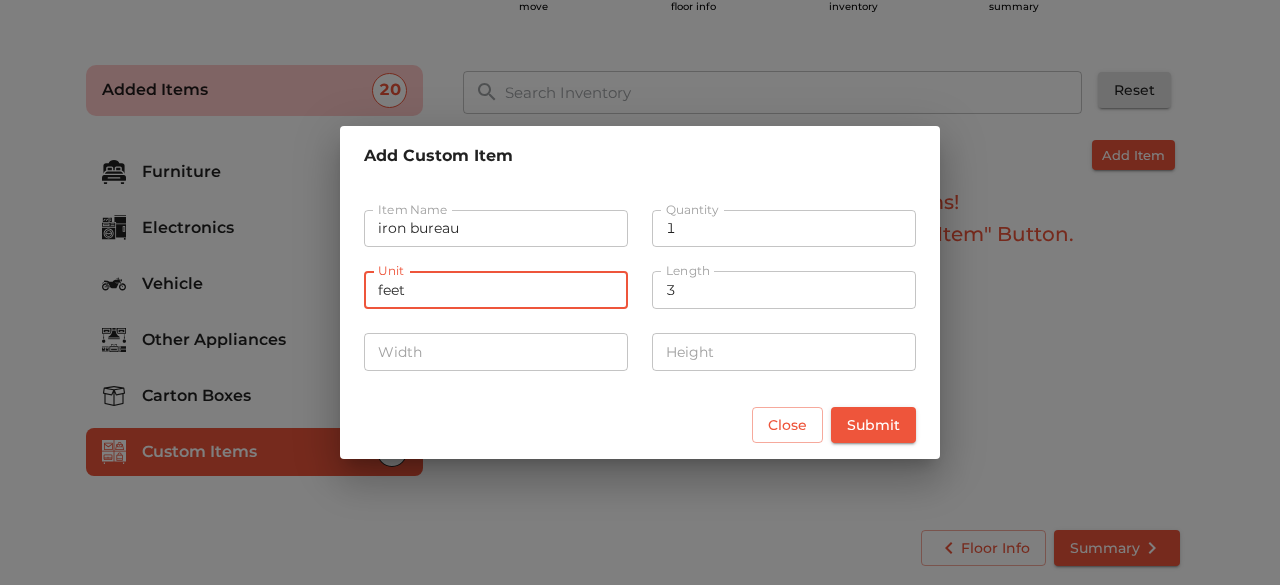 drag, startPoint x: 432, startPoint y: 290, endPoint x: 323, endPoint y: 293, distance: 109.041275 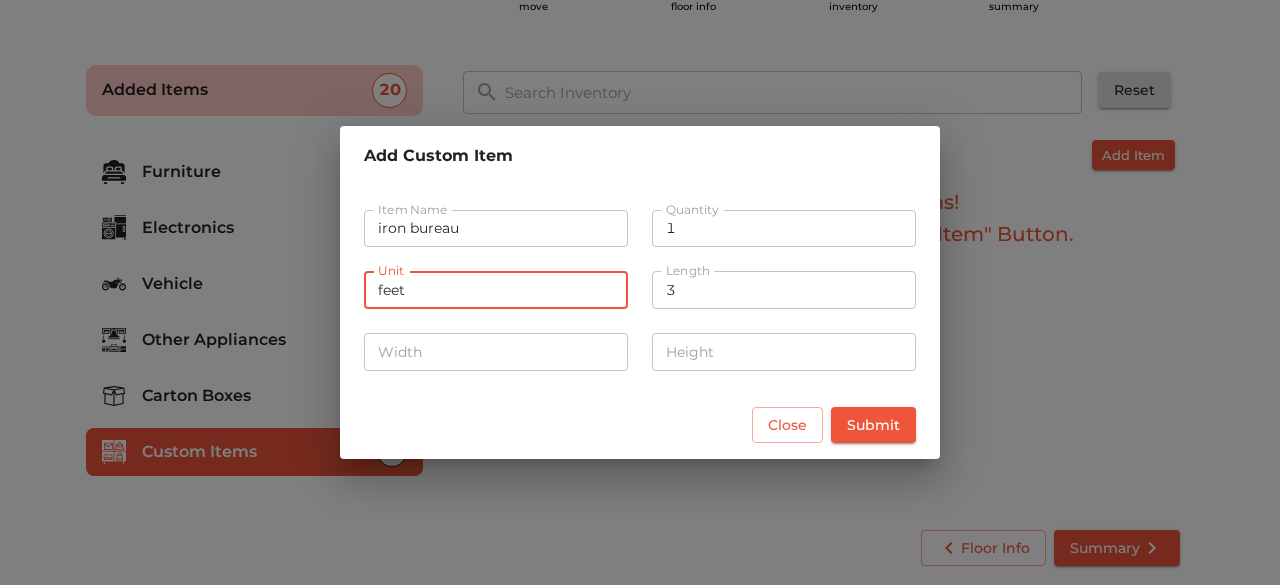 click on "3" at bounding box center [784, 290] 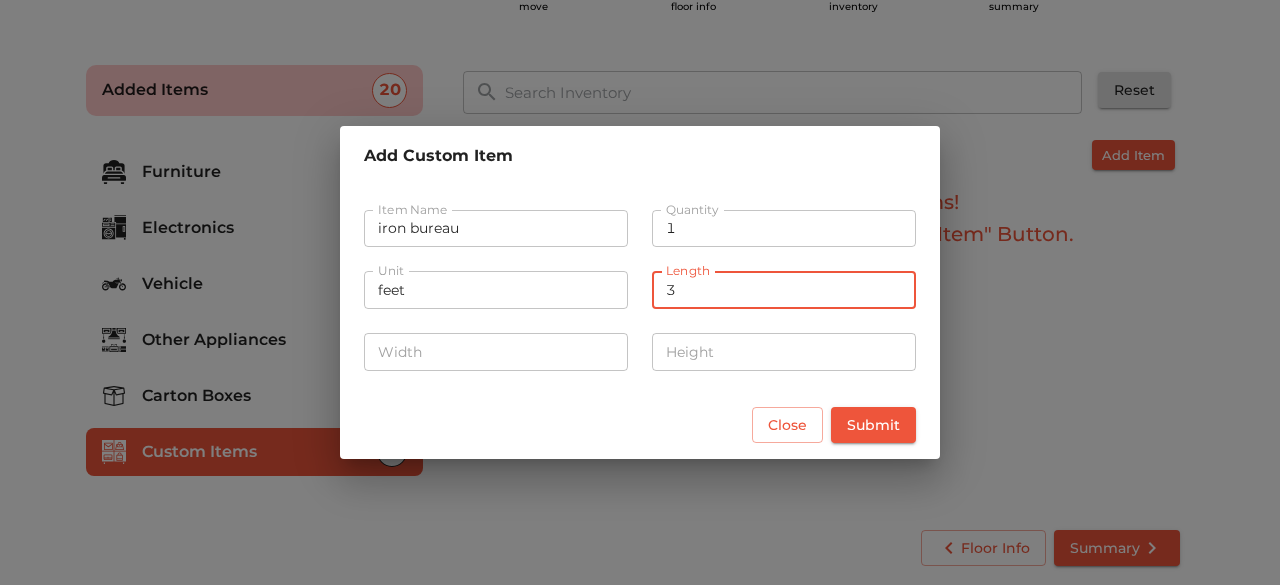 drag, startPoint x: 708, startPoint y: 291, endPoint x: 500, endPoint y: 272, distance: 208.86598 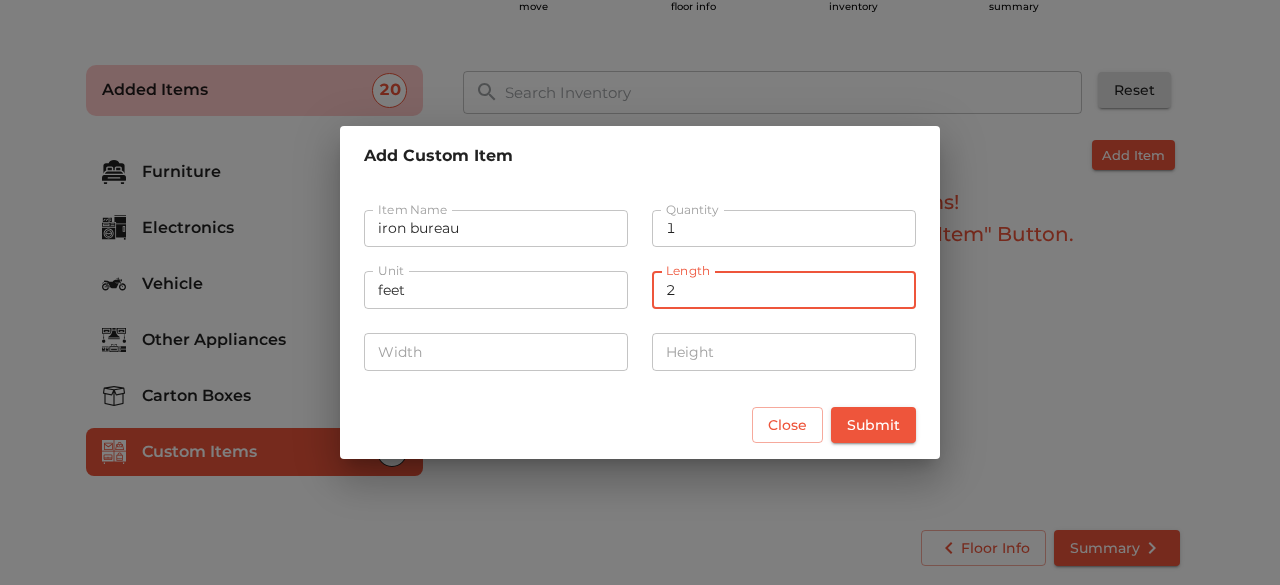 type on "2" 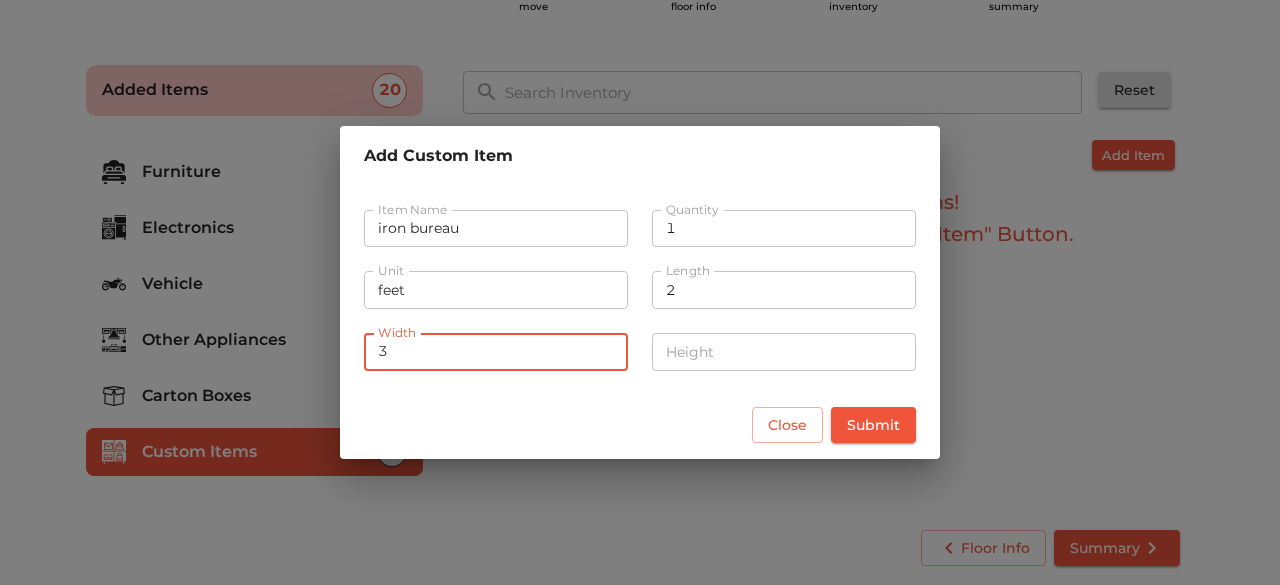 type on "3" 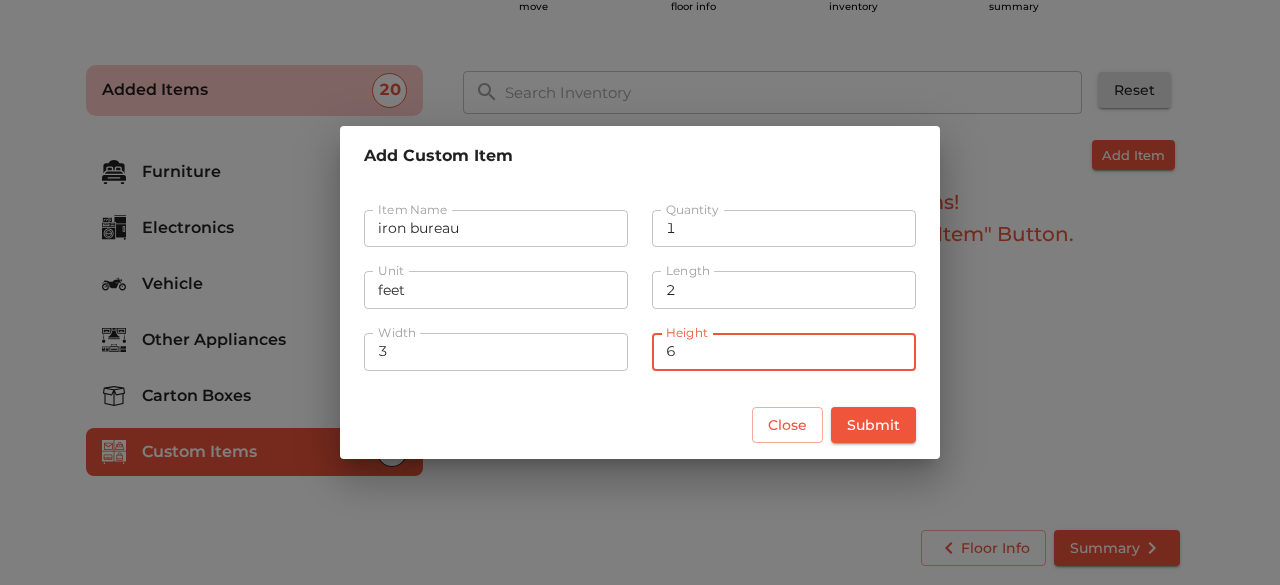 type on "6" 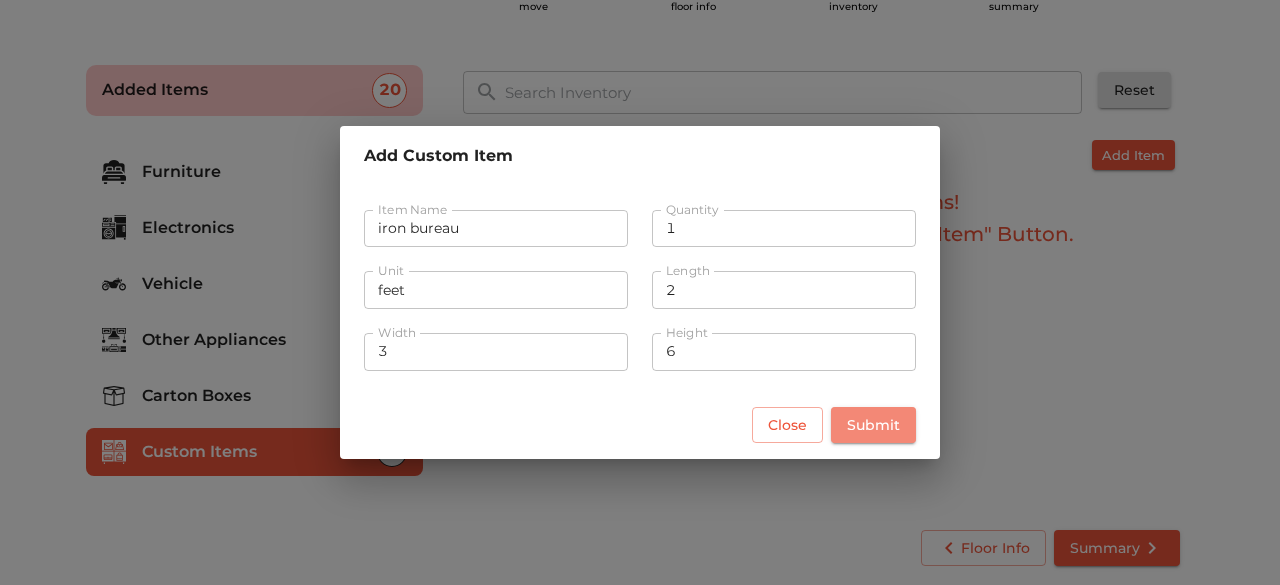 click on "Submit" at bounding box center [873, 425] 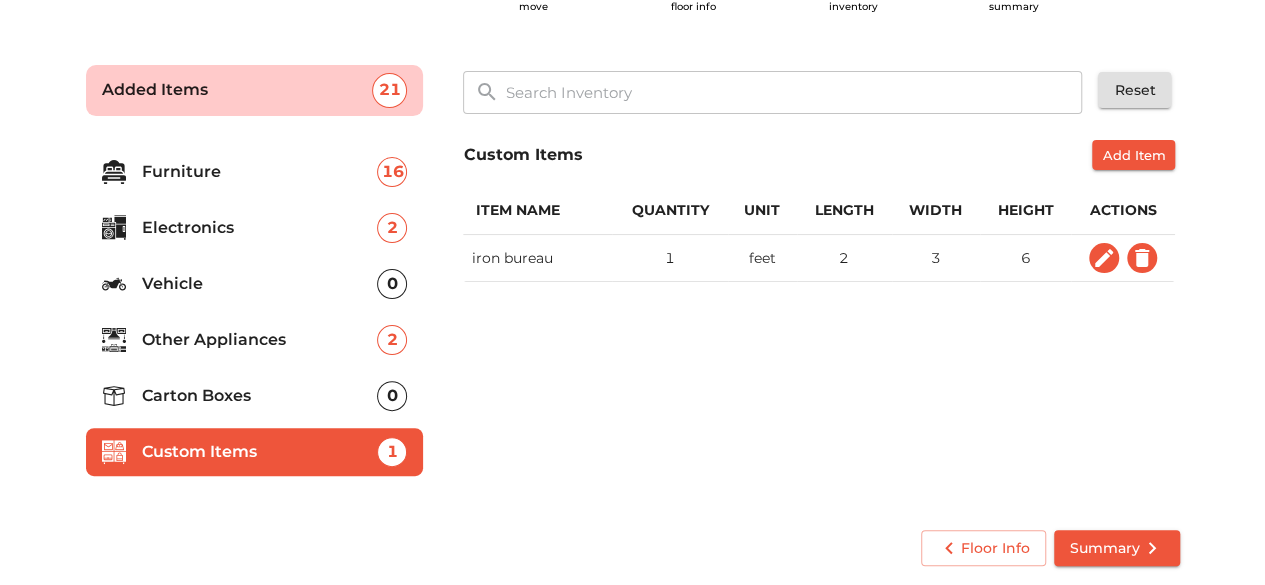 click 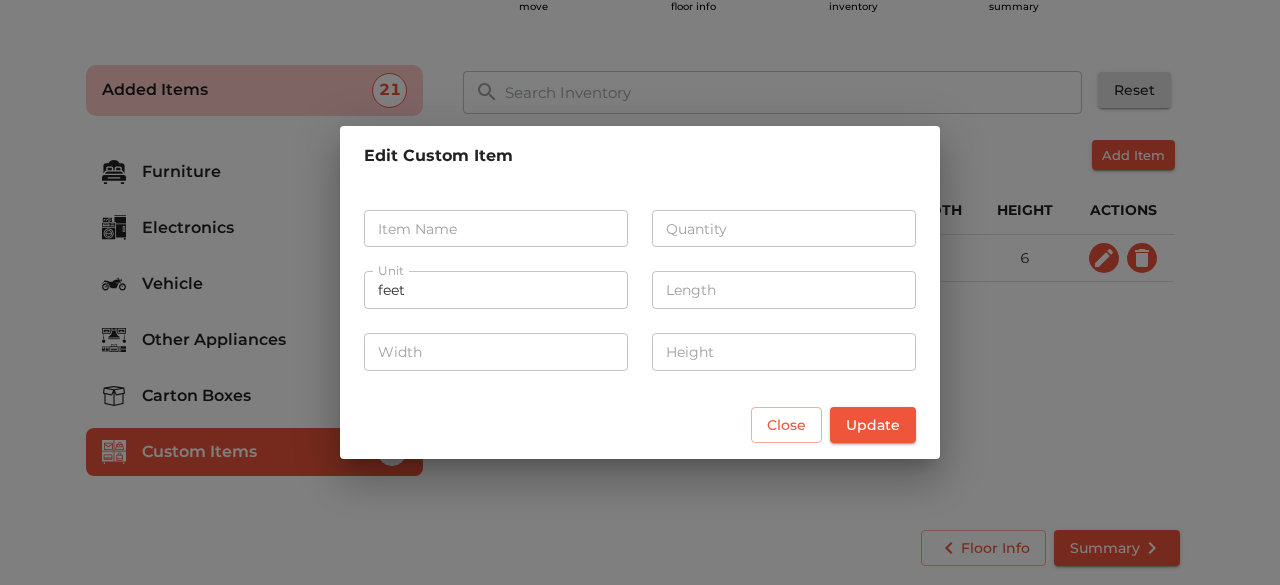 type on "iron bureau" 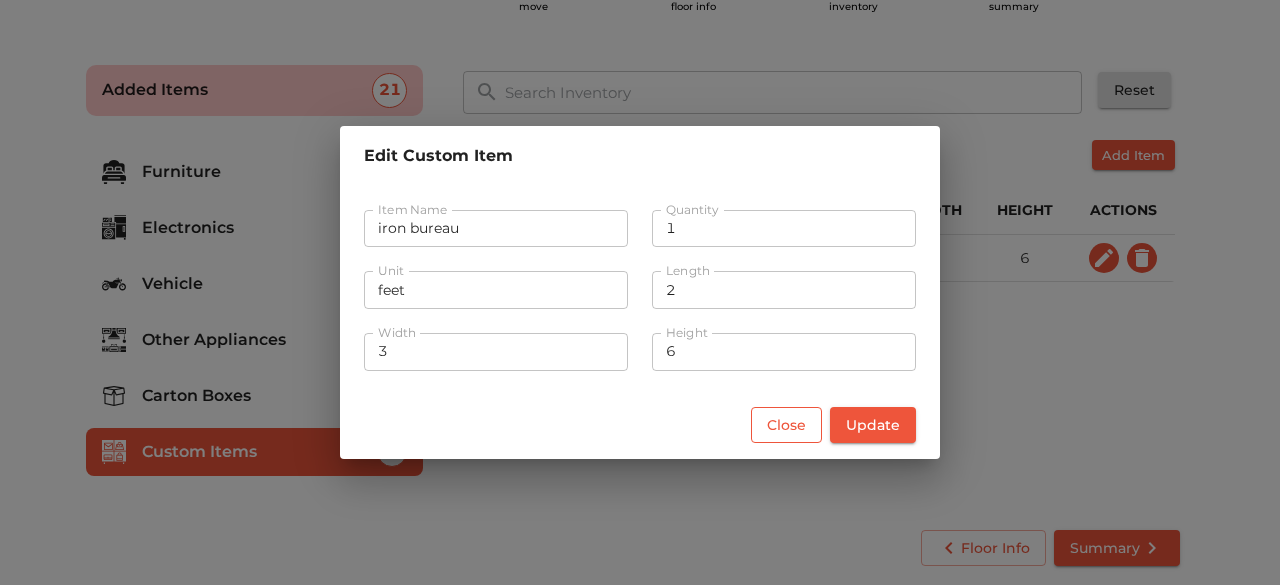 click on "Close" at bounding box center (786, 425) 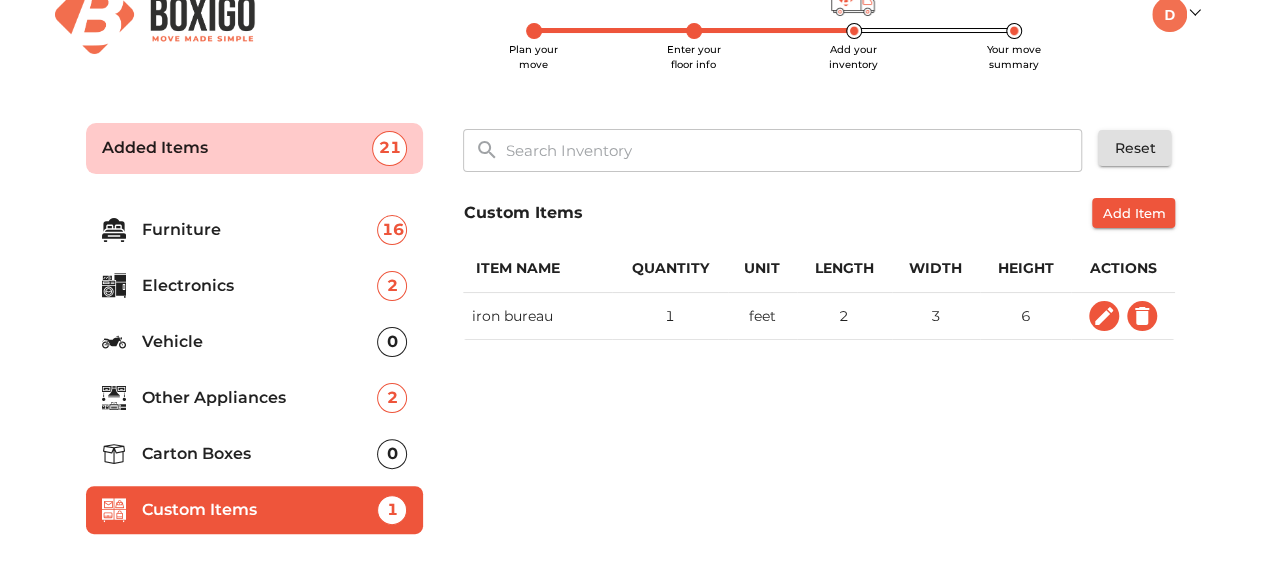 scroll, scrollTop: 96, scrollLeft: 0, axis: vertical 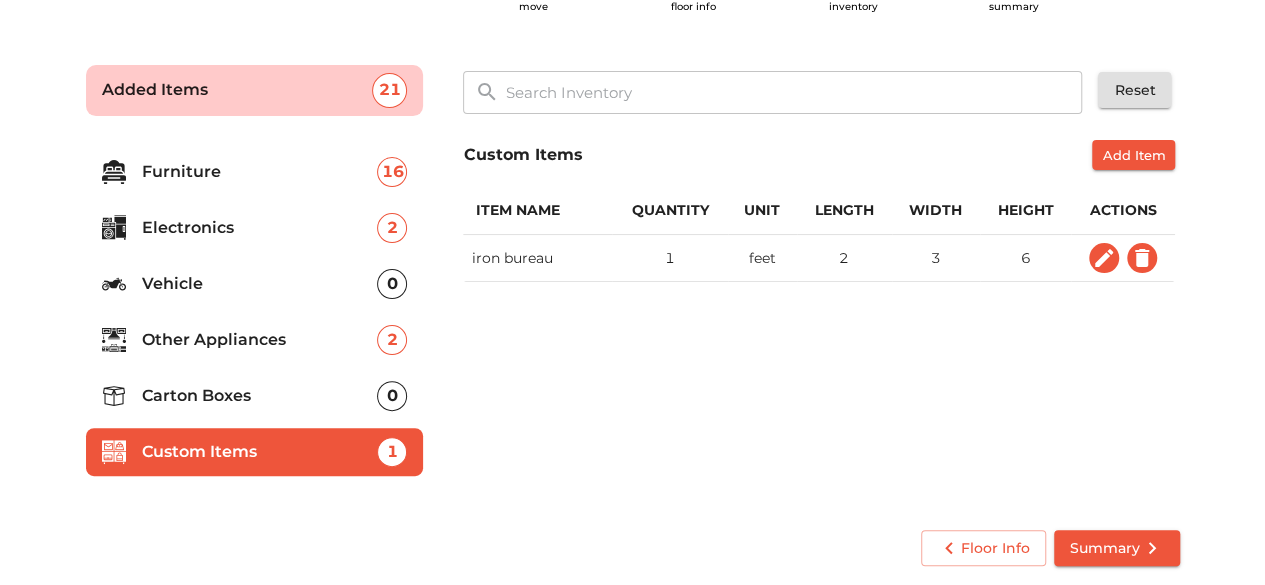 click on "Summary" at bounding box center (1117, 548) 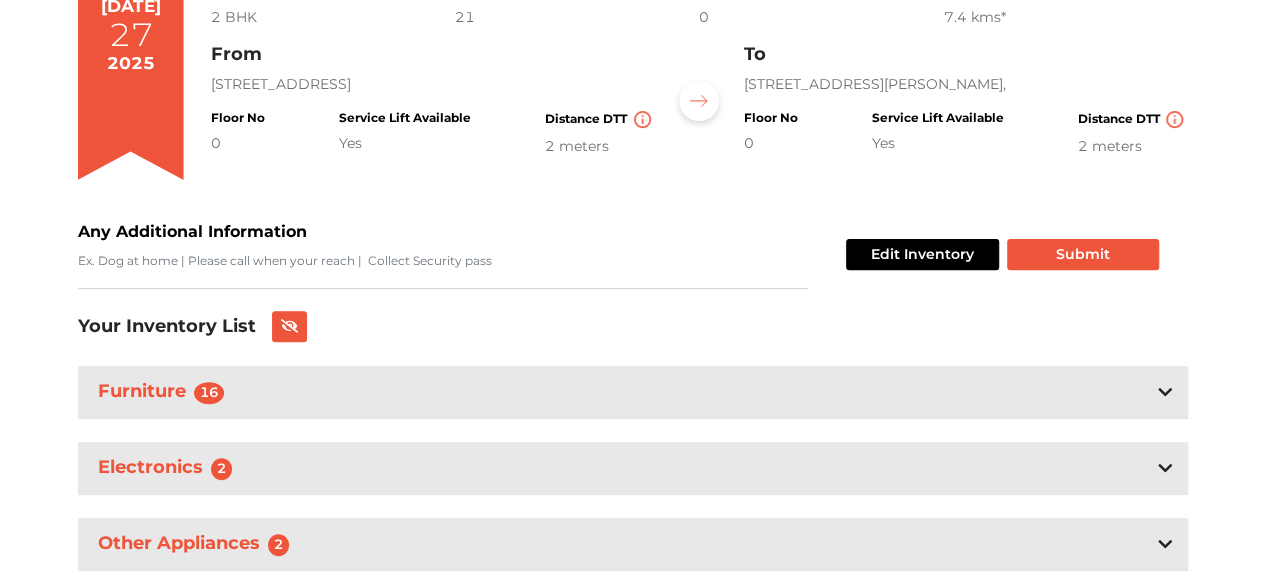 scroll, scrollTop: 296, scrollLeft: 0, axis: vertical 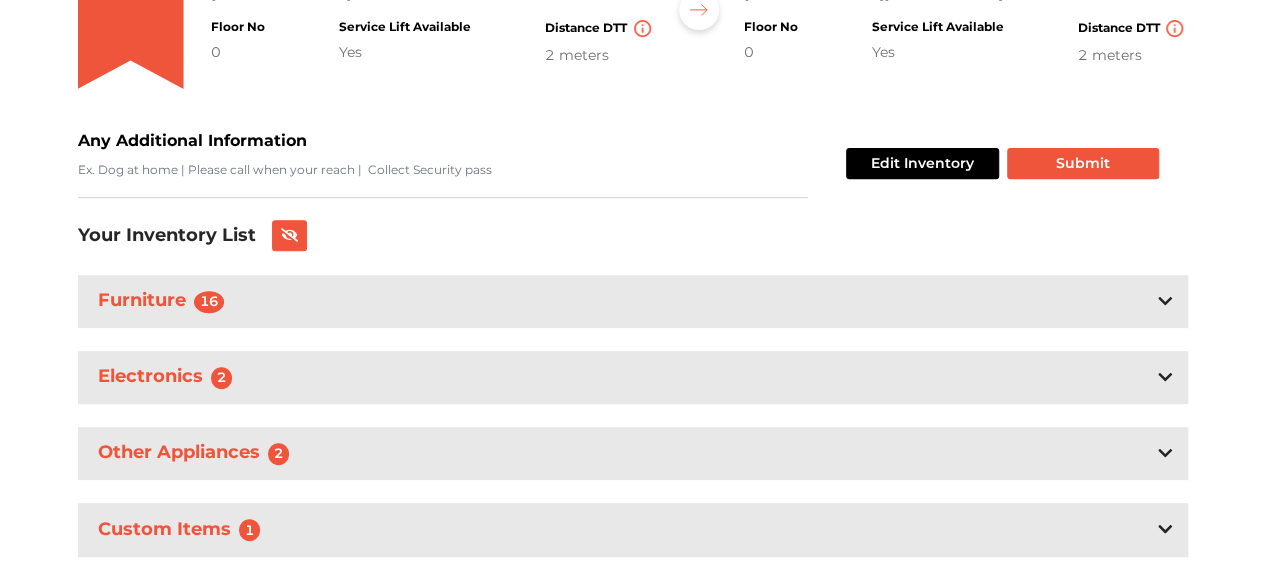 click 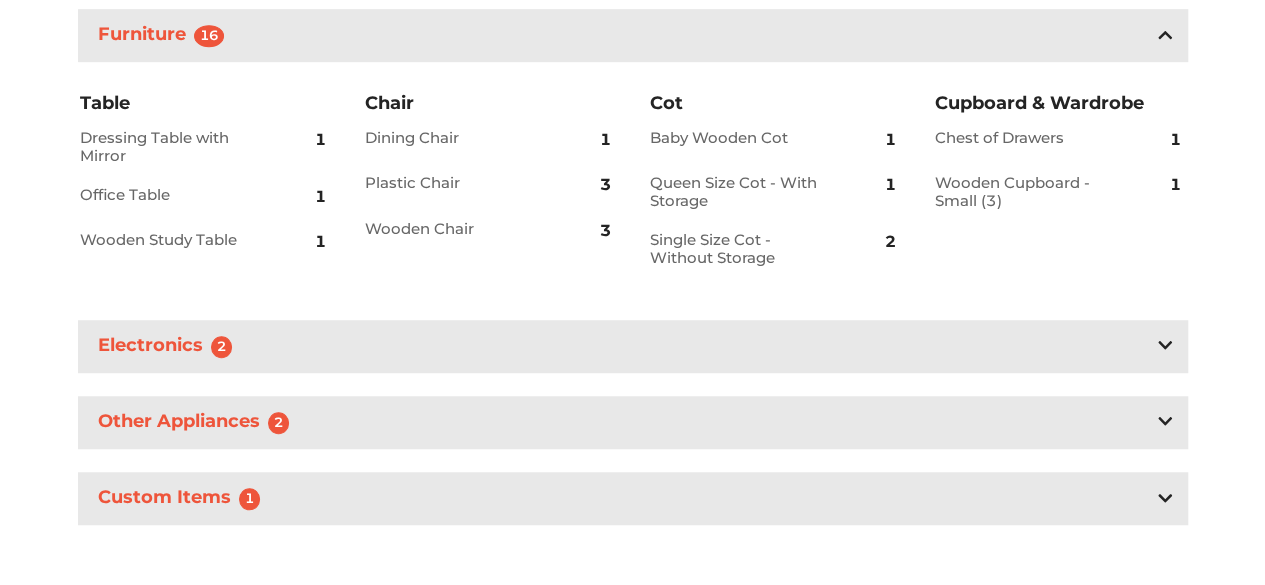 scroll, scrollTop: 572, scrollLeft: 0, axis: vertical 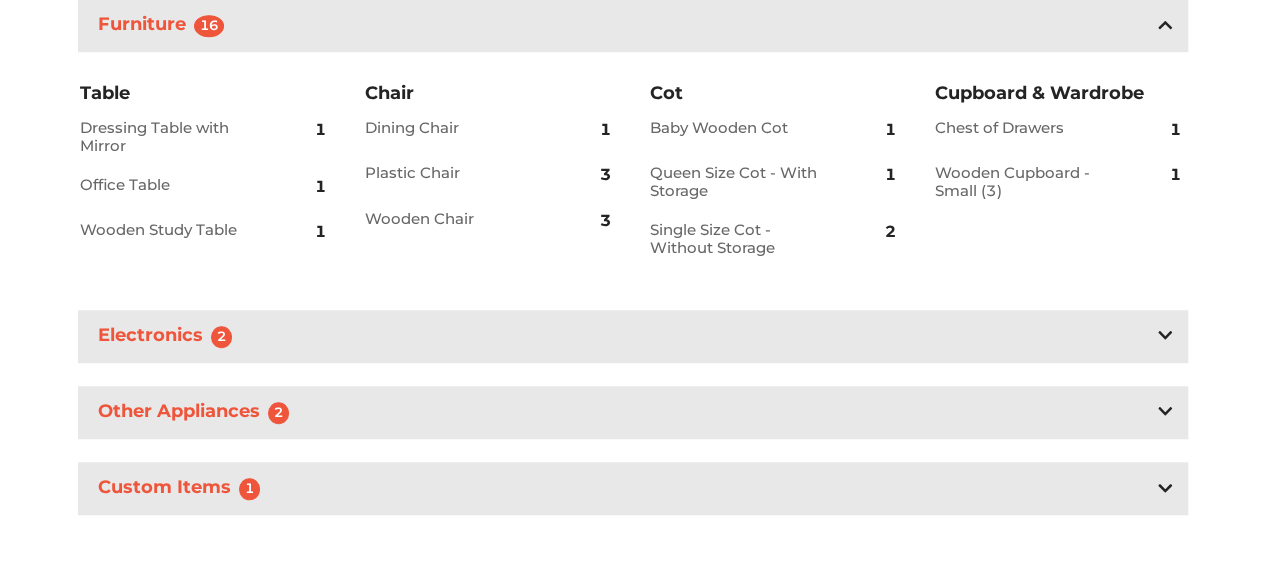 click on "Electronics 2" at bounding box center (633, 336) 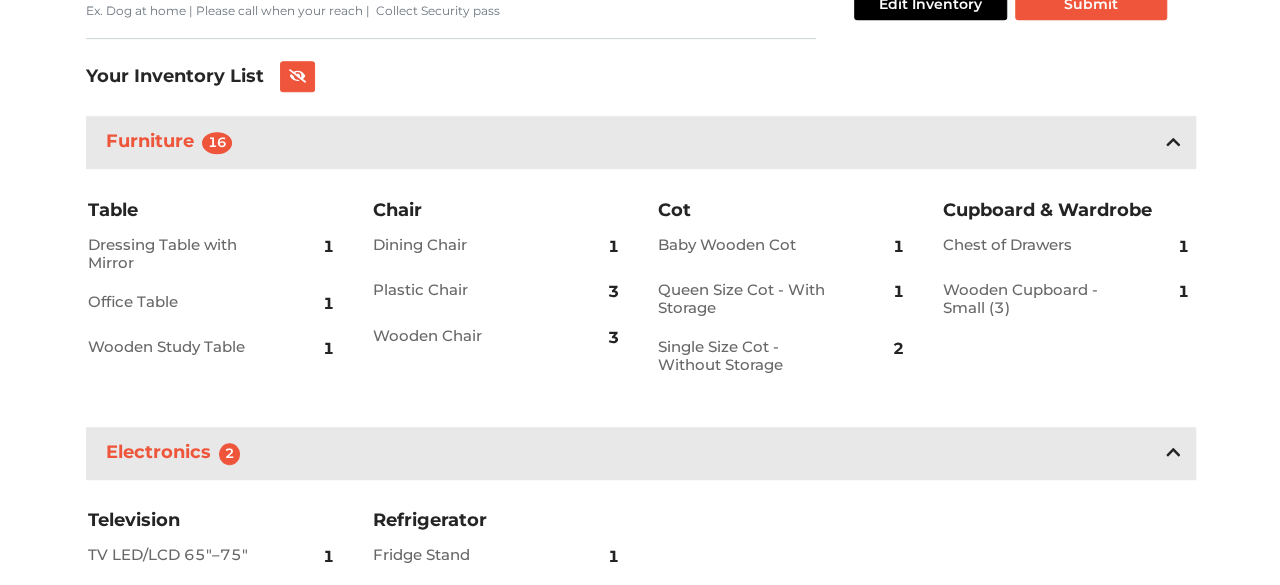 scroll, scrollTop: 92, scrollLeft: 0, axis: vertical 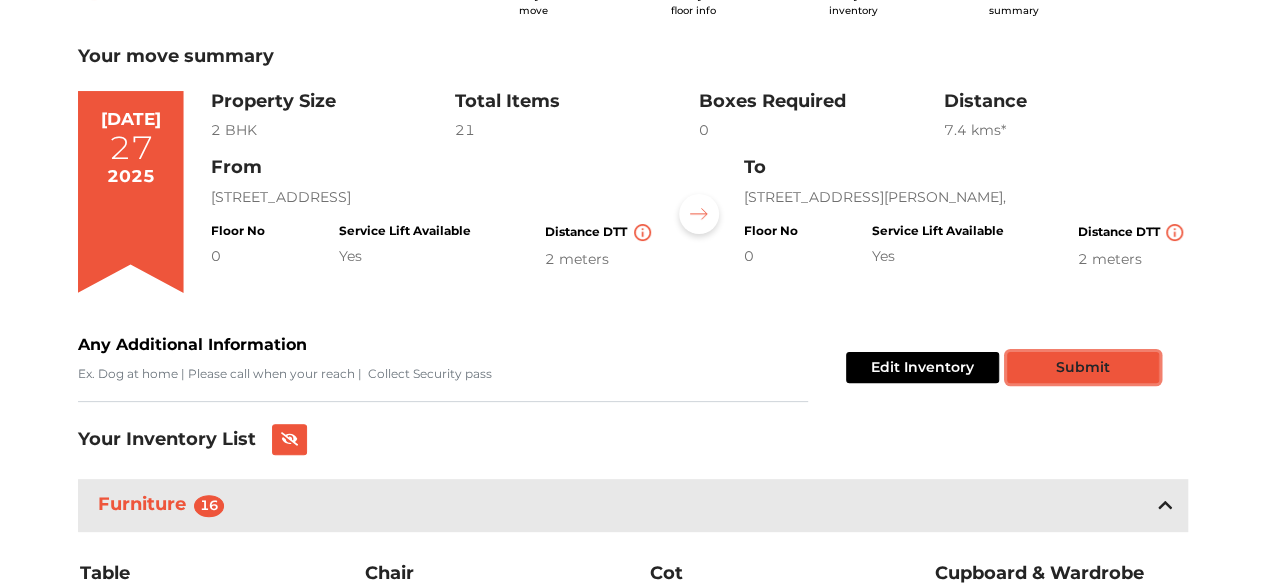 click on "Submit" at bounding box center (1083, 367) 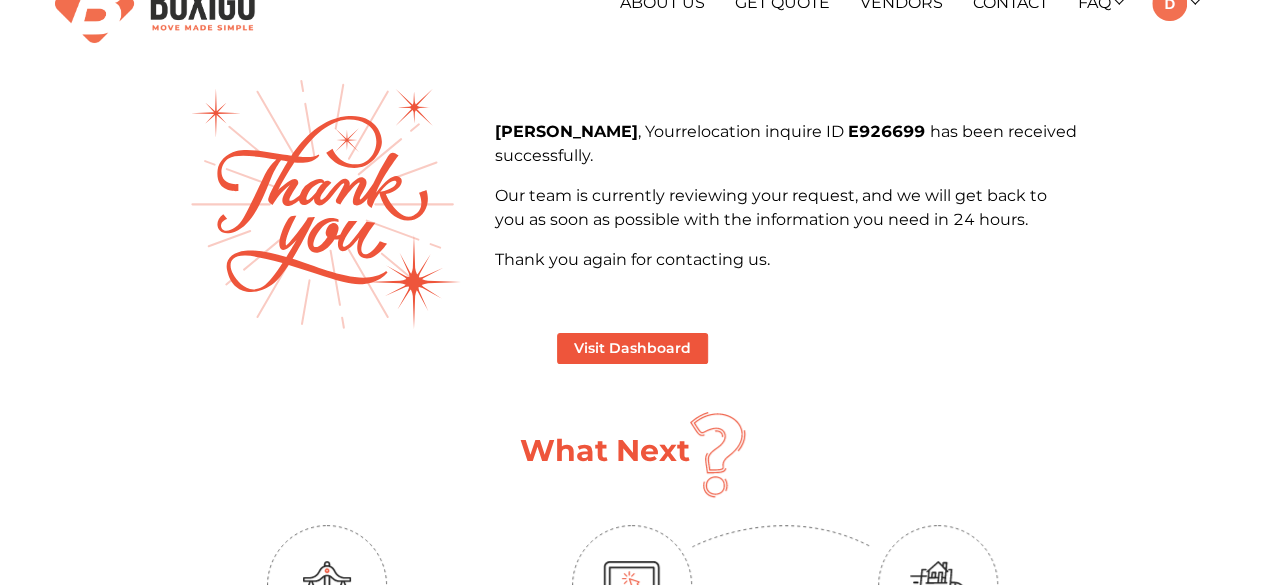 scroll, scrollTop: 0, scrollLeft: 0, axis: both 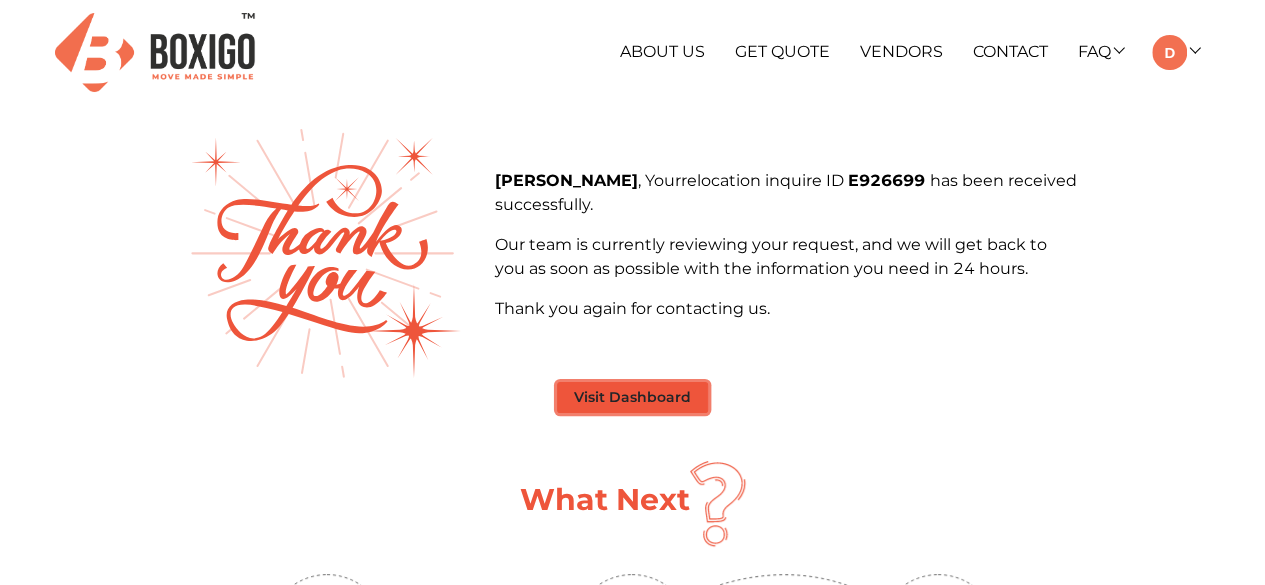 click on "Visit Dashboard" at bounding box center [632, 397] 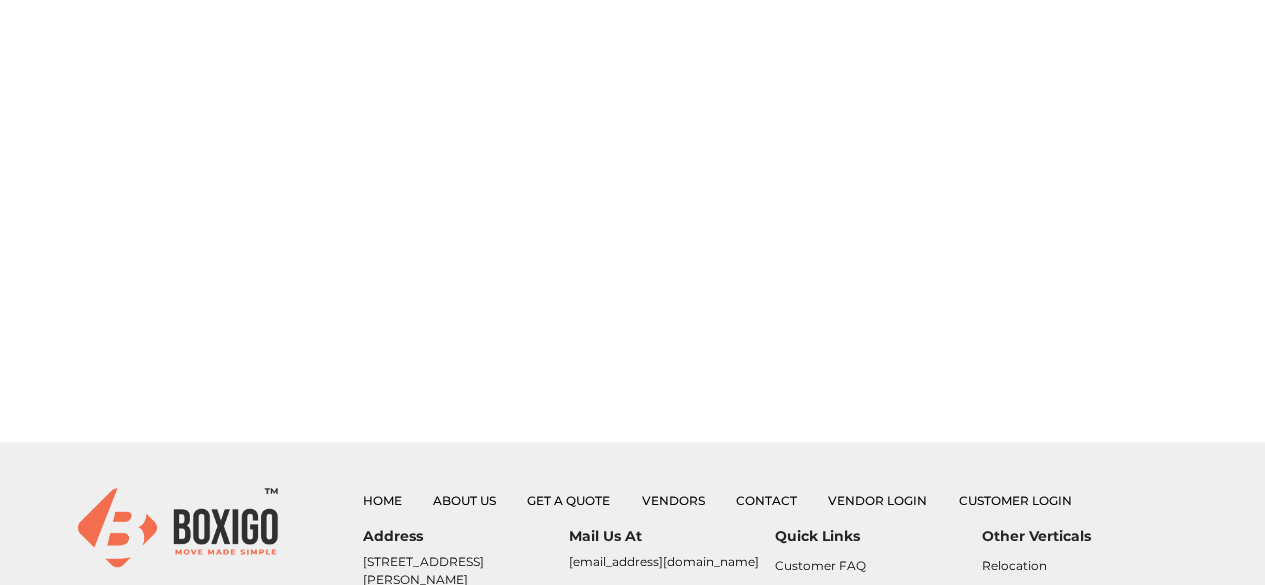 scroll, scrollTop: 216, scrollLeft: 0, axis: vertical 